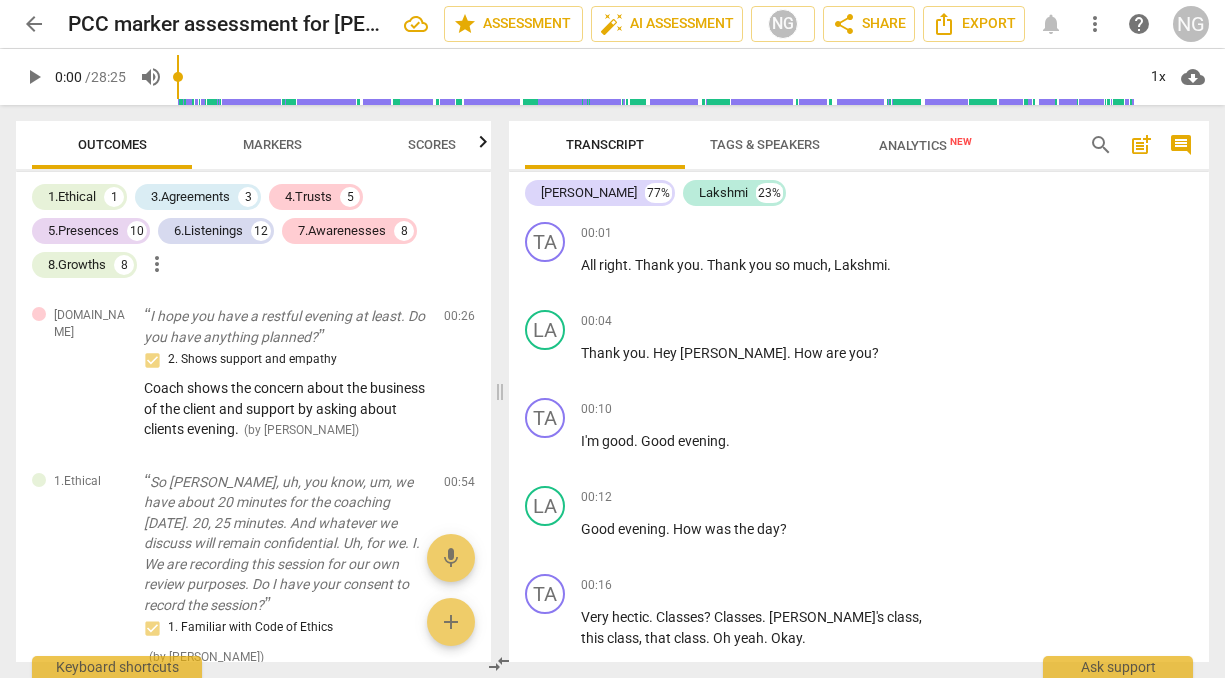 scroll, scrollTop: 0, scrollLeft: 0, axis: both 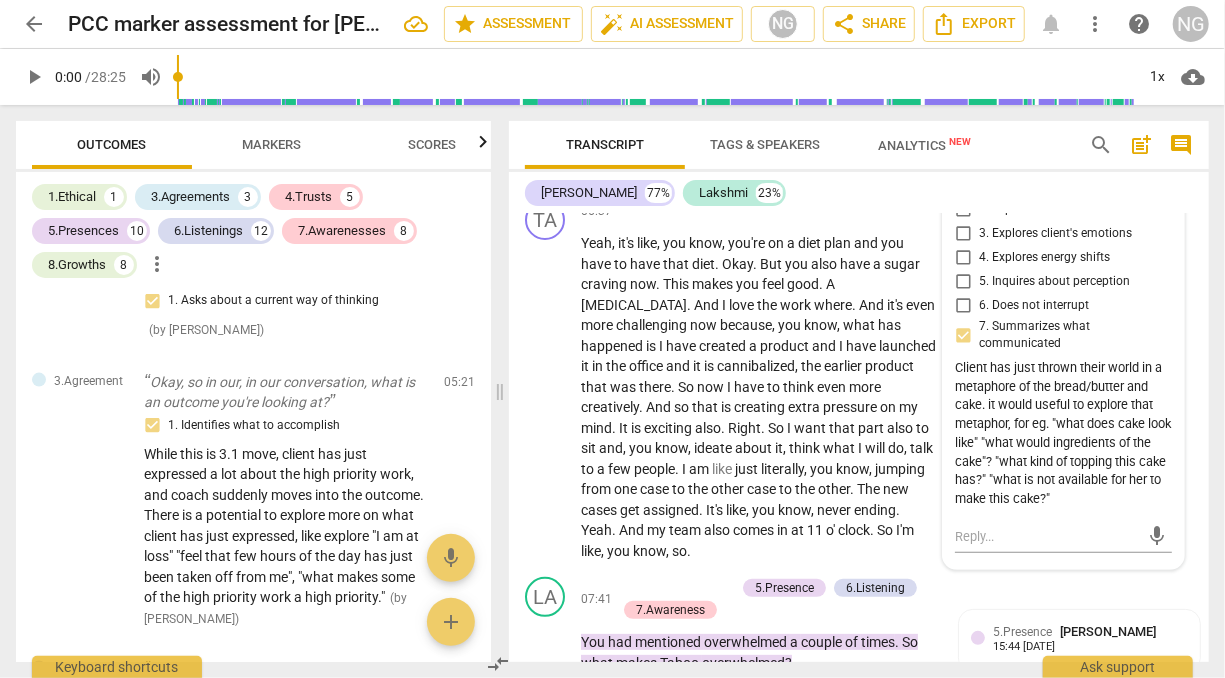 click on "Client has just thrown their world in a metaphore of the bread/butter and cake. it would useful to explore that metaphor, for eg. "what does cake look like" "what would ingredients of the cake"? "what kind of topping this cake has?" "what is not available for her to make this cake?"" at bounding box center (1063, 434) 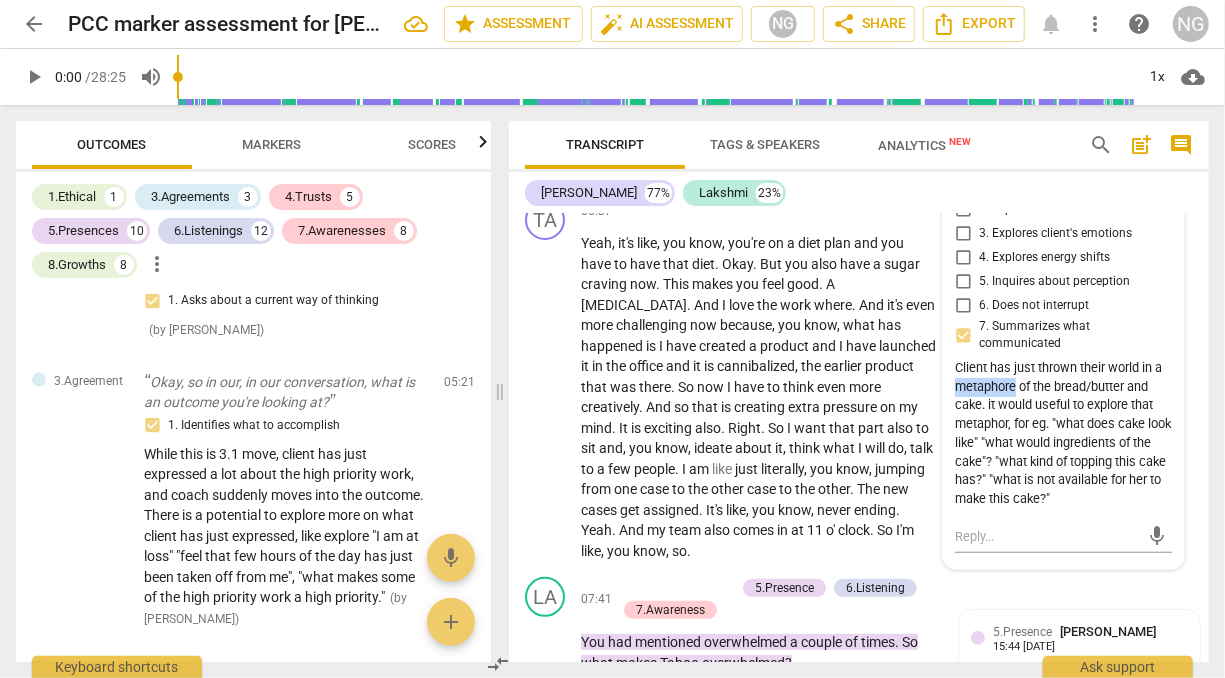 click on "Client has just thrown their world in a metaphore of the bread/butter and cake. it would useful to explore that metaphor, for eg. "what does cake look like" "what would ingredients of the cake"? "what kind of topping this cake has?" "what is not available for her to make this cake?"" at bounding box center (1063, 434) 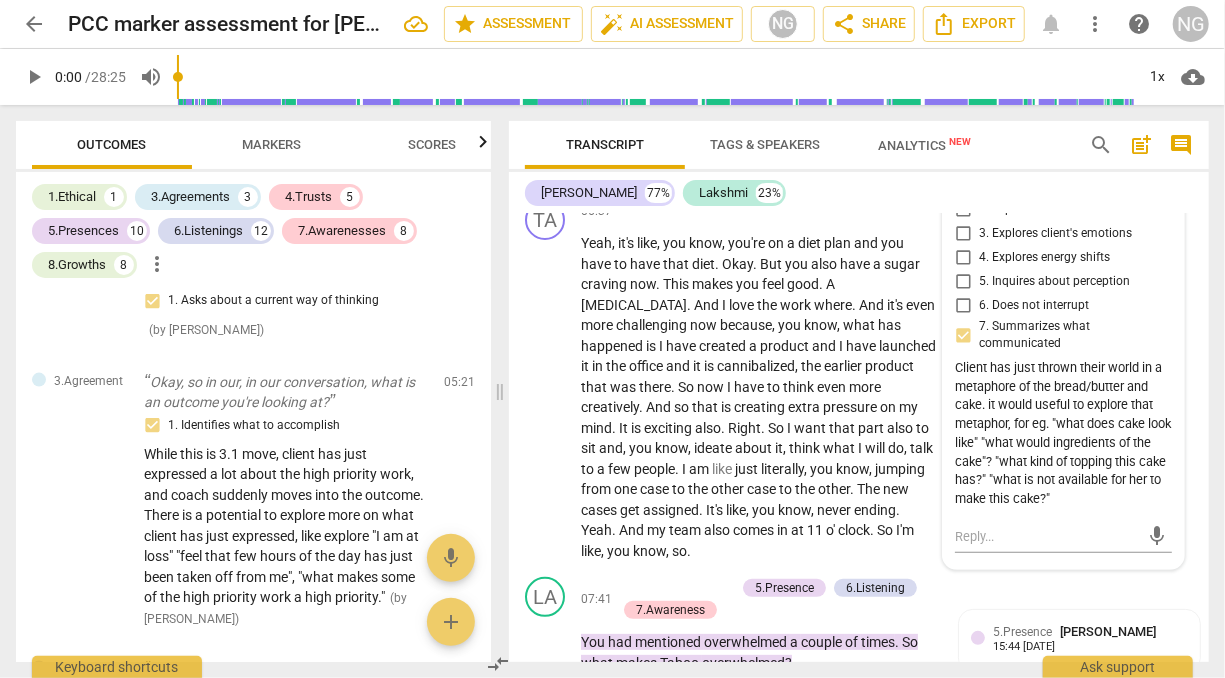 drag, startPoint x: 981, startPoint y: 384, endPoint x: 1046, endPoint y: 400, distance: 66.94027 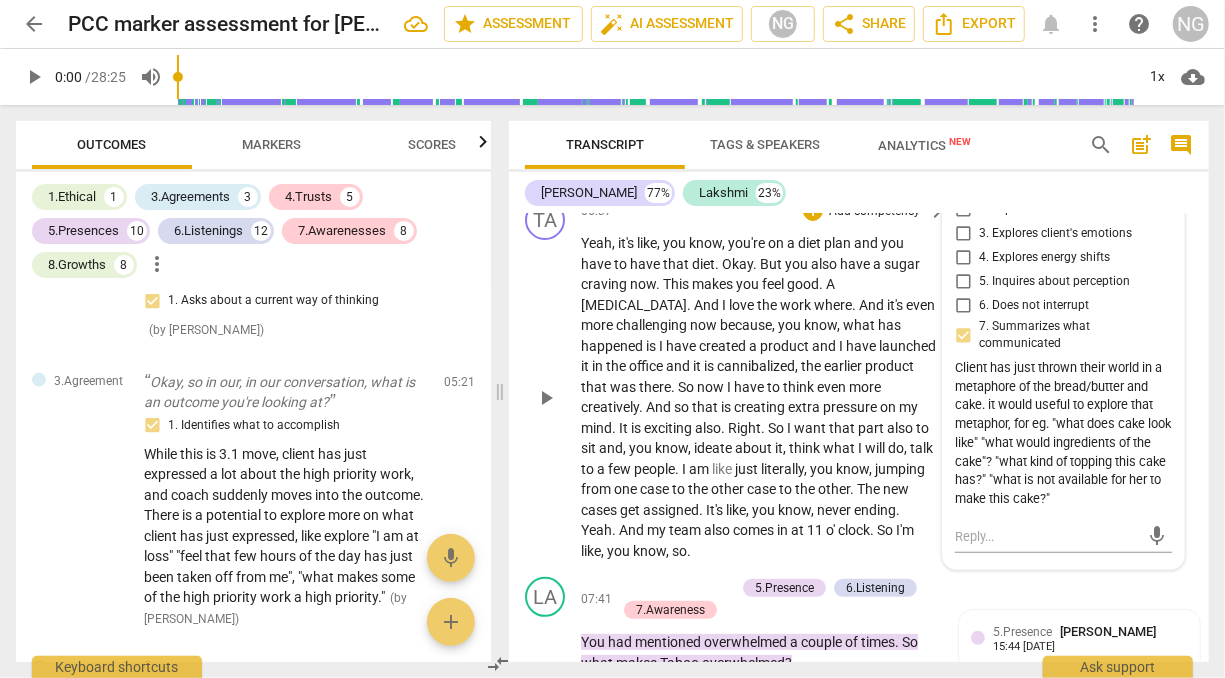click on "Yeah ,   it's   like ,   you   know ,   you're   on   a   diet   plan   and   you   have   to   have   that   diet .   Okay .   But   you   also   have   a   sugar   craving   now .   This   makes   you   feel   good .   A   [MEDICAL_DATA] .   And   I   love   the   work   where .   And   it's   even   more   challenging   now   because ,   you   know ,   what   has   happened   is   I   have   created   a   product   and   I   have   launched   it   in   the   office   and   it   is   cannibalized ,   the   earlier   product   that   was   there .   So   now   I   have   to   think   even   more   creatively .   And   so   that   is   creating   extra   pressure   on   my   mind .   It   is   exciting   also .   Right .   So   I   want   that   part   also   to   sit   and ,   you   know ,   ideate   about   it ,   think   what   I   will   do ,   talk   to   a   few   people .   I   am   like   just   literally ,   you   know ,   jumping   from   one   case   to   the   other   case   to   the   other .   The" at bounding box center [758, 397] 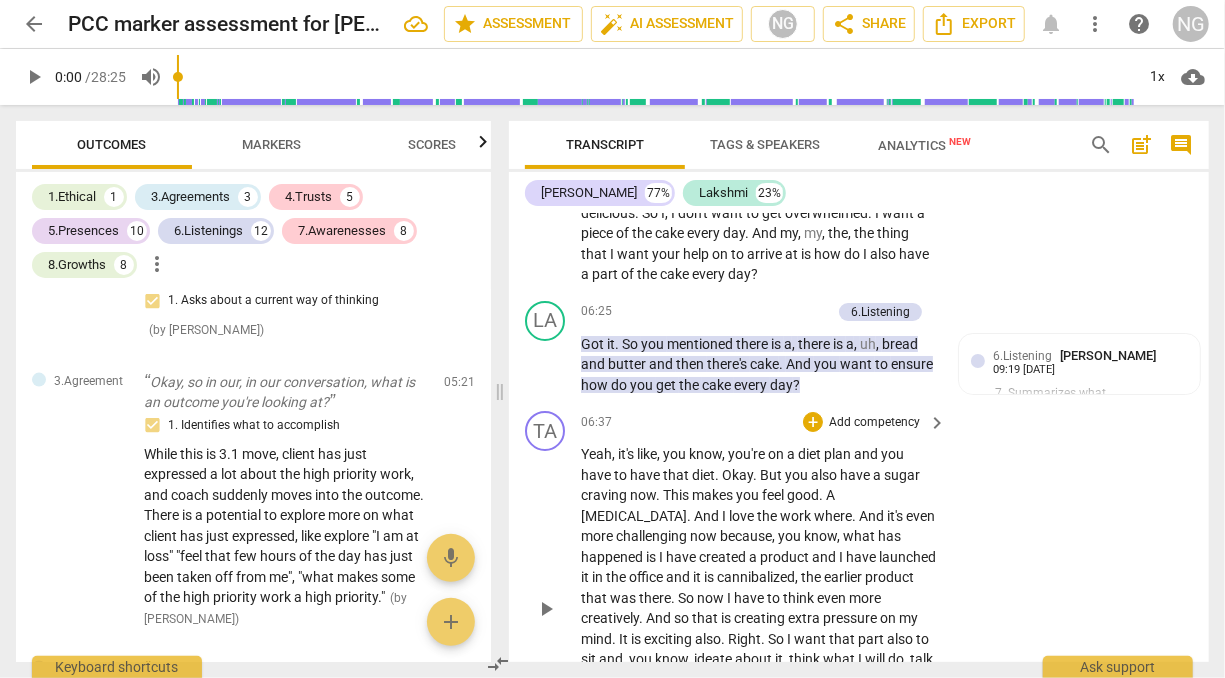 scroll, scrollTop: 3622, scrollLeft: 0, axis: vertical 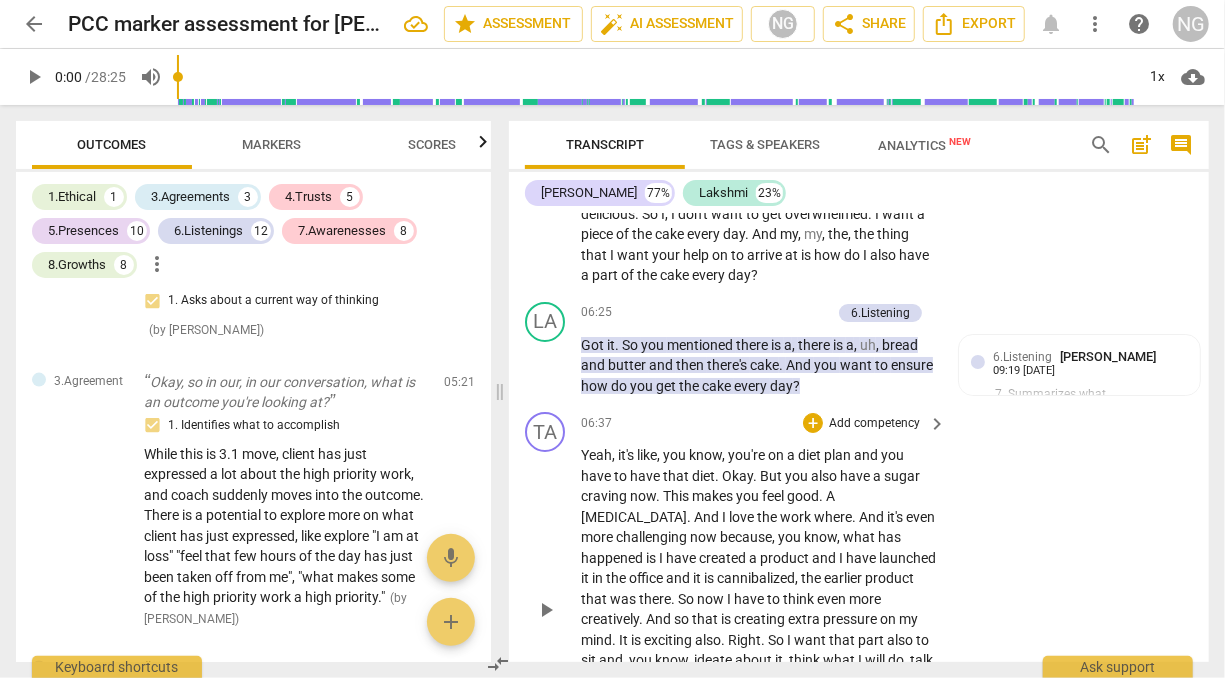click on "Got   it .   So   you   mentioned   there   is   a ,   there   is   a ,   uh ,   bread   and   butter   and   then   there's   cake .   And   you   want   to   ensure   how   do   you   get   the   cake   every   day ?" at bounding box center (758, 366) 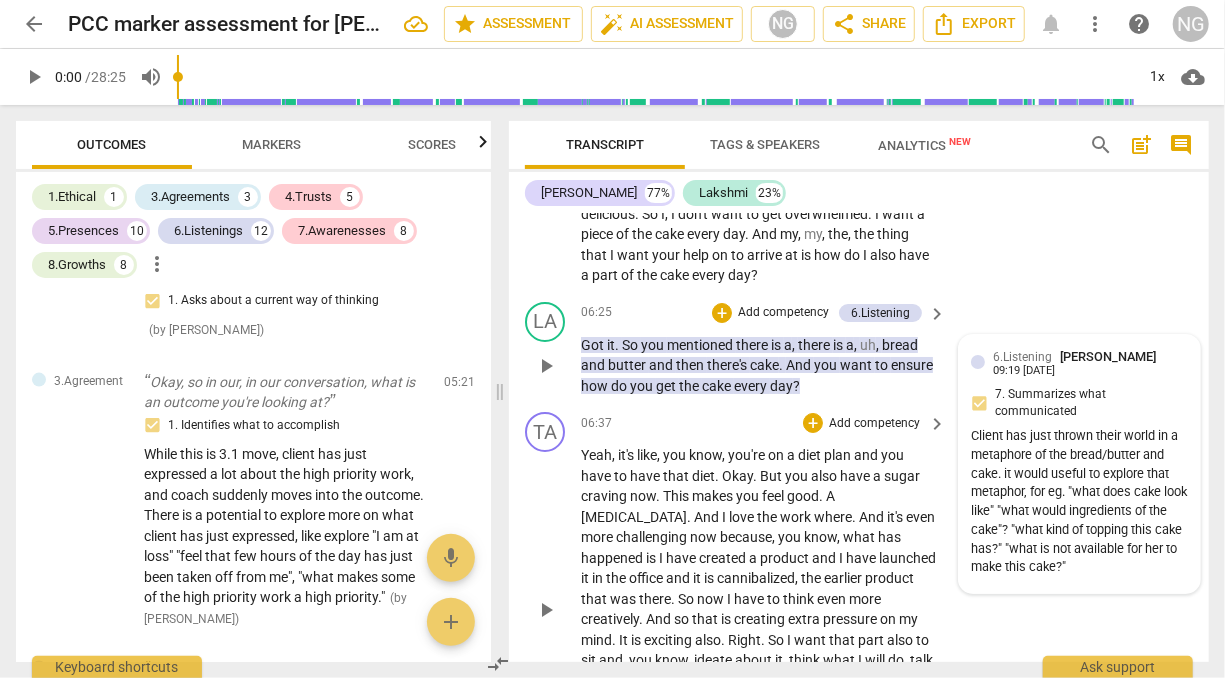 click on "Client has just thrown their world in a metaphore of the bread/butter and cake. it would useful to explore that metaphor, for eg. "what does cake look like" "what would ingredients of the cake"? "what kind of topping this cake has?" "what is not available for her to make this cake?"" at bounding box center [1079, 502] 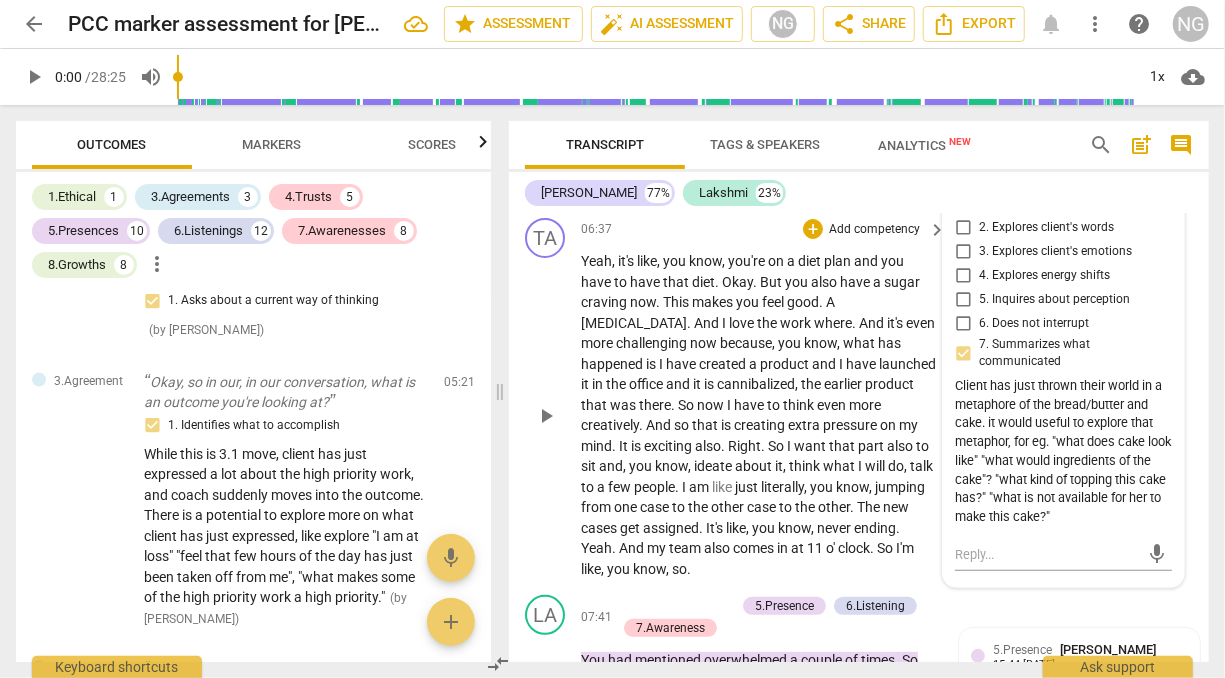scroll, scrollTop: 3818, scrollLeft: 0, axis: vertical 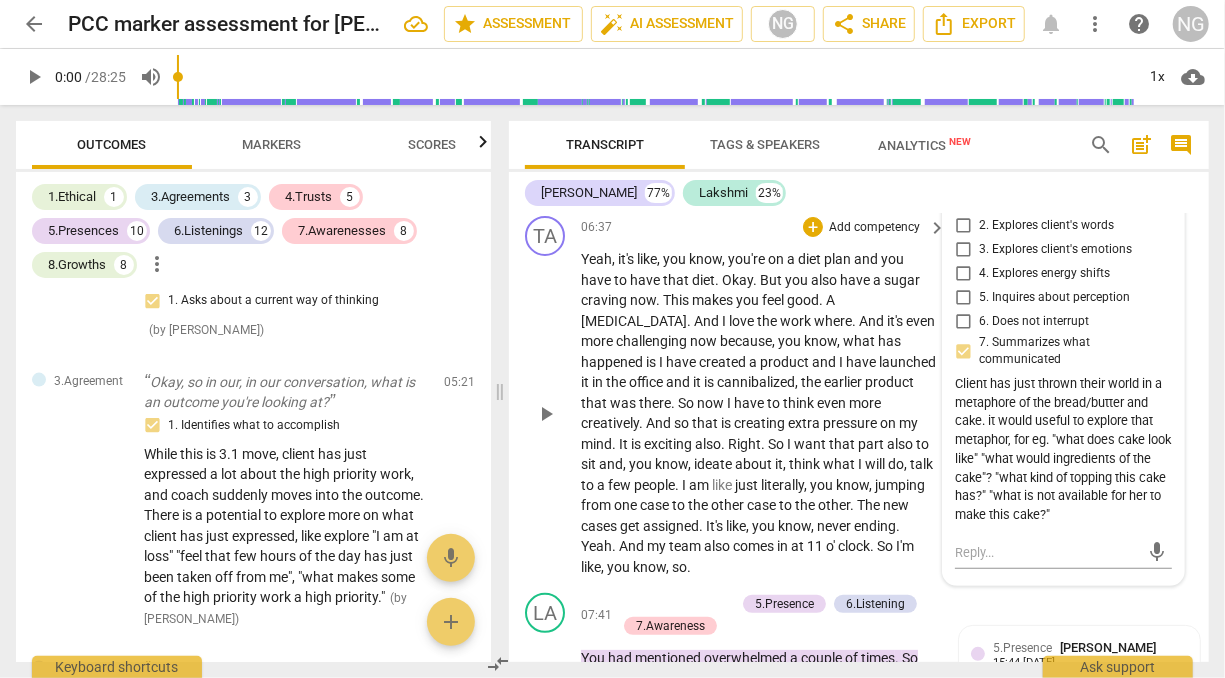 click on "Client has just thrown their world in a metaphore of the bread/butter and cake. it would useful to explore that metaphor, for eg. "what does cake look like" "what would ingredients of the cake"? "what kind of topping this cake has?" "what is not available for her to make this cake?"" at bounding box center (1063, 450) 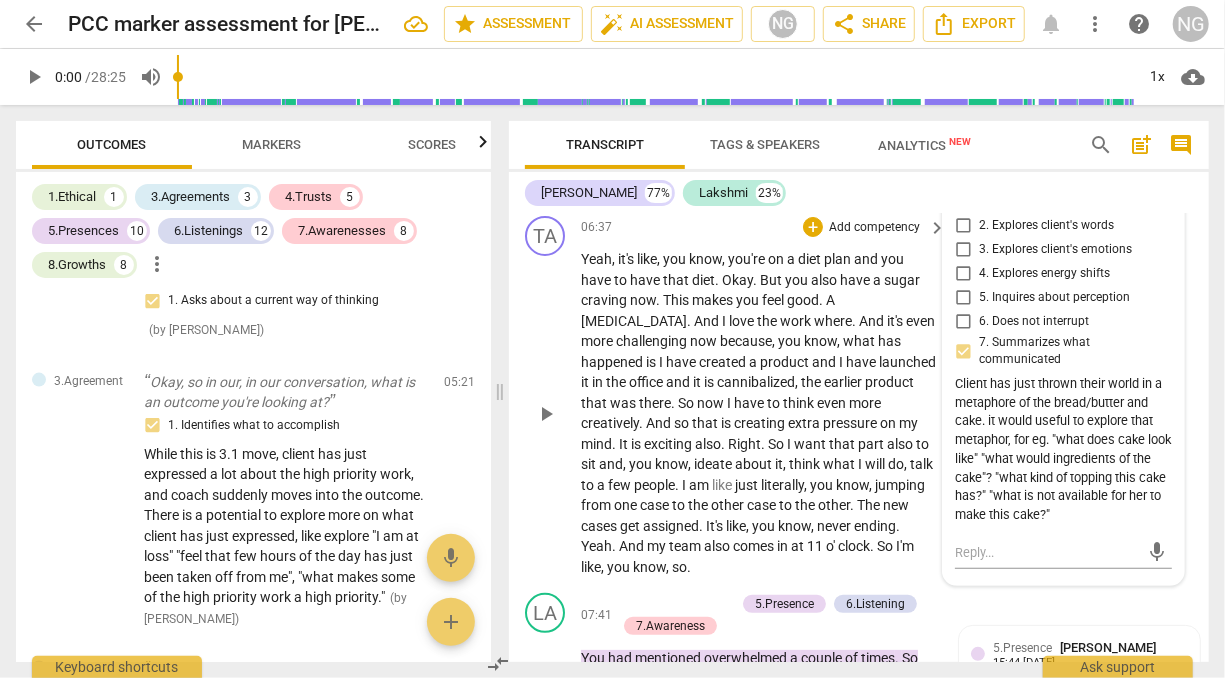 click on "Client has just thrown their world in a metaphore of the bread/butter and cake. it would useful to explore that metaphor, for eg. "what does cake look like" "what would ingredients of the cake"? "what kind of topping this cake has?" "what is not available for her to make this cake?"" at bounding box center (1063, 450) 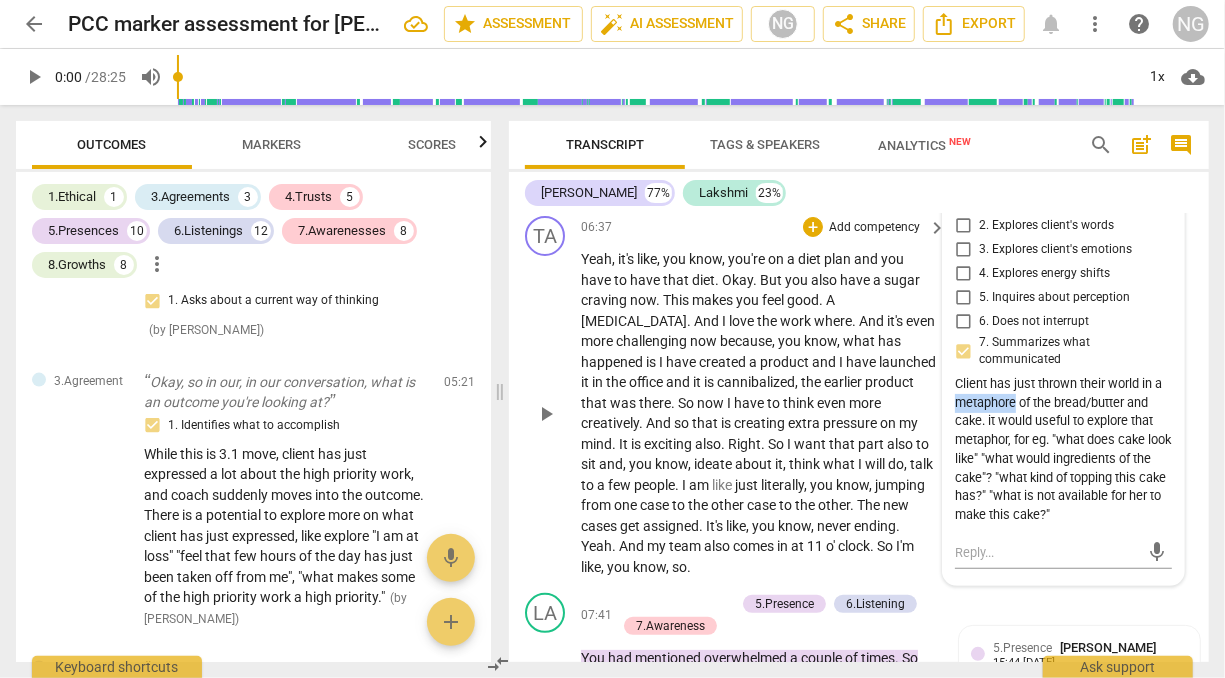 click on "Client has just thrown their world in a metaphore of the bread/butter and cake. it would useful to explore that metaphor, for eg. "what does cake look like" "what would ingredients of the cake"? "what kind of topping this cake has?" "what is not available for her to make this cake?"" at bounding box center (1063, 450) 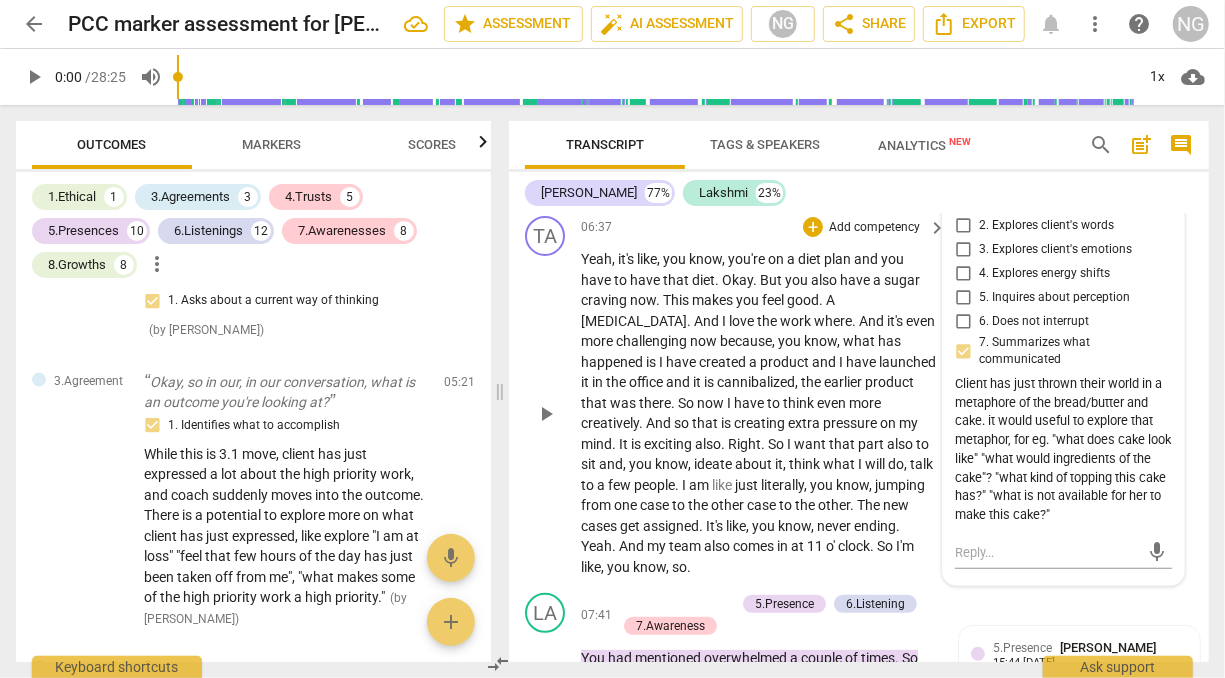 drag, startPoint x: 1008, startPoint y: 396, endPoint x: 1027, endPoint y: 402, distance: 19.924858 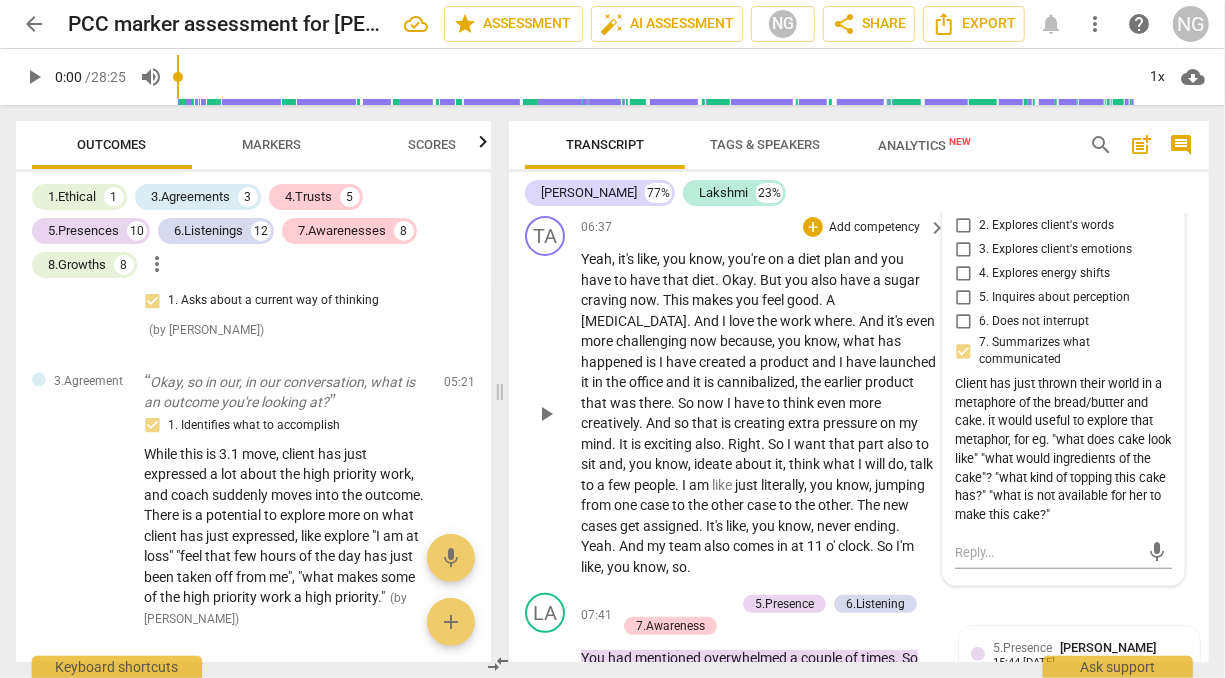 click on "Client has just thrown their world in a metaphore of the bread/butter and cake. it would useful to explore that metaphor, for eg. "what does cake look like" "what would ingredients of the cake"? "what kind of topping this cake has?" "what is not available for her to make this cake?"" at bounding box center [1063, 450] 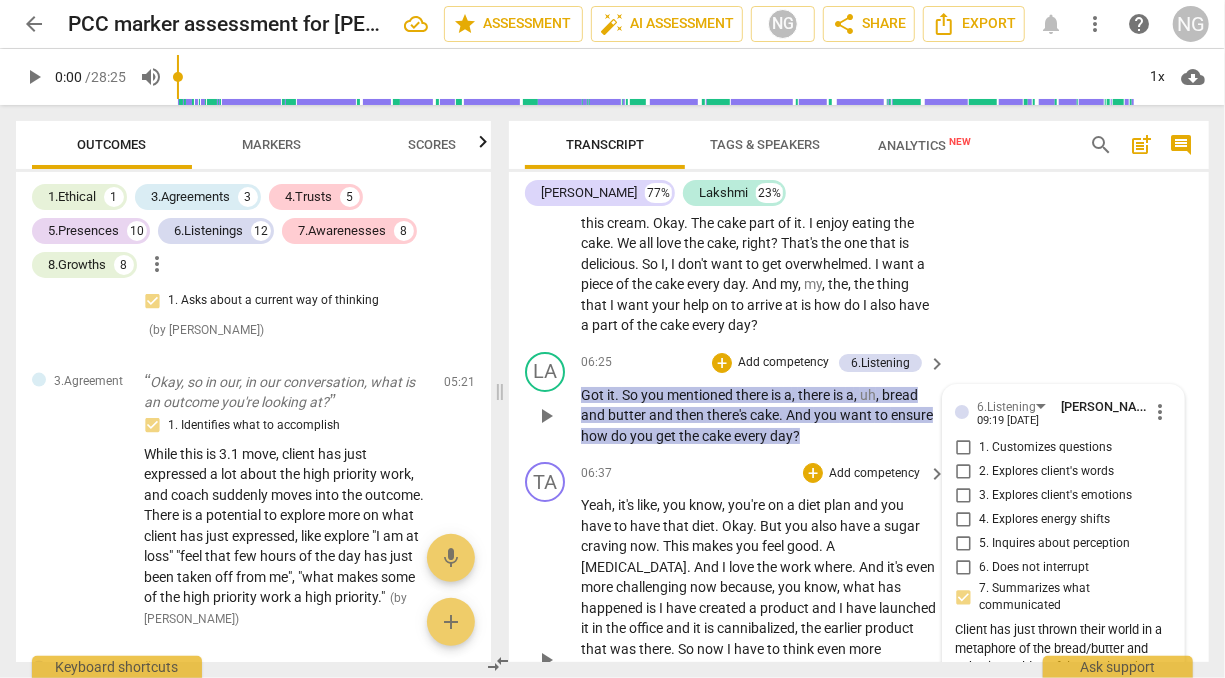scroll, scrollTop: 3573, scrollLeft: 0, axis: vertical 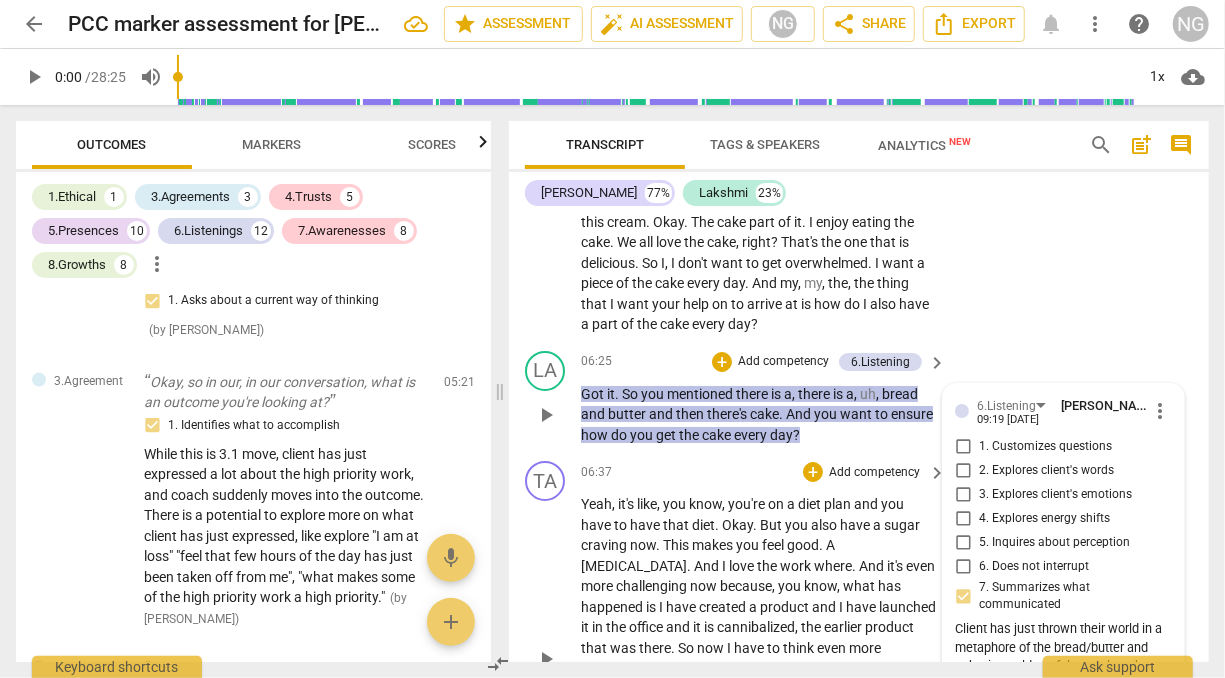 click on "Got   it .   So   you   mentioned   there   is   a ,   there   is   a ,   uh ,   bread   and   butter   and   then   there's   cake .   And   you   want   to   ensure   how   do   you   get   the   cake   every   day ?" at bounding box center [758, 415] 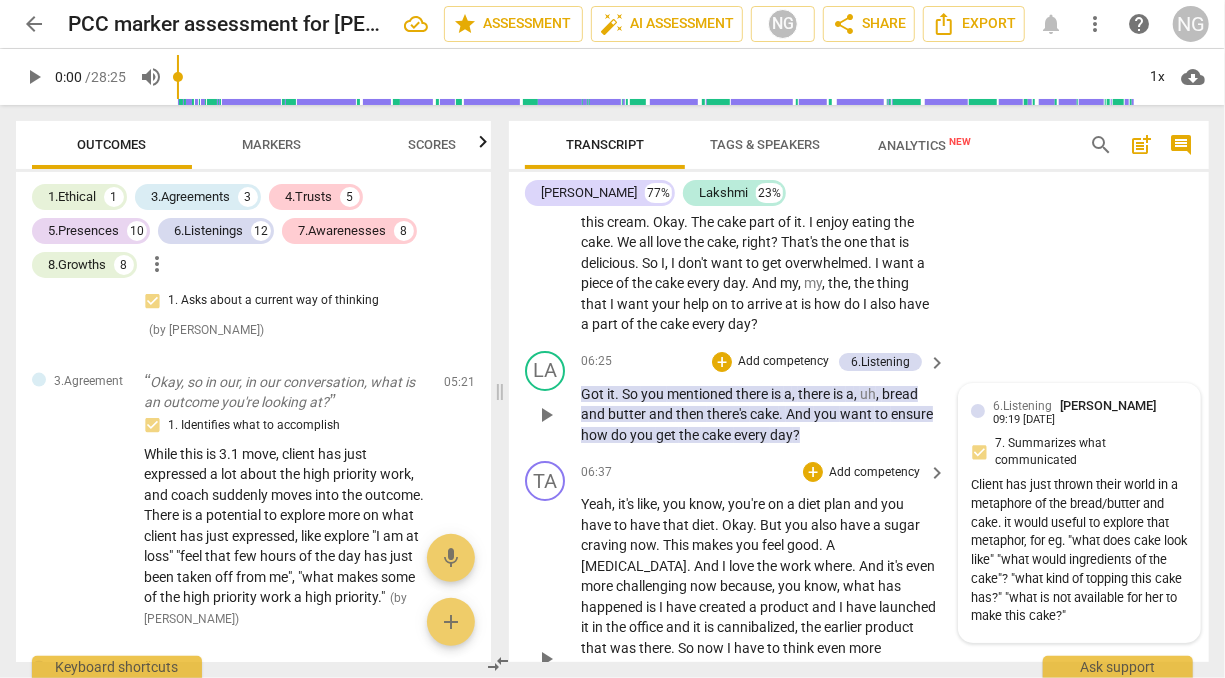 click on "Client has just thrown their world in a metaphore of the bread/butter and cake. it would useful to explore that metaphor, for eg. "what does cake look like" "what would ingredients of the cake"? "what kind of topping this cake has?" "what is not available for her to make this cake?"" at bounding box center [1079, 551] 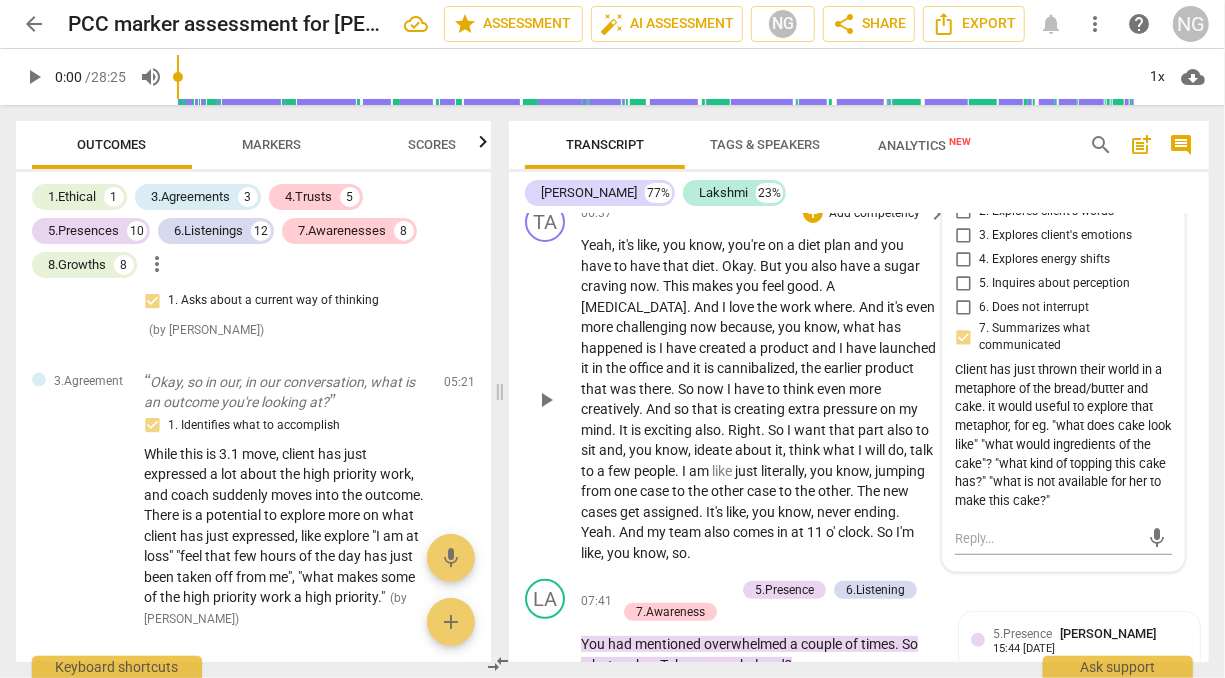 scroll, scrollTop: 3808, scrollLeft: 0, axis: vertical 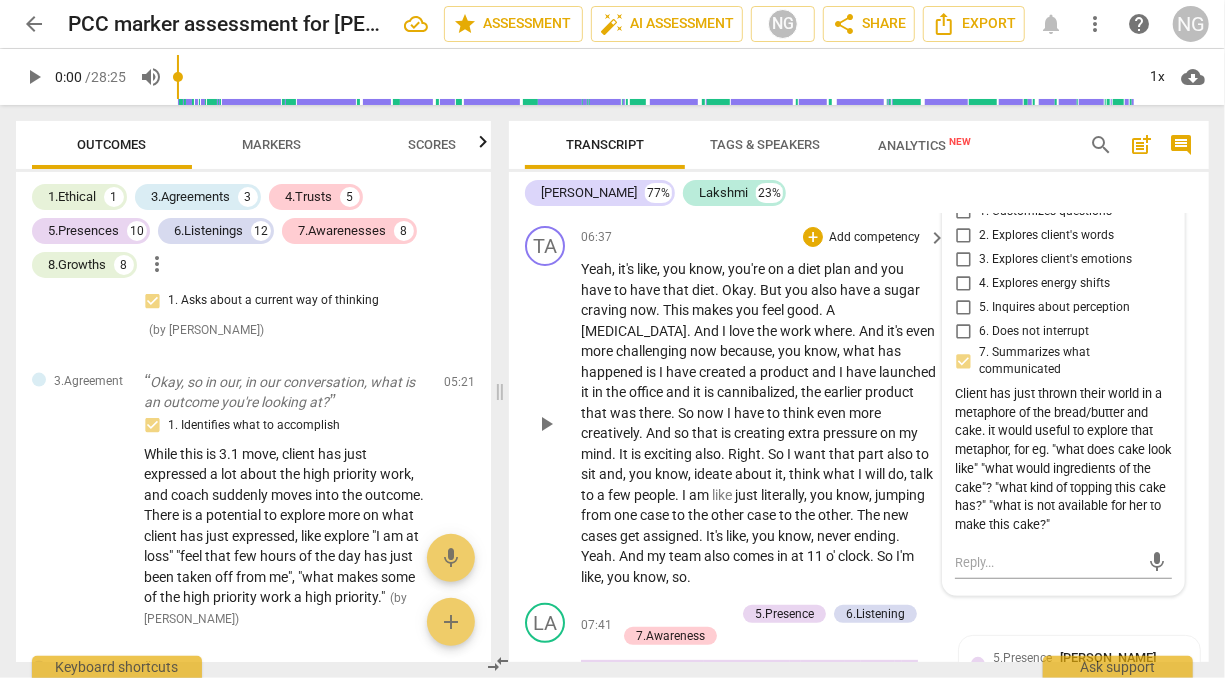 click on "Client has just thrown their world in a metaphore of the bread/butter and cake. it would useful to explore that metaphor, for eg. "what does cake look like" "what would ingredients of the cake"? "what kind of topping this cake has?" "what is not available for her to make this cake?"" at bounding box center (1063, 460) 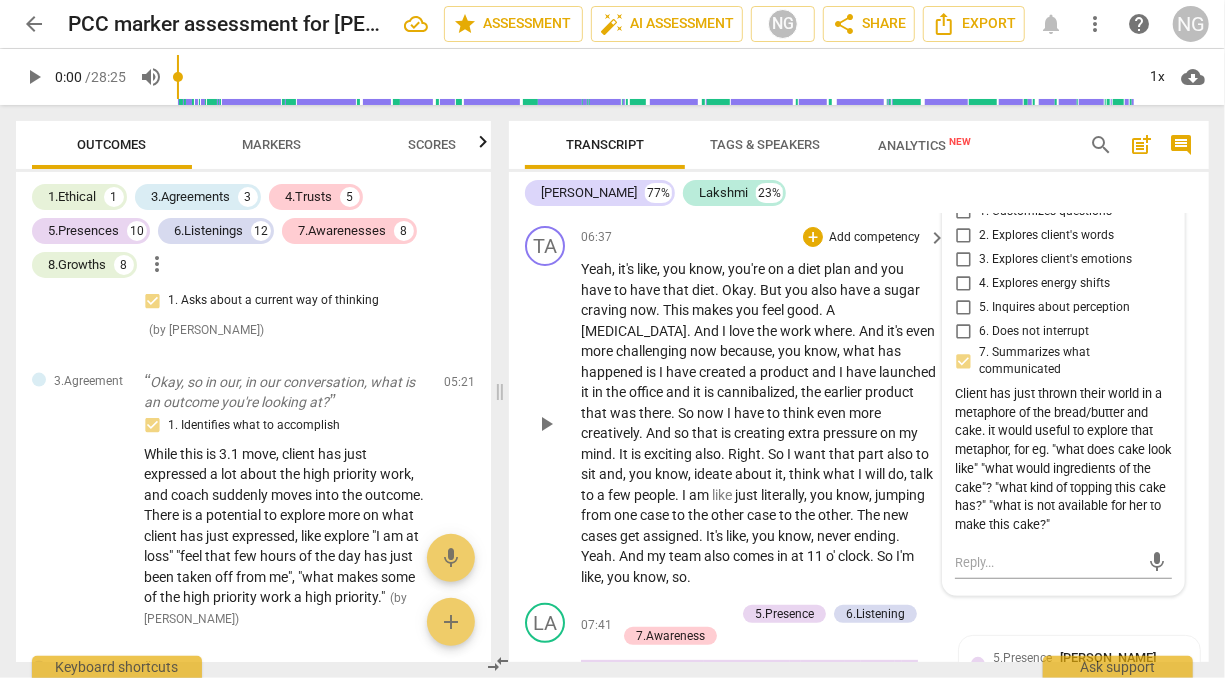 click on "Client has just thrown their world in a metaphore of the bread/butter and cake. it would useful to explore that metaphor, for eg. "what does cake look like" "what would ingredients of the cake"? "what kind of topping this cake has?" "what is not available for her to make this cake?"" at bounding box center (1063, 460) 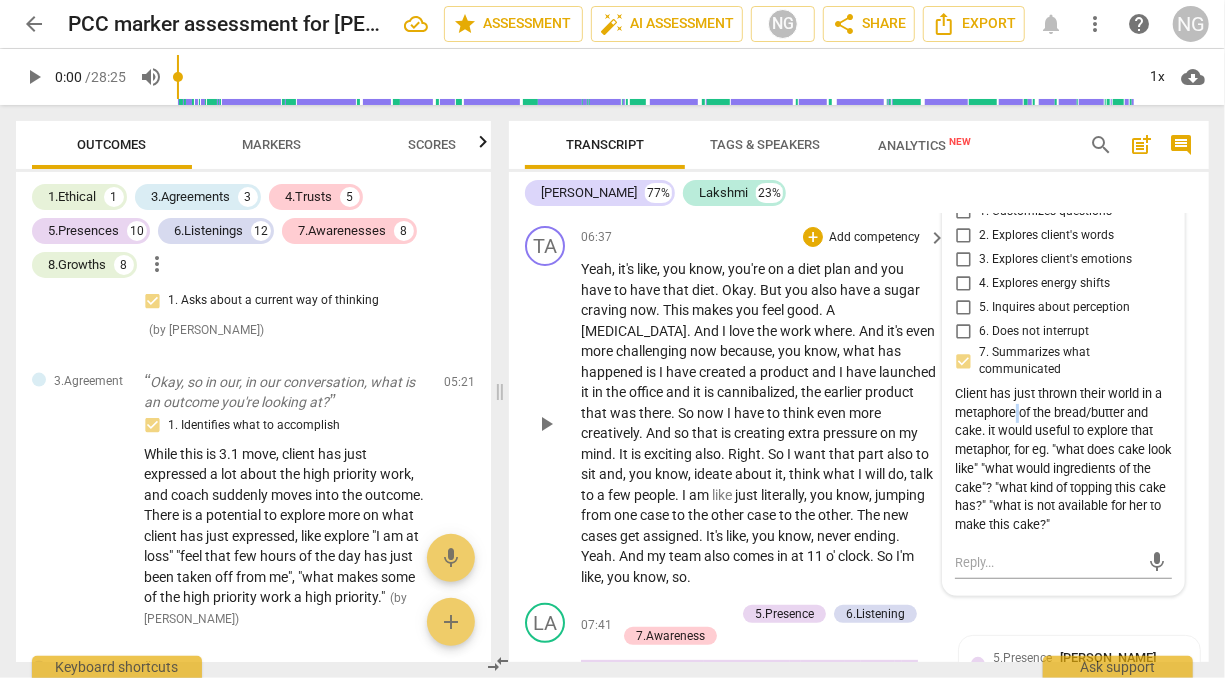 click on "Client has just thrown their world in a metaphore of the bread/butter and cake. it would useful to explore that metaphor, for eg. "what does cake look like" "what would ingredients of the cake"? "what kind of topping this cake has?" "what is not available for her to make this cake?"" at bounding box center [1063, 460] 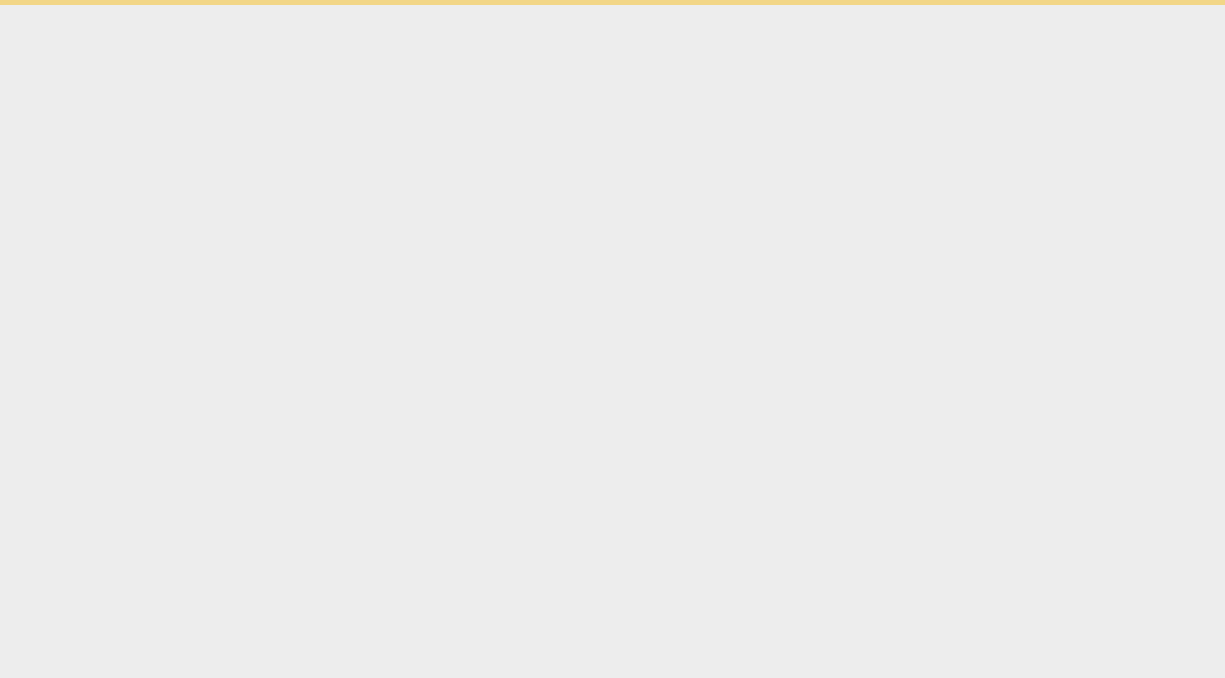 scroll, scrollTop: 0, scrollLeft: 0, axis: both 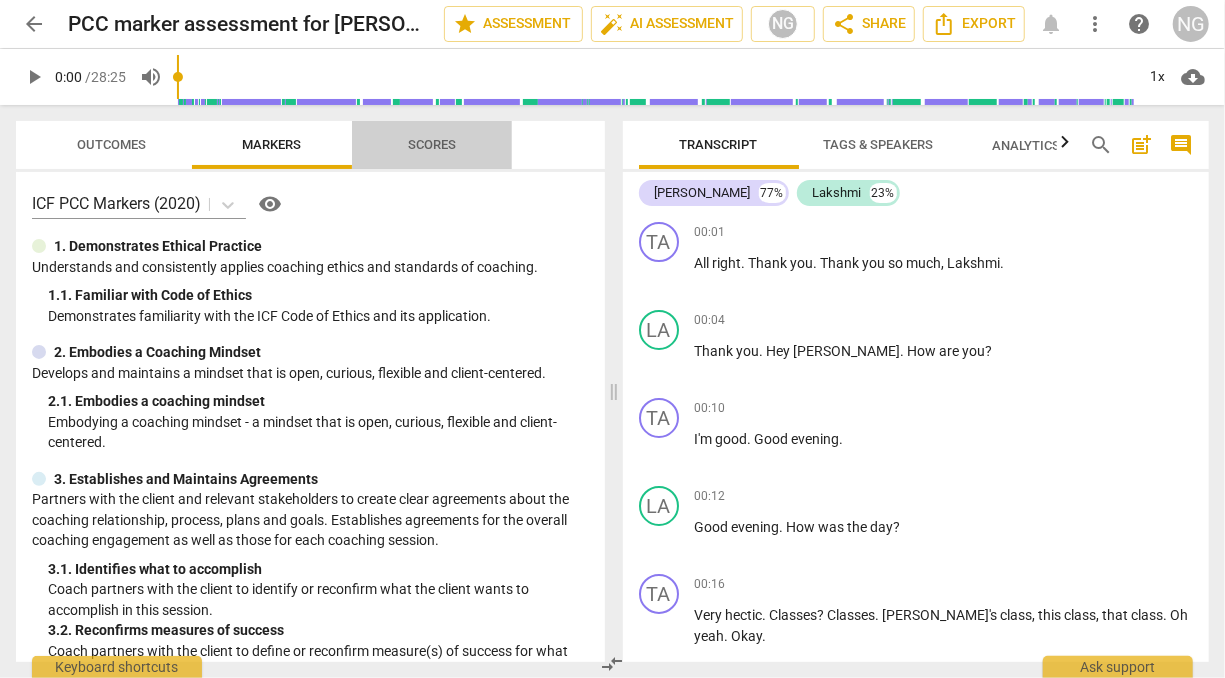 click on "Scores" at bounding box center [432, 144] 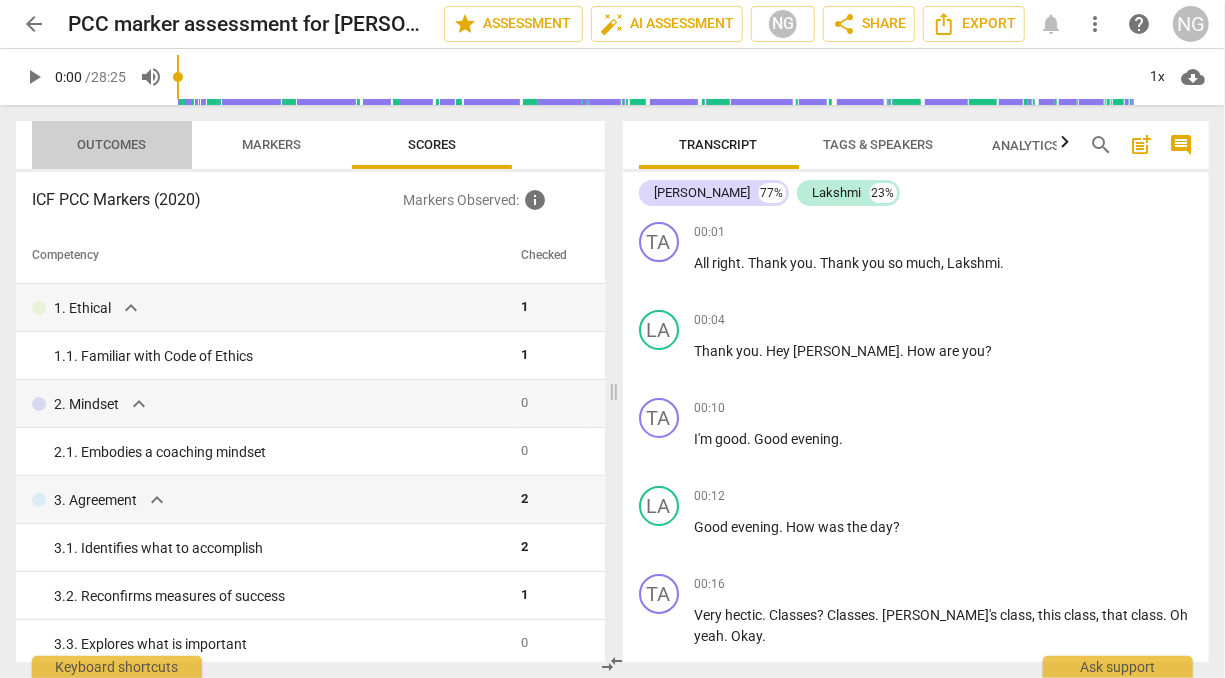 click on "Outcomes" at bounding box center [112, 144] 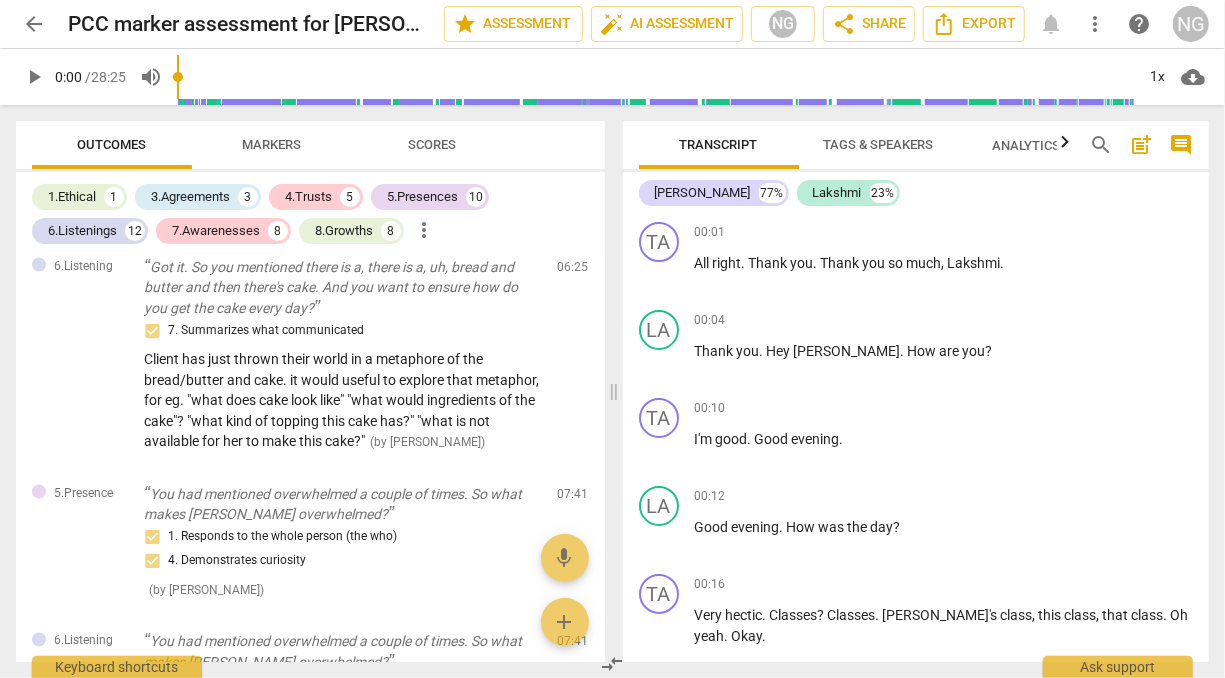 scroll, scrollTop: 1563, scrollLeft: 0, axis: vertical 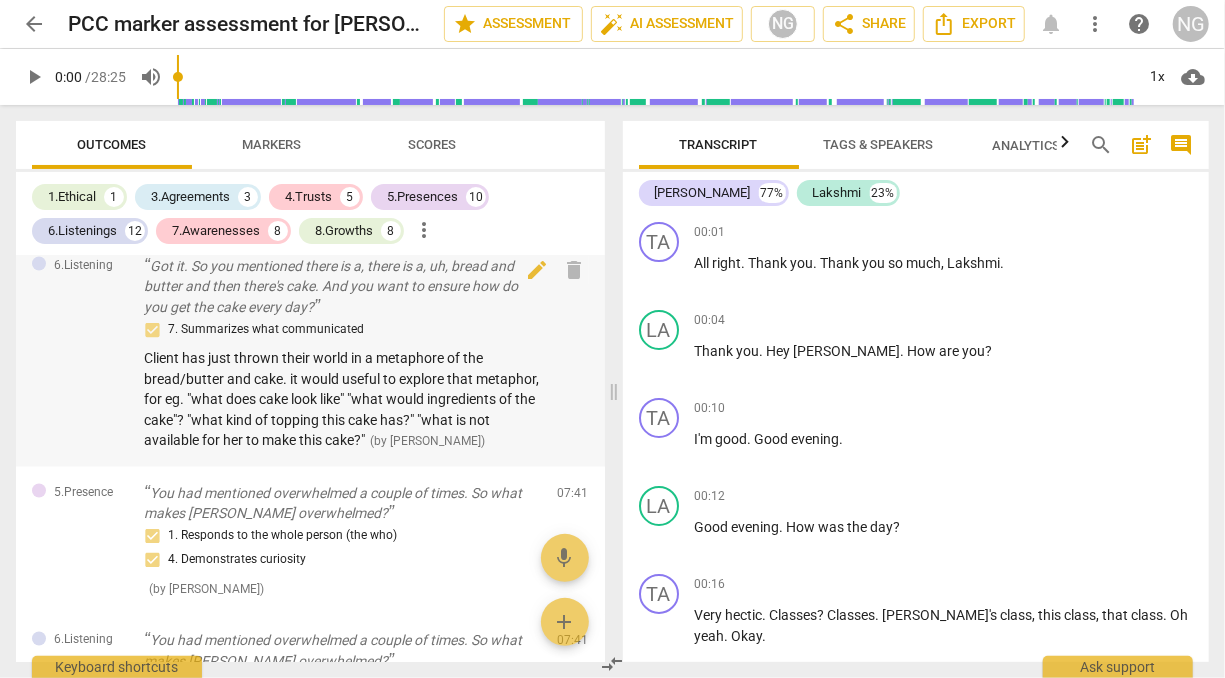 click on "7. Summarizes what communicated Client has just thrown their world in a metaphore of the bread/butter and cake. it would useful to explore that metaphor, for eg. "what does cake look like" "what would ingredients of the cake"? "what kind of topping this cake has?" "what is not available for her to make this cake?" ( by [PERSON_NAME] )" at bounding box center (343, 384) 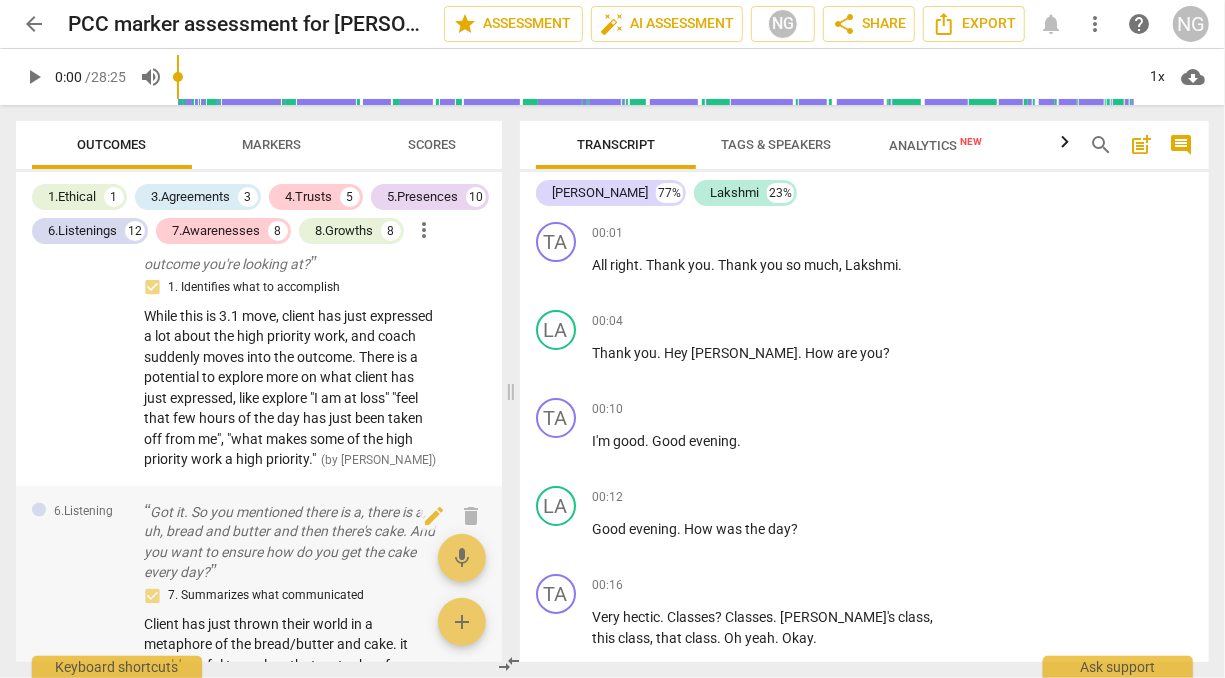 scroll, scrollTop: 1809, scrollLeft: 0, axis: vertical 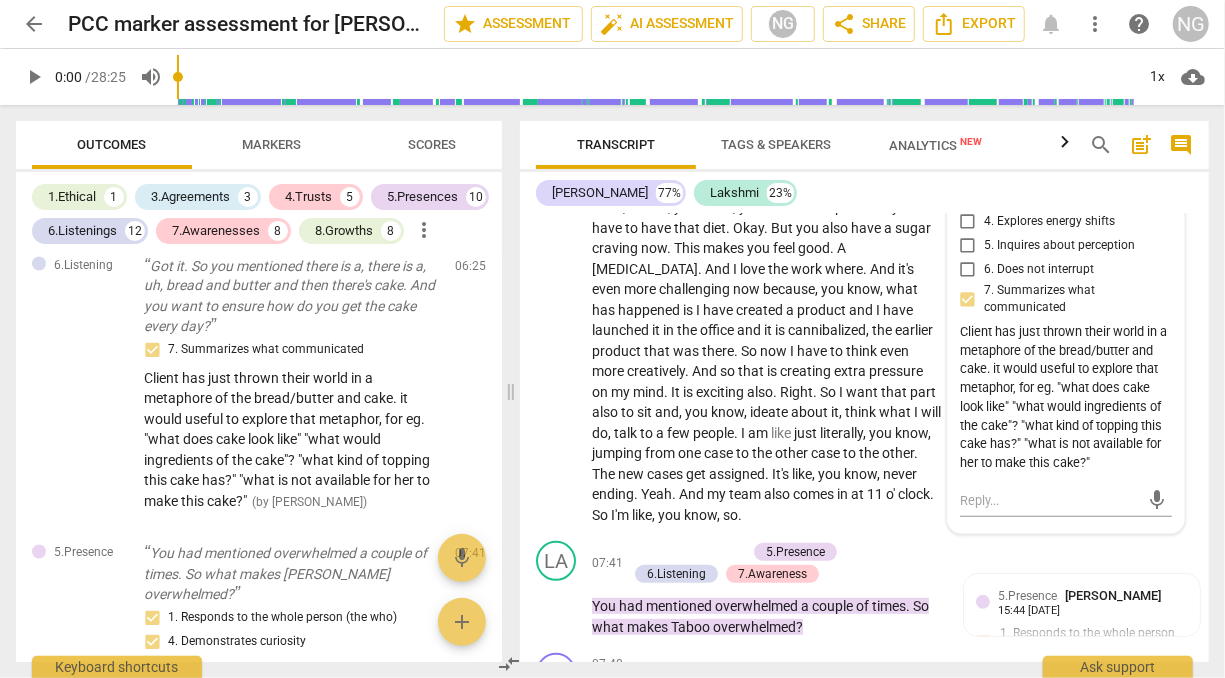 click on "Client has just thrown their world in a metaphore of the bread/butter and cake. it would useful to explore that metaphor, for eg. "what does cake look like" "what would ingredients of the cake"? "what kind of topping this cake has?" "what is not available for her to make this cake?"" at bounding box center [1066, 398] 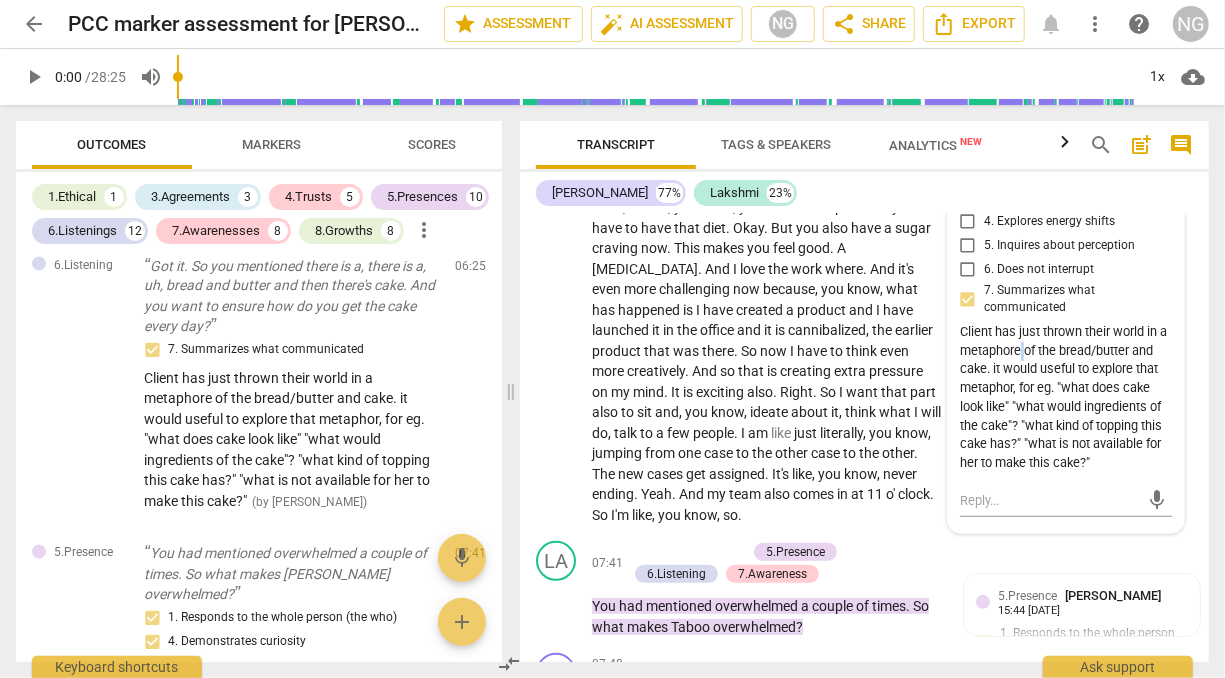 click on "Client has just thrown their world in a metaphore of the bread/butter and cake. it would useful to explore that metaphor, for eg. "what does cake look like" "what would ingredients of the cake"? "what kind of topping this cake has?" "what is not available for her to make this cake?"" at bounding box center (1066, 398) 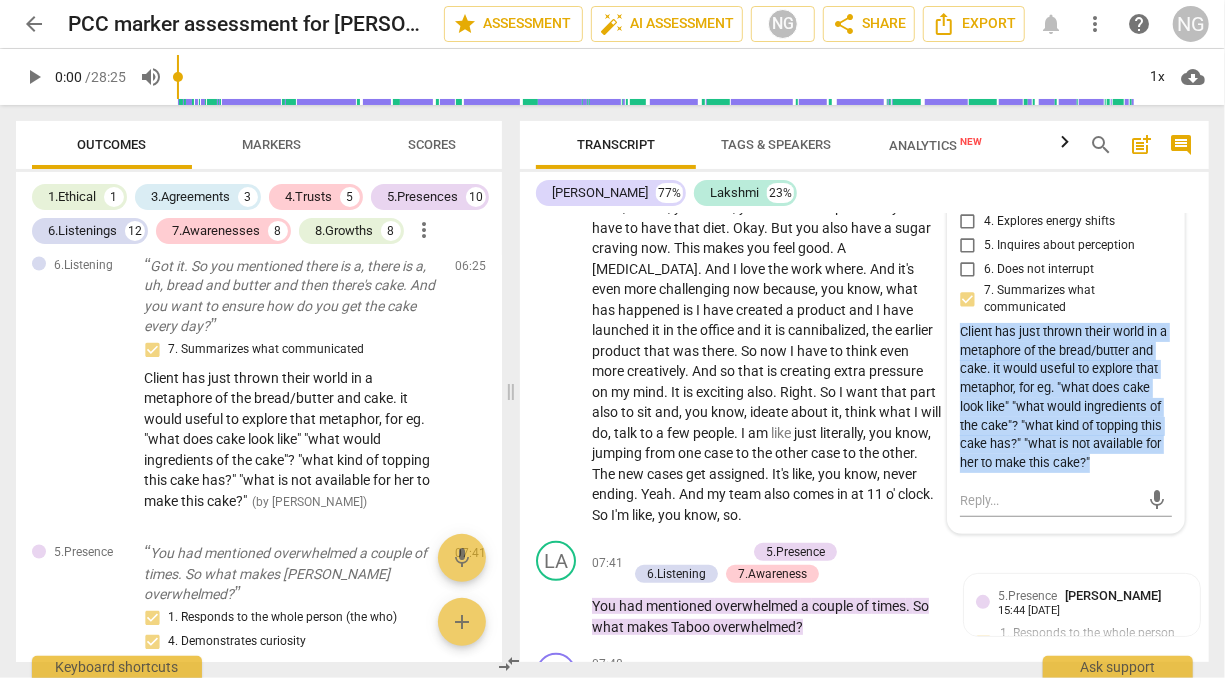 click on "Client has just thrown their world in a metaphore of the bread/butter and cake. it would useful to explore that metaphor, for eg. "what does cake look like" "what would ingredients of the cake"? "what kind of topping this cake has?" "what is not available for her to make this cake?"" at bounding box center [1066, 398] 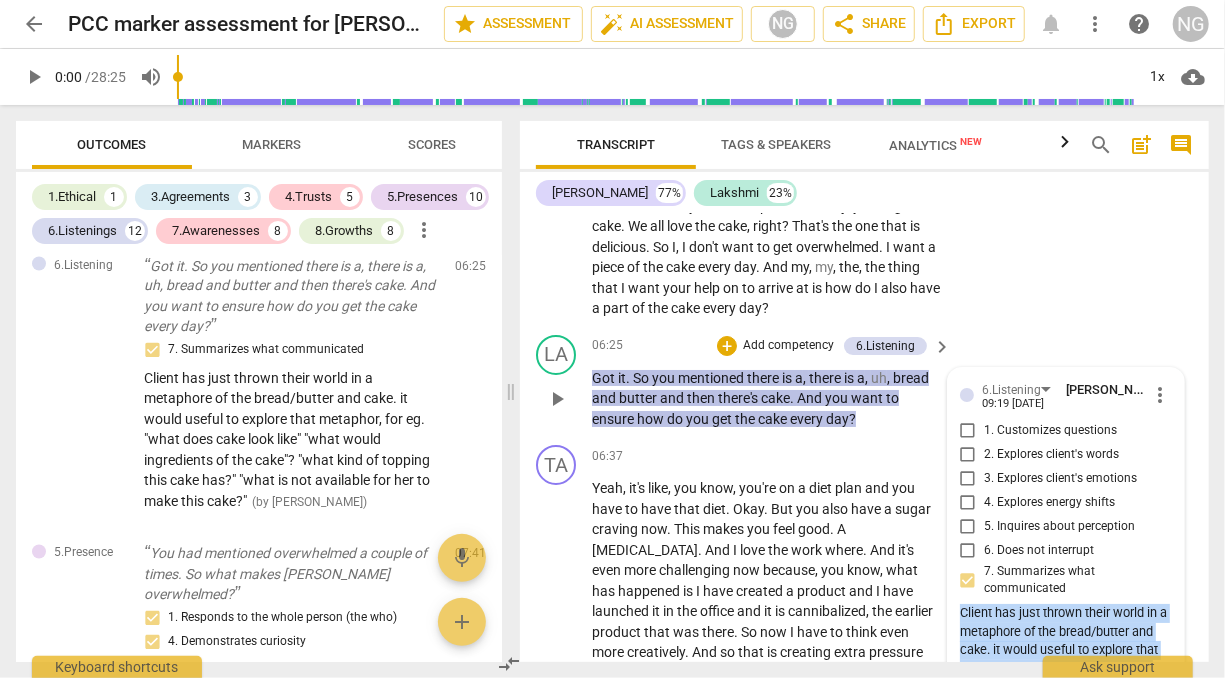scroll, scrollTop: 3588, scrollLeft: 0, axis: vertical 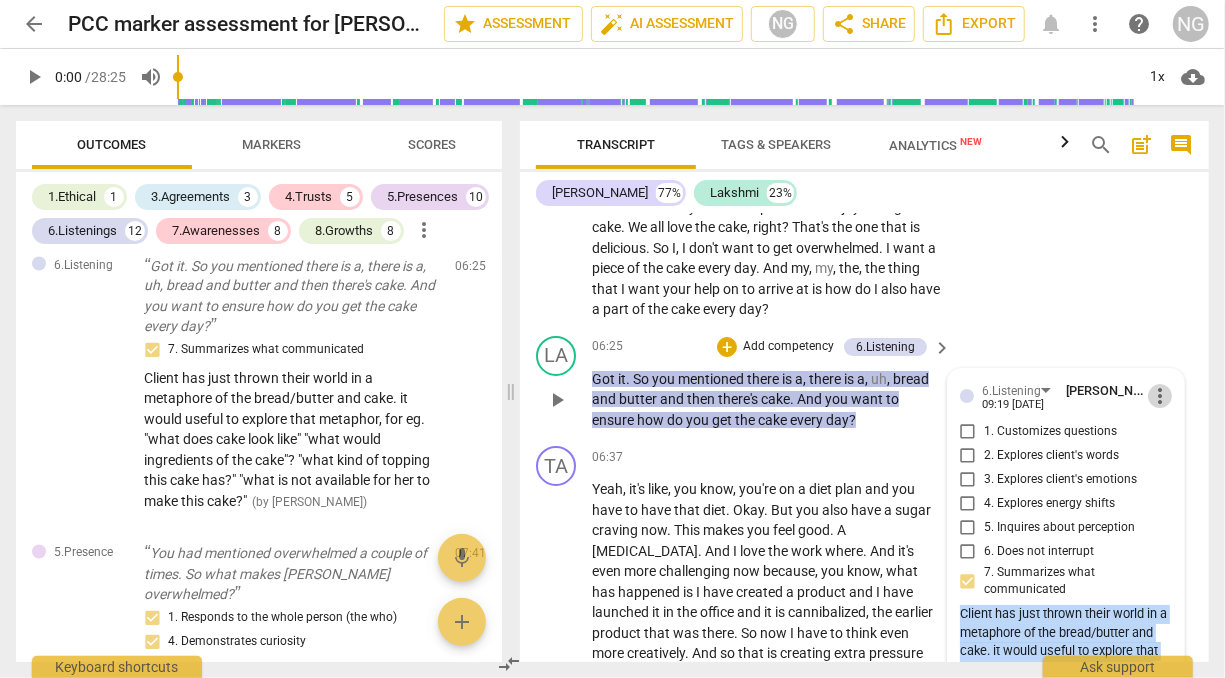 click on "more_vert" at bounding box center [1160, 396] 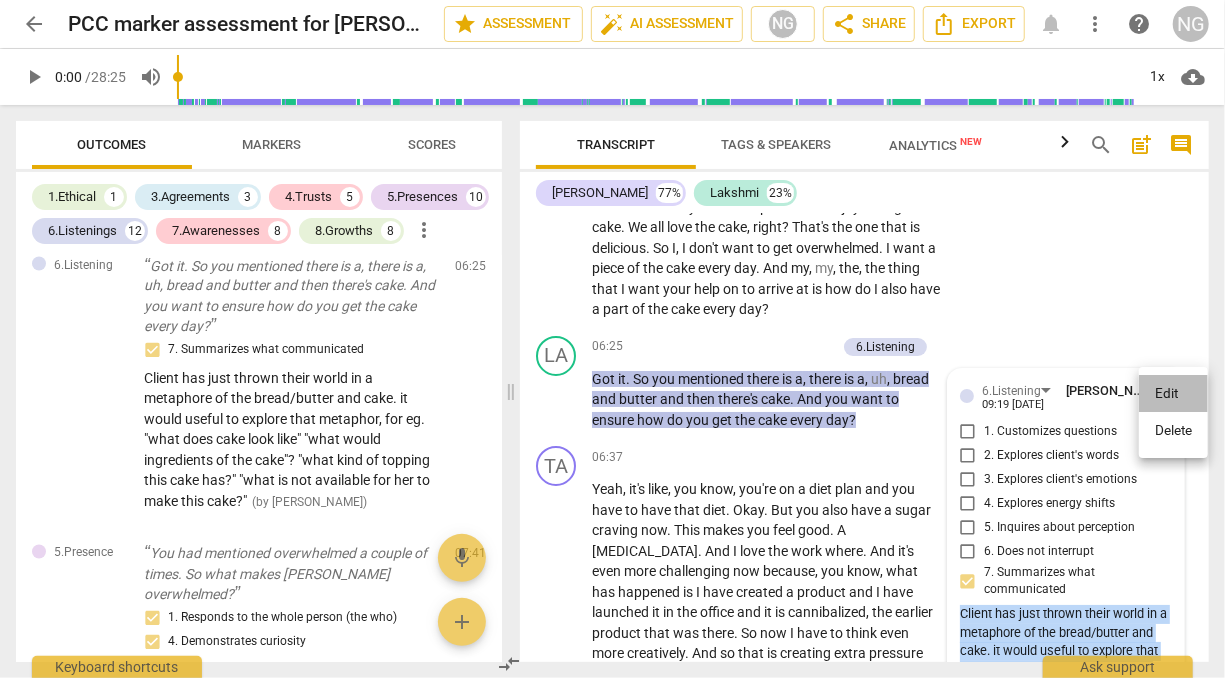 click on "Edit" at bounding box center (1173, 394) 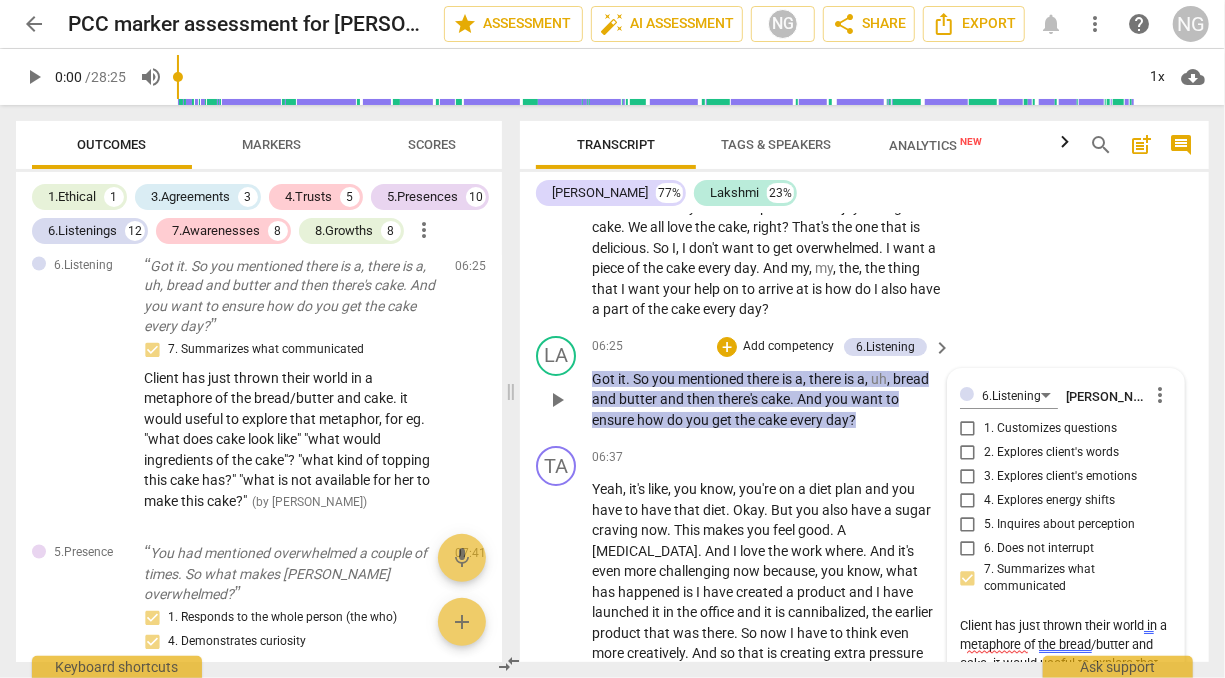 scroll, scrollTop: 3719, scrollLeft: 0, axis: vertical 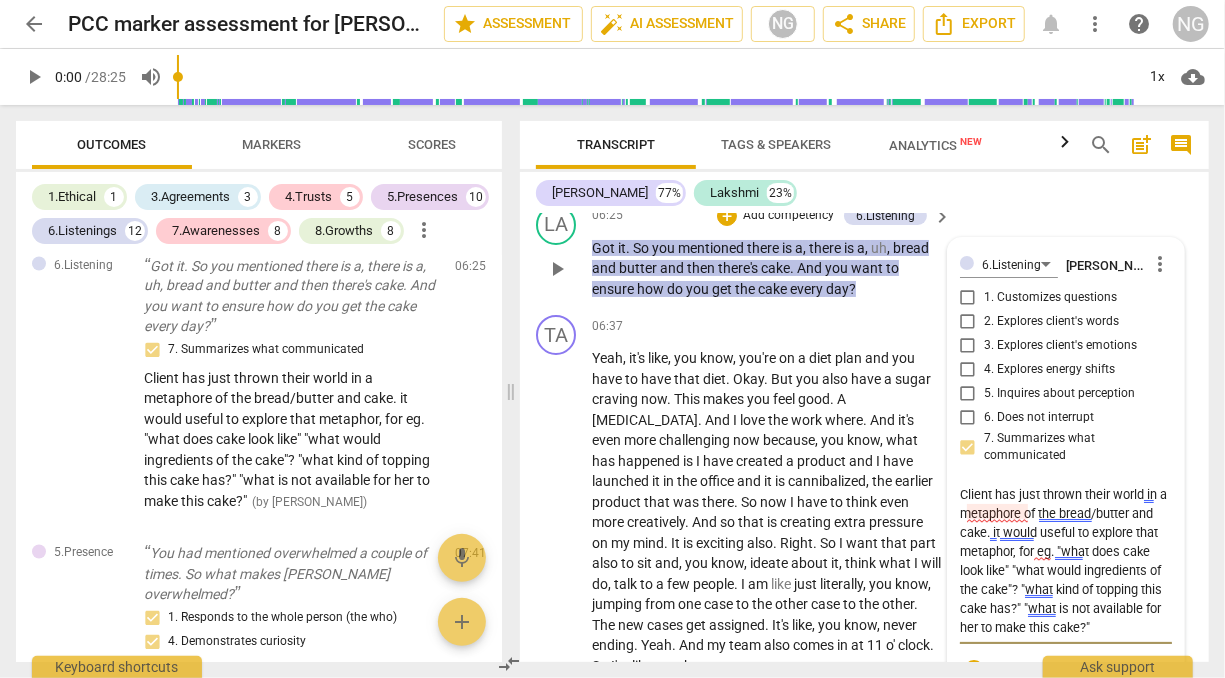 click on "Client has just thrown their world in a metaphore of the bread/butter and cake. it would useful to explore that metaphor, for eg. "what does cake look like" "what would ingredients of the cake"? "what kind of topping this cake has?" "what is not available for her to make this cake?"" at bounding box center [1066, 561] 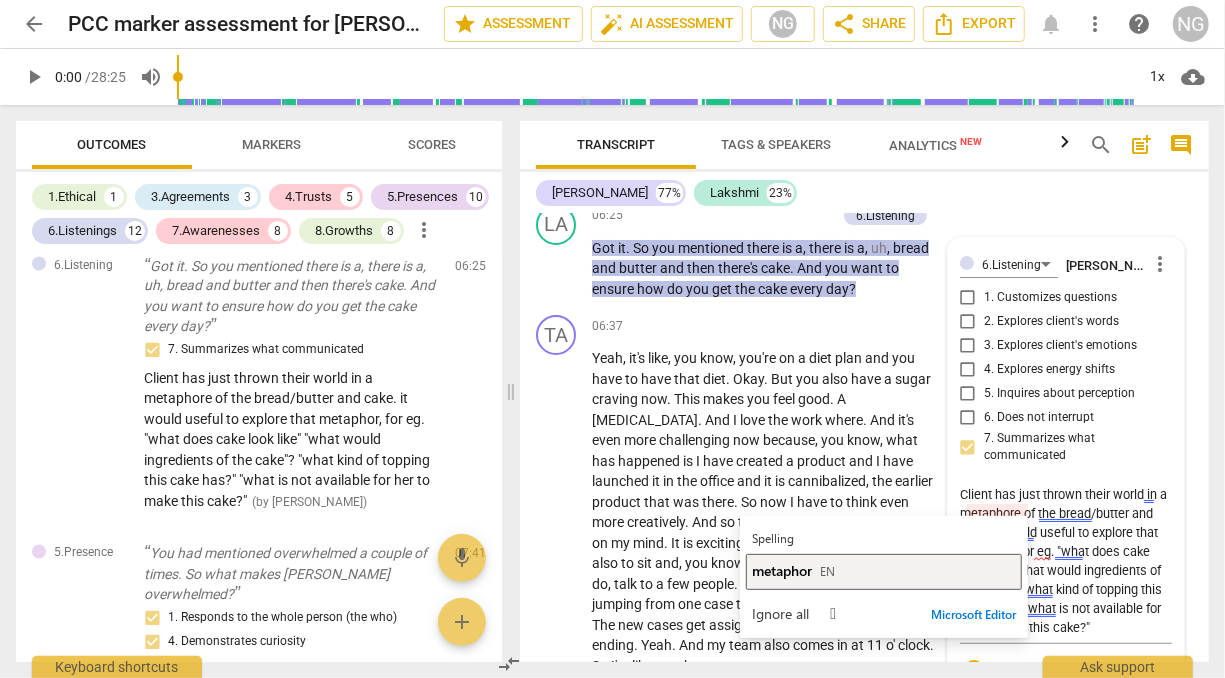 click on "metaphor" at bounding box center (782, 570) 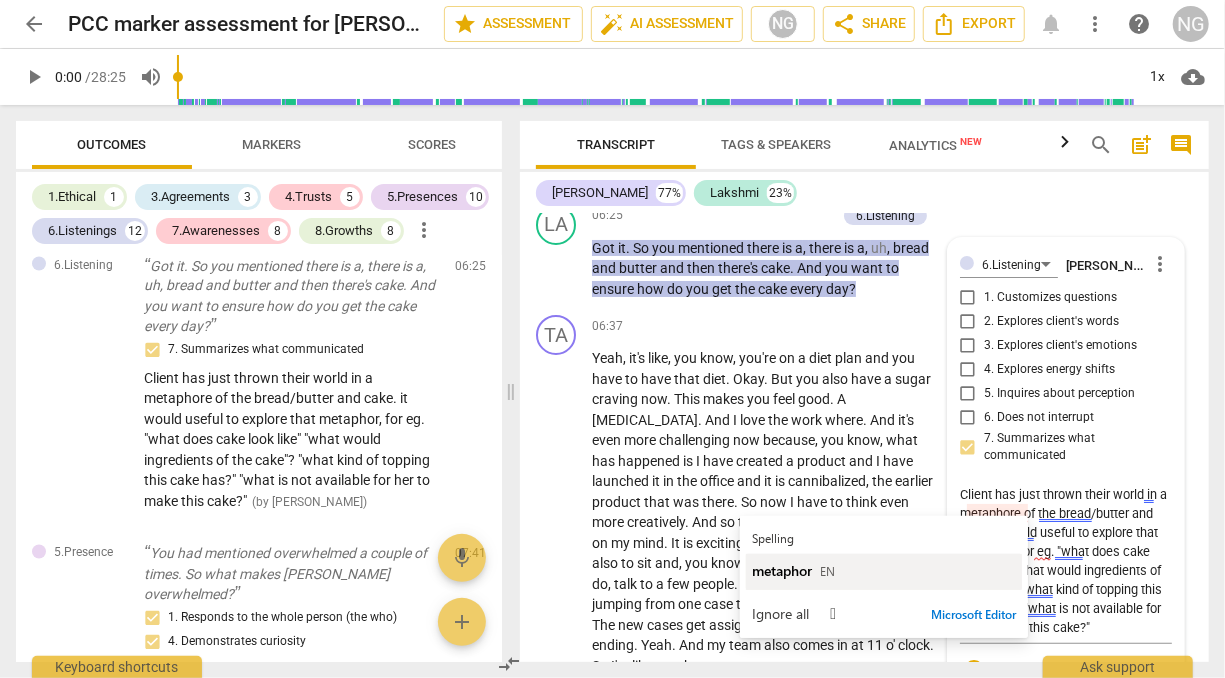 type on "Client has just thrown their world in a metaphor of the bread/butter and cake. it would useful to explore that metaphor, for eg. "what does cake look like" "what would ingredients of the cake"? "what kind of topping this cake has?" "what is not available for her to make this cake?"" 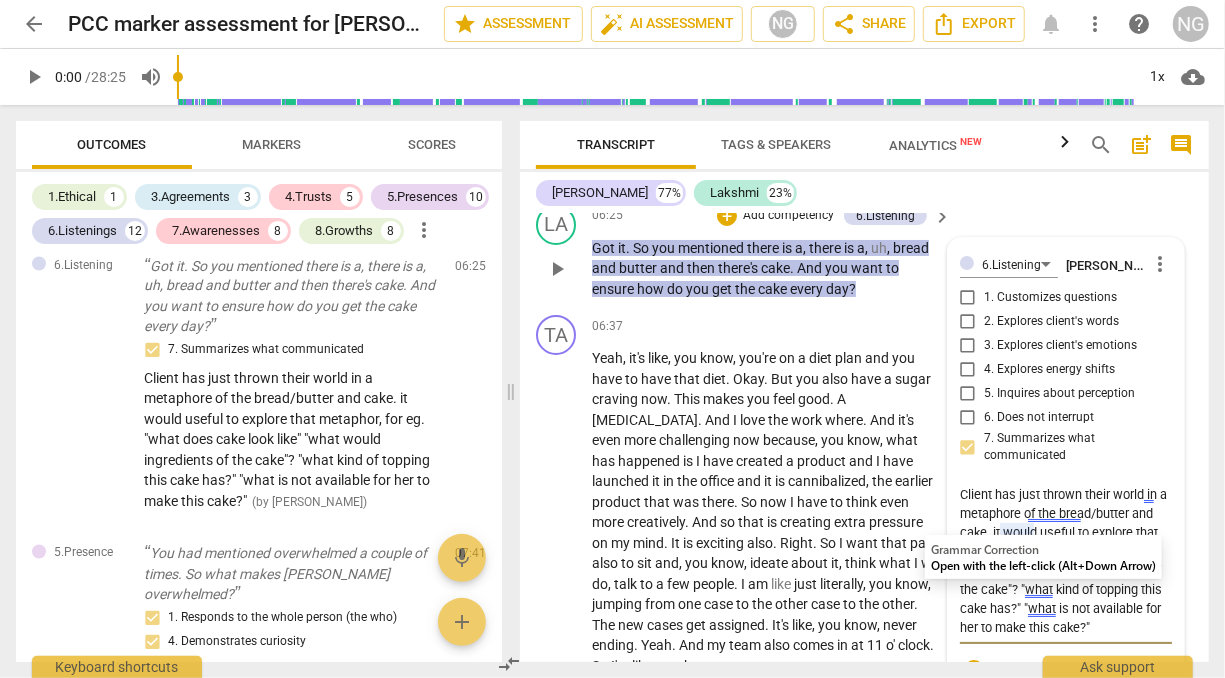 click on "Client has just thrown their world in a metaphor of the bread/butter and cake. it would useful to explore that metaphor, for eg. "what does cake look like" "what would ingredients of the cake"? "what kind of topping this cake has?" "what is not available for her to make this cake?"" at bounding box center [1066, 561] 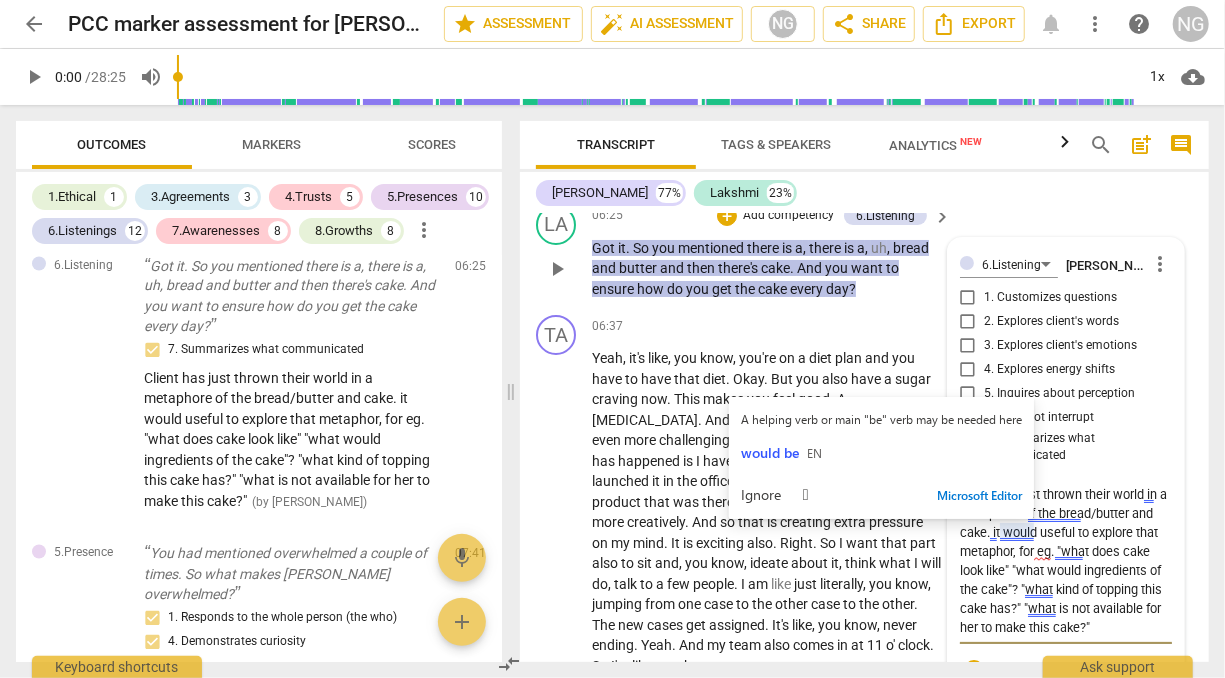 type on "Client has just thrown their world in a metaphor of the bread/butter and cake. it would useful to explore that metaphor, for eg. "what does cake look like" "what would ingredients of the cake"? "what kind of topping this cake has?" "what is not available for her to make this cake?"" 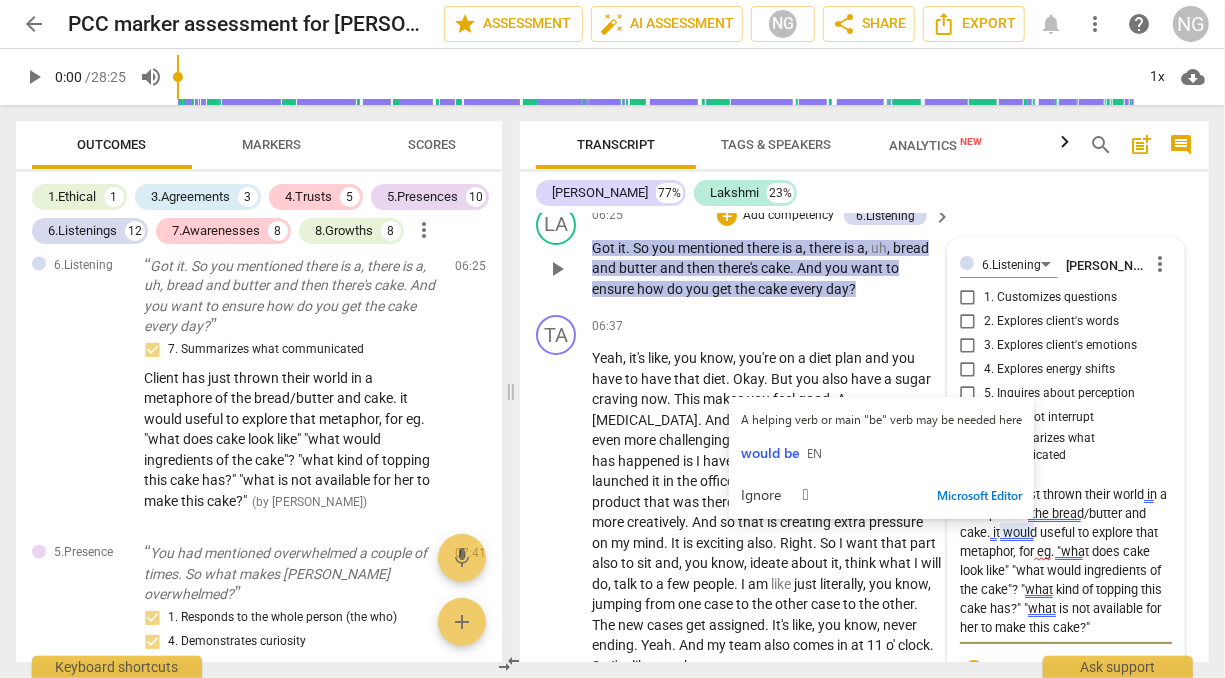 type on "Client has just thrown their world in a metaphor of the bread/butter and cake. it would buseful to explore that metaphor, for eg. "what does cake look like" "what would ingredients of the cake"? "what kind of topping this cake has?" "what is not available for her to make this cake?"" 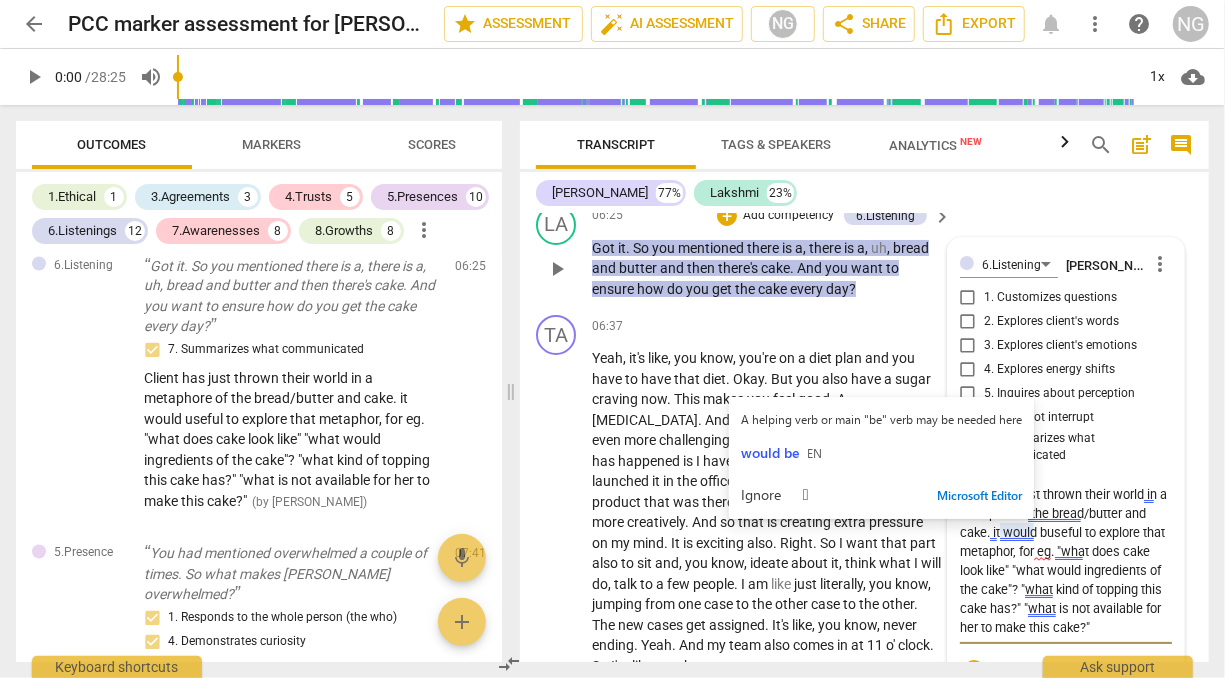 type on "Client has just thrown their world in a metaphor of the bread/butter and cake. it would beuseful to explore that metaphor, for eg. "what does cake look like" "what would ingredients of the cake"? "what kind of topping this cake has?" "what is not available for her to make this cake?"" 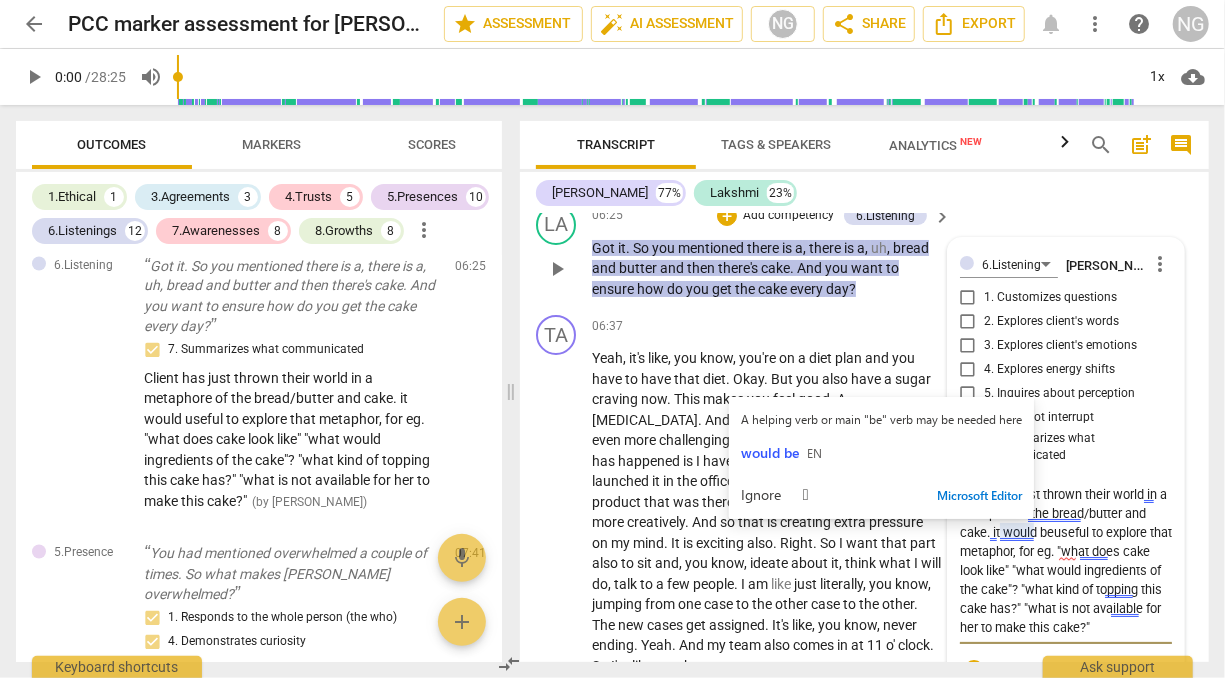 type on "Client has just thrown their world in a metaphor of the bread/butter and cake. it would be useful to explore that metaphor, for eg. "what does cake look like" "what would ingredients of the cake"? "what kind of topping this cake has?" "what is not available for her to make this cake?"" 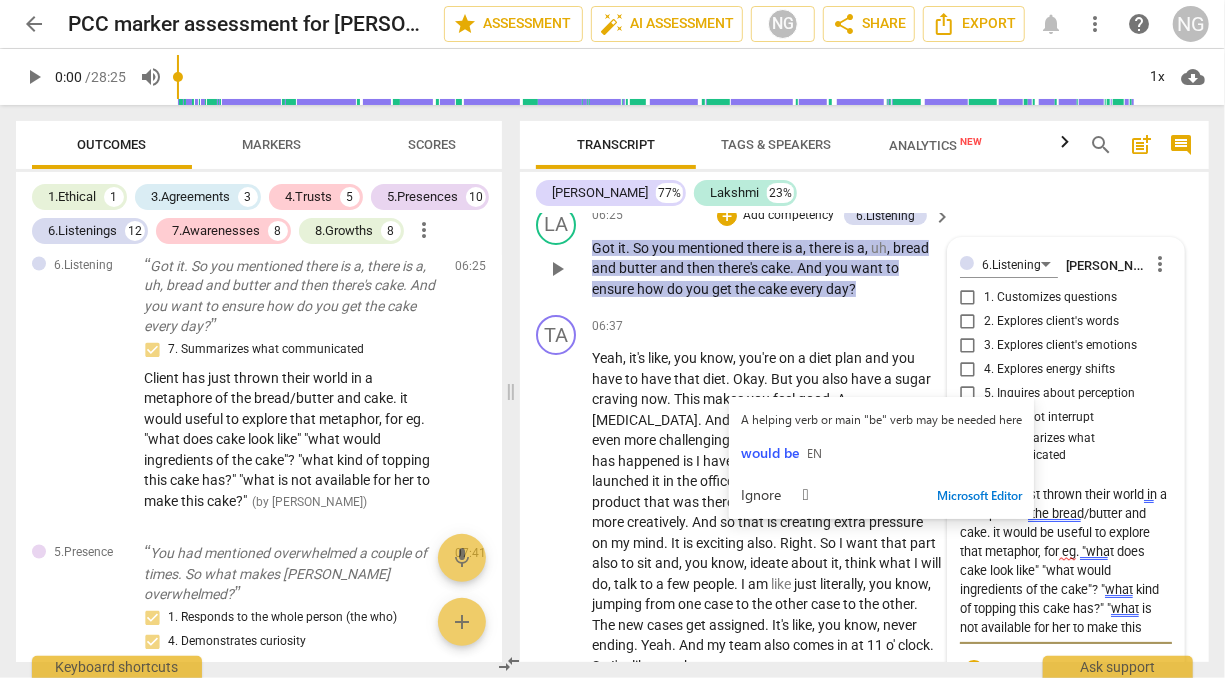 type on "Client has just thrown their world in a metaphor of the bread/butter and cake. it would be useful to explore that metaphor, for eg. "what does cake look like" "what would ingredients of the cake"? "what kind of topping this cake has?" "what is not available for her to make this cake?"" 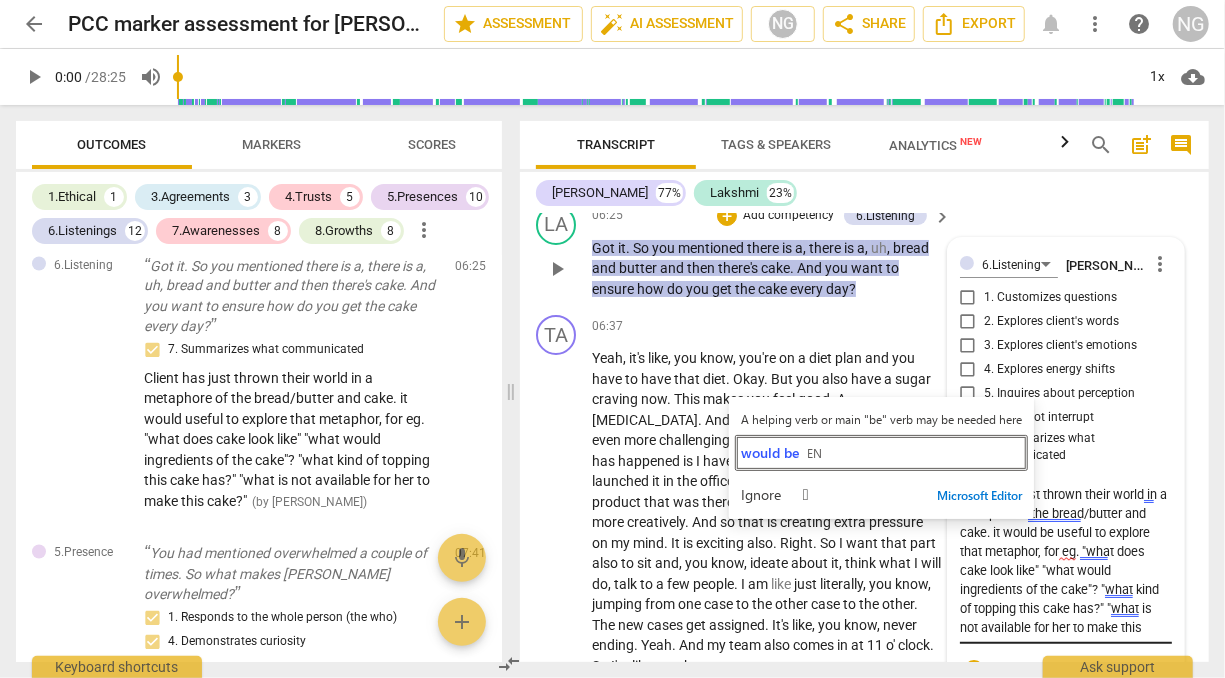 type 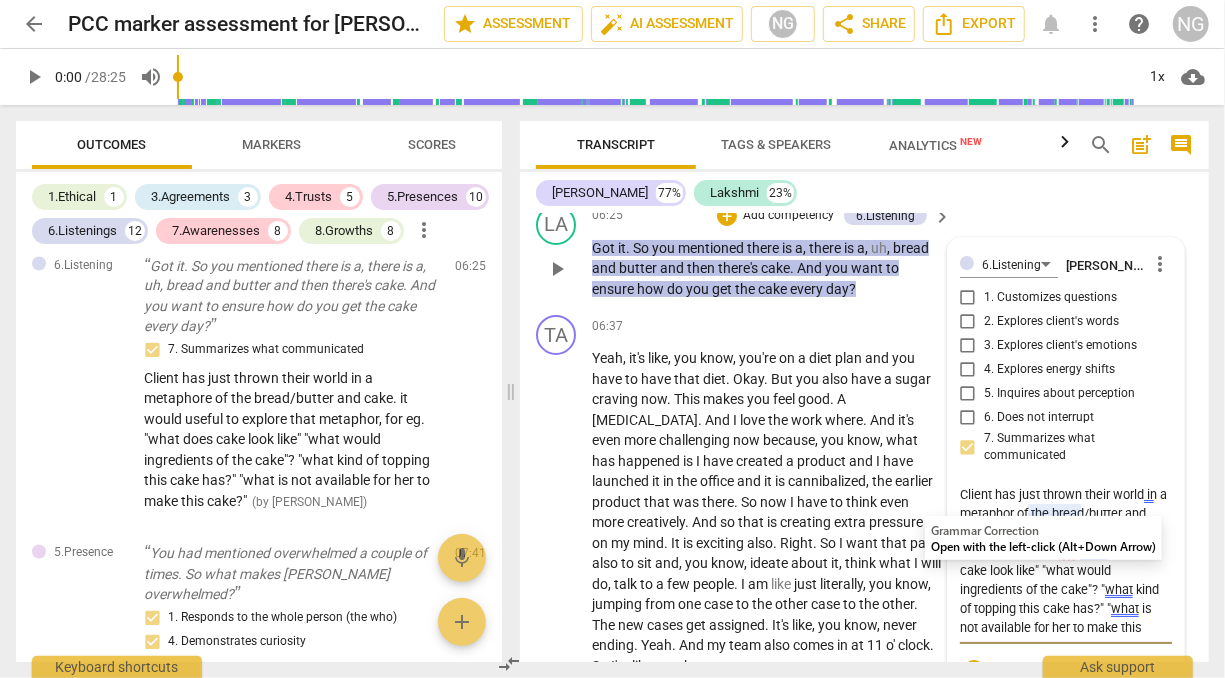 click on "Client has just thrown their world in a metaphor of the bread/butter and cake. it would be useful to explore that metaphor, for eg. "what does cake look like" "what would ingredients of the cake"? "what kind of topping this cake has?" "what is not available for her to make this cake?"" at bounding box center (1066, 561) 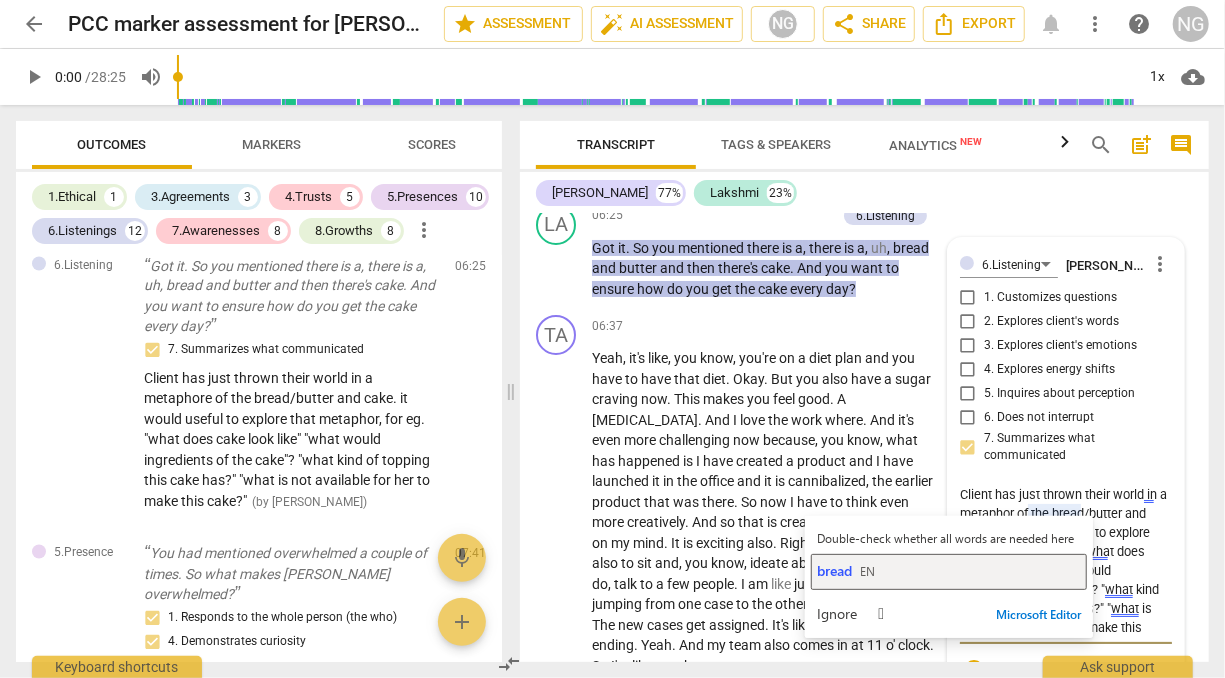 click on "bread" at bounding box center [834, 570] 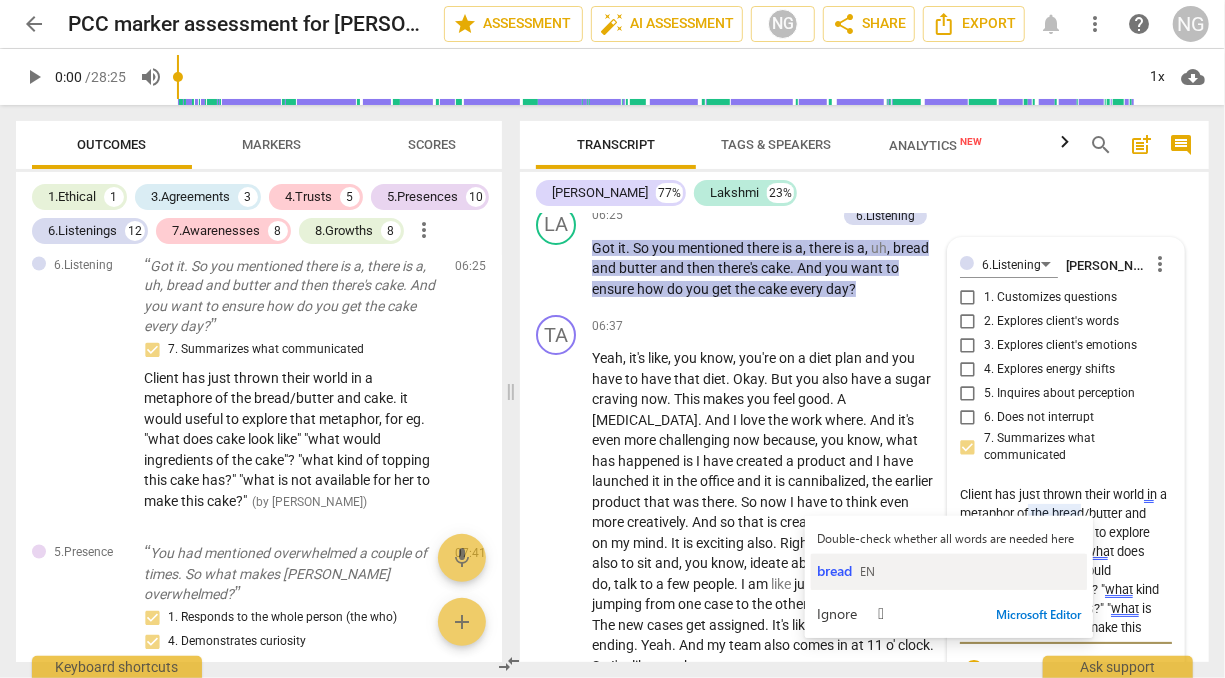 type on "Client has just thrown their world in a metaphor of bread/butter and cake. it would be useful to explore that metaphor, for eg. "what does cake look like" "what would ingredients of the cake"? "what kind of topping this cake has?" "what is not available for her to make this cake?"" 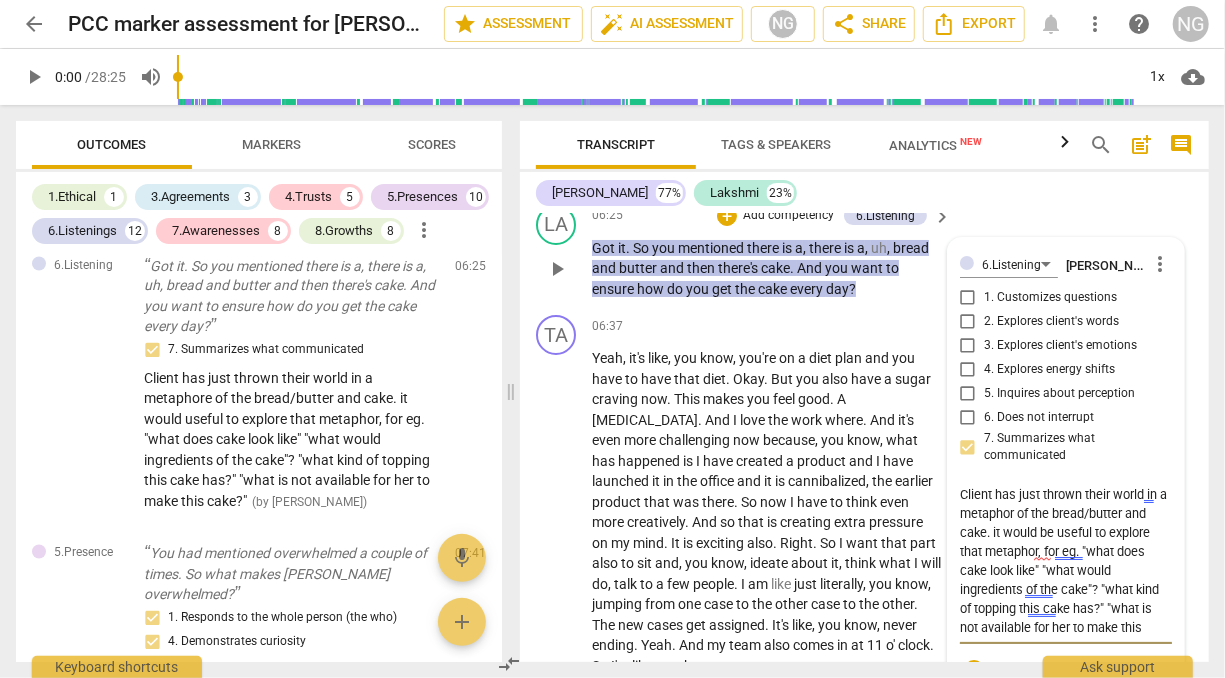 scroll, scrollTop: 18, scrollLeft: 0, axis: vertical 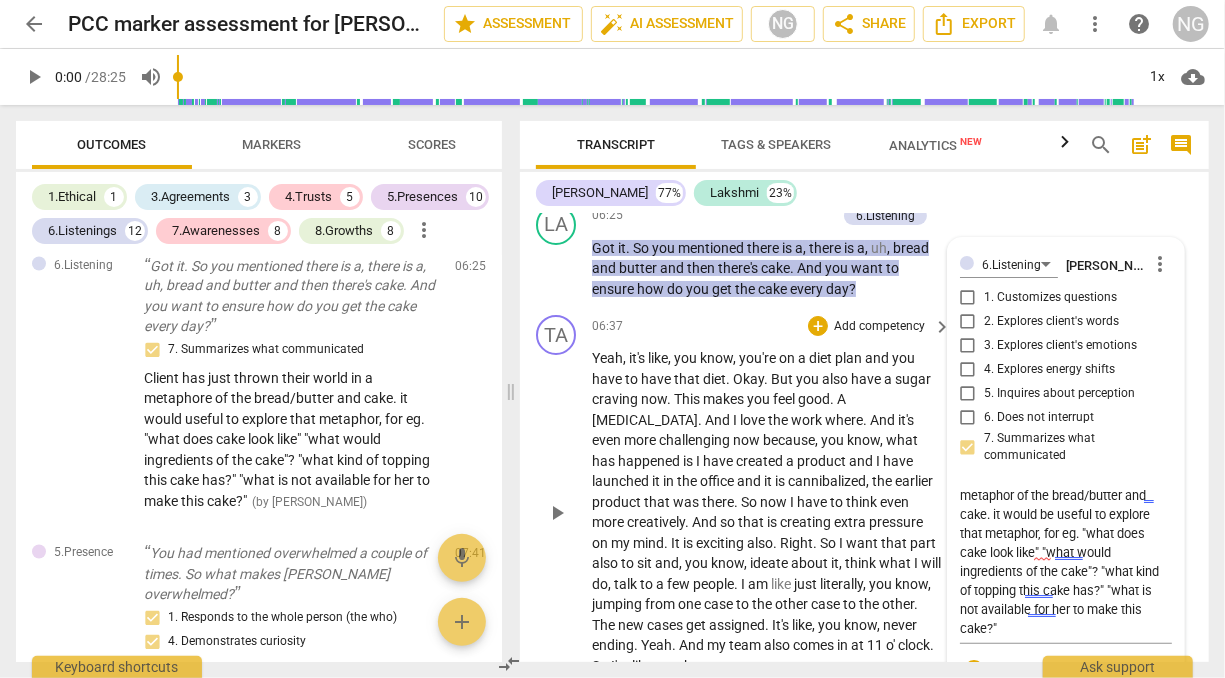 click on "product" at bounding box center [823, 461] 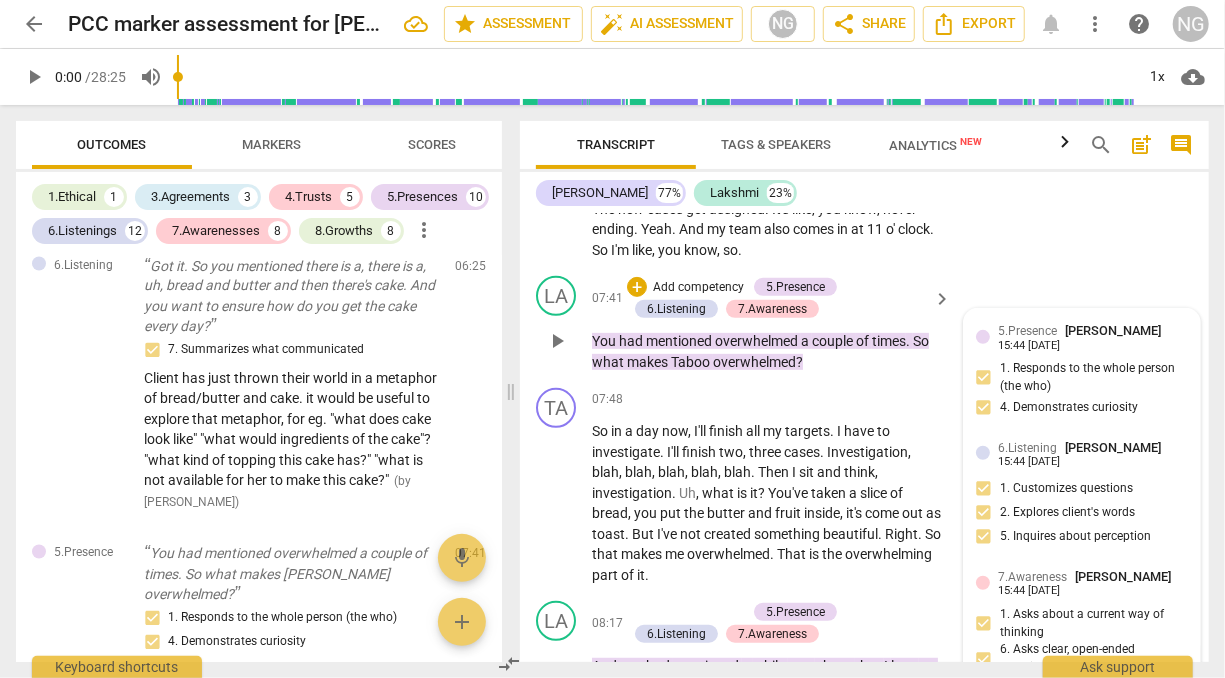scroll, scrollTop: 4144, scrollLeft: 0, axis: vertical 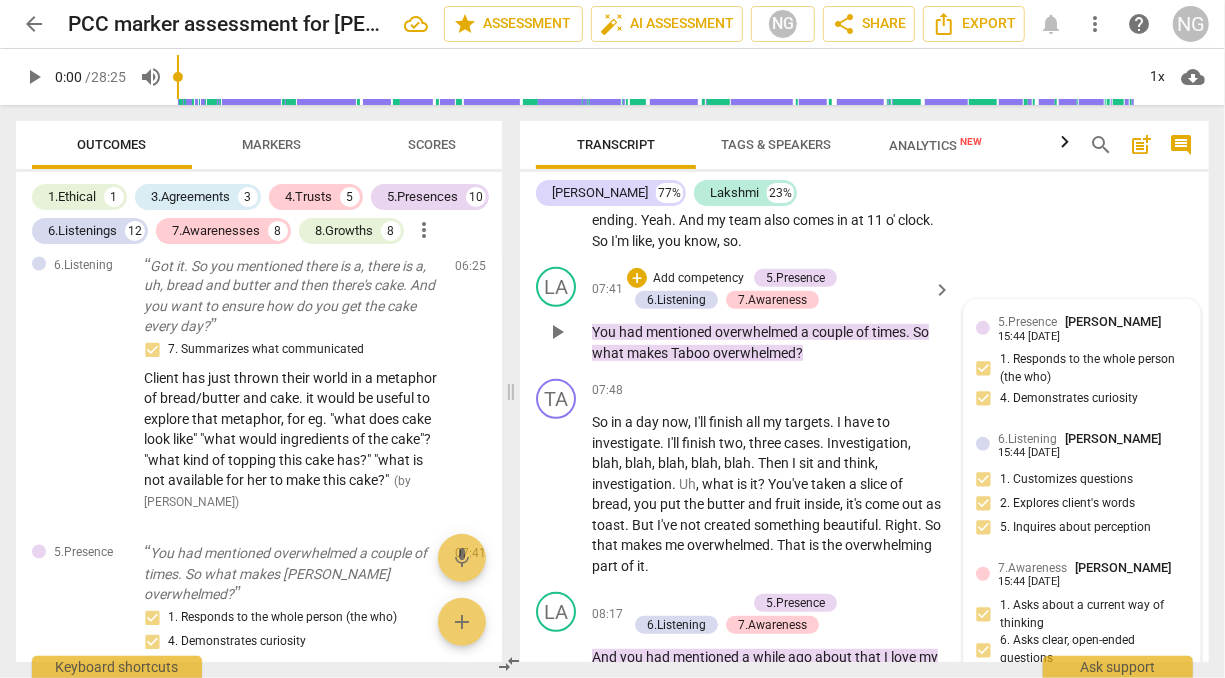click on "5.Presence [PERSON_NAME] 15:44 [DATE]" at bounding box center (1093, 327) 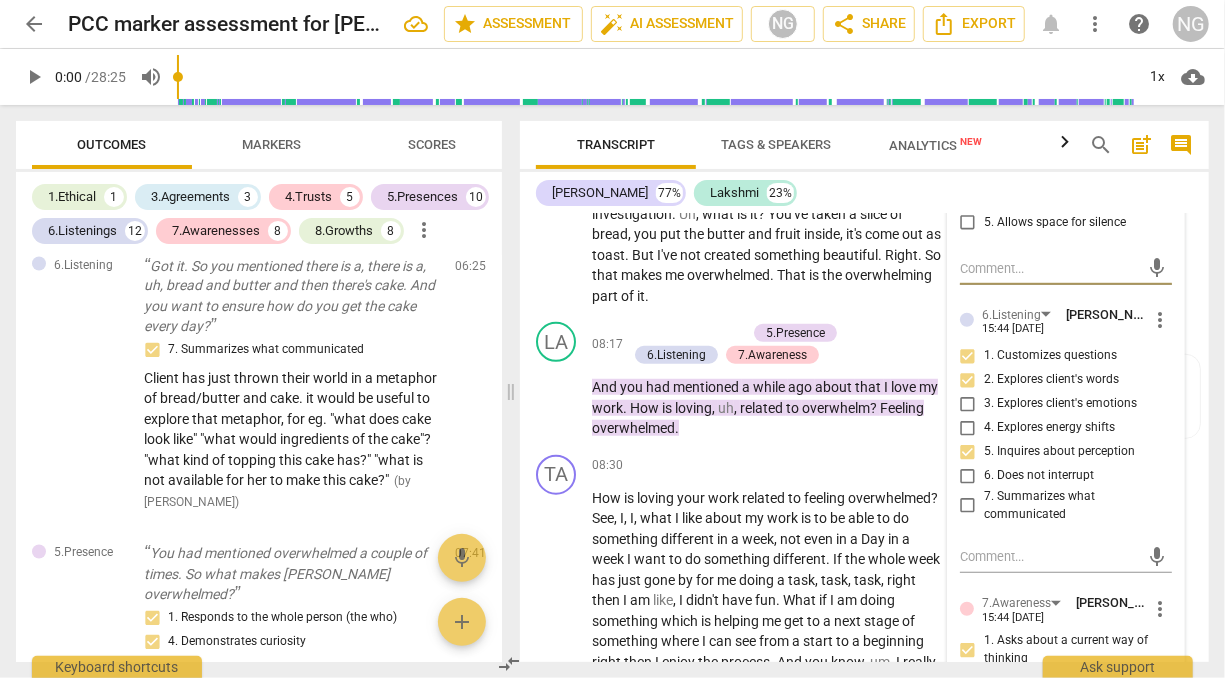 scroll, scrollTop: 4417, scrollLeft: 0, axis: vertical 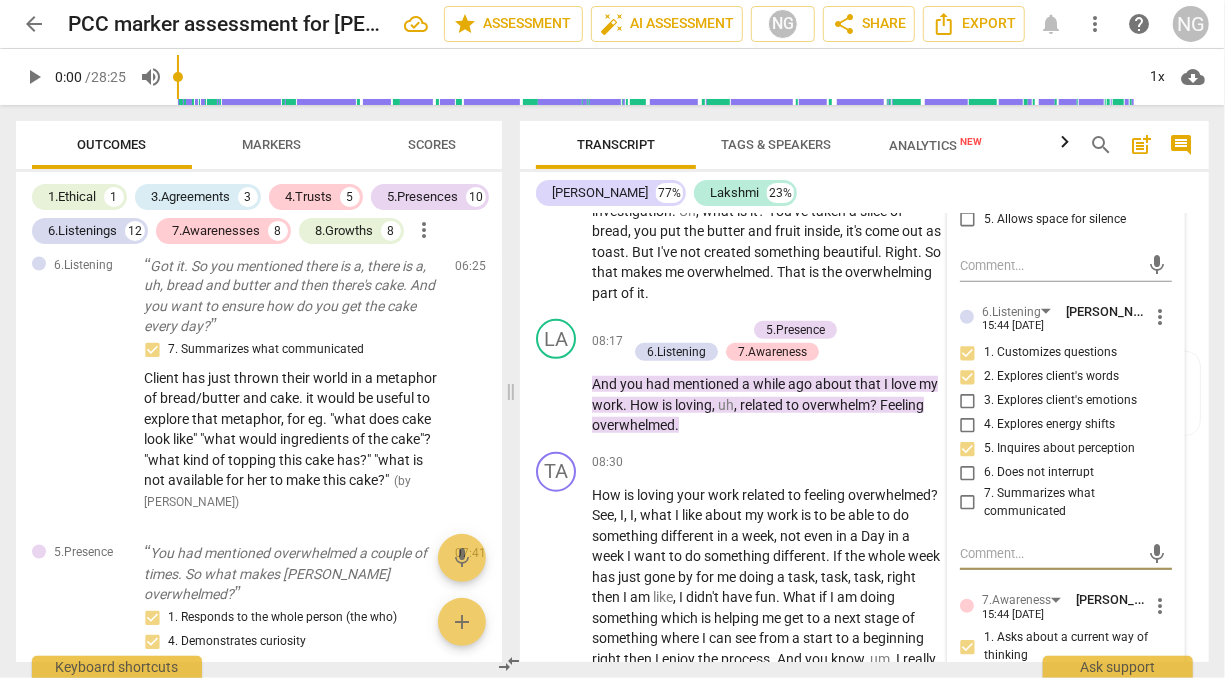 click at bounding box center [1050, 553] 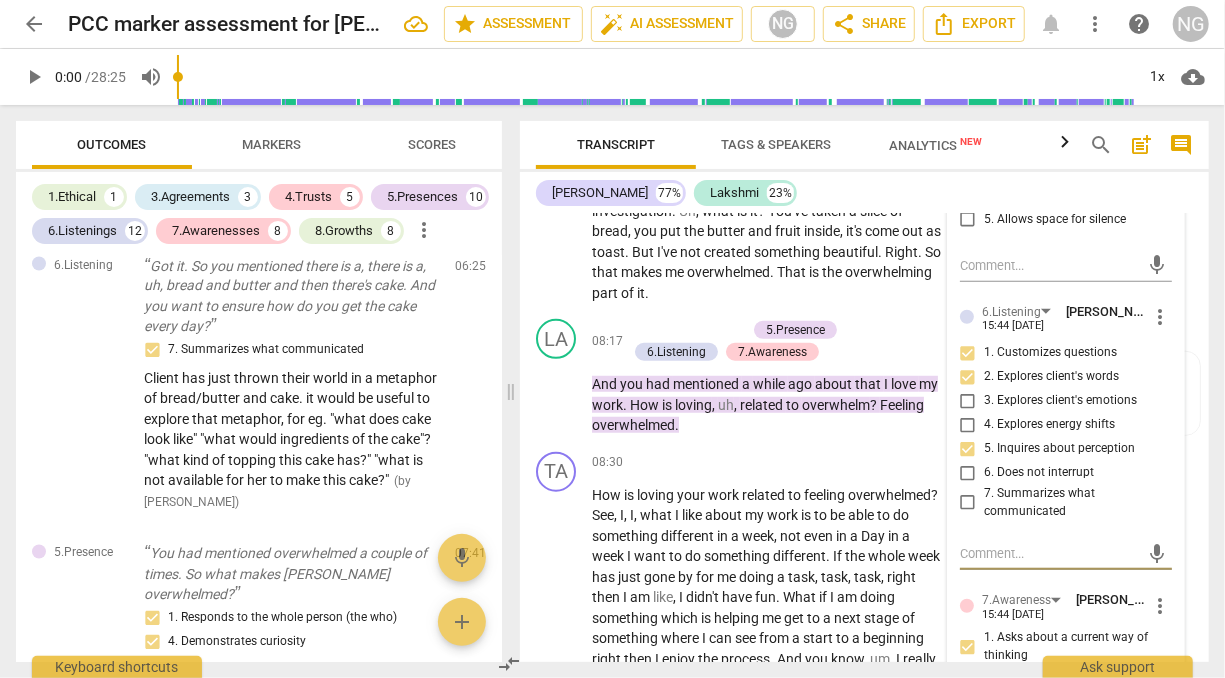 type on "C" 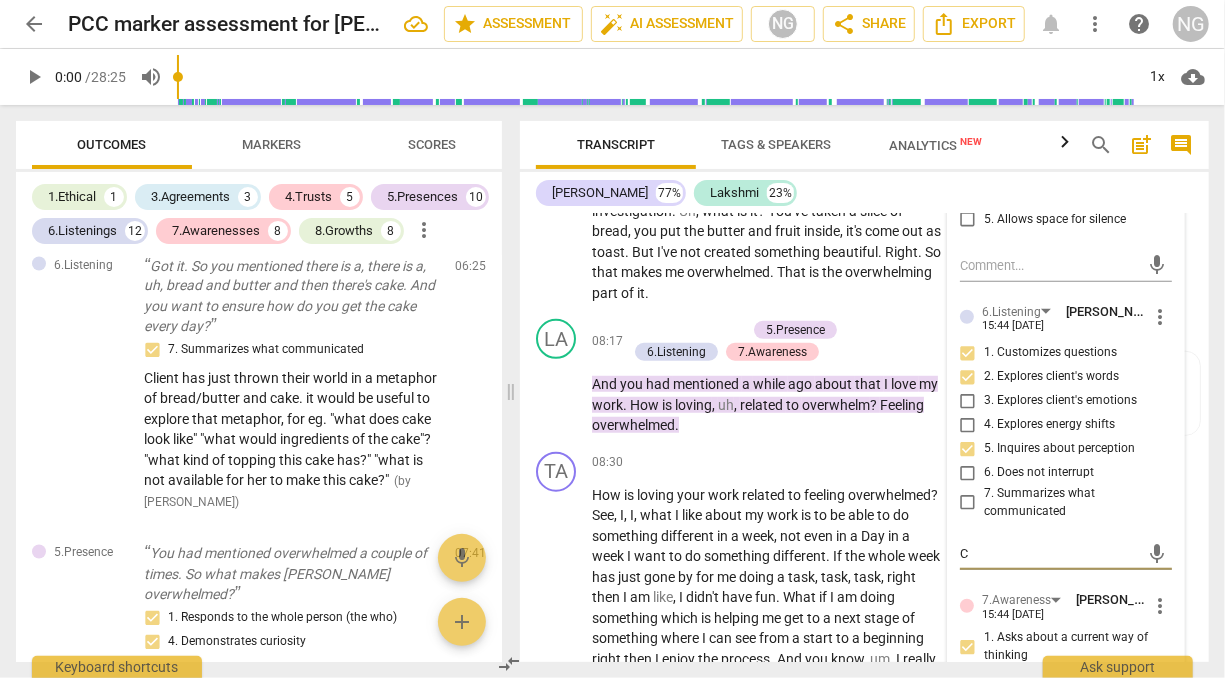 type on "Cl" 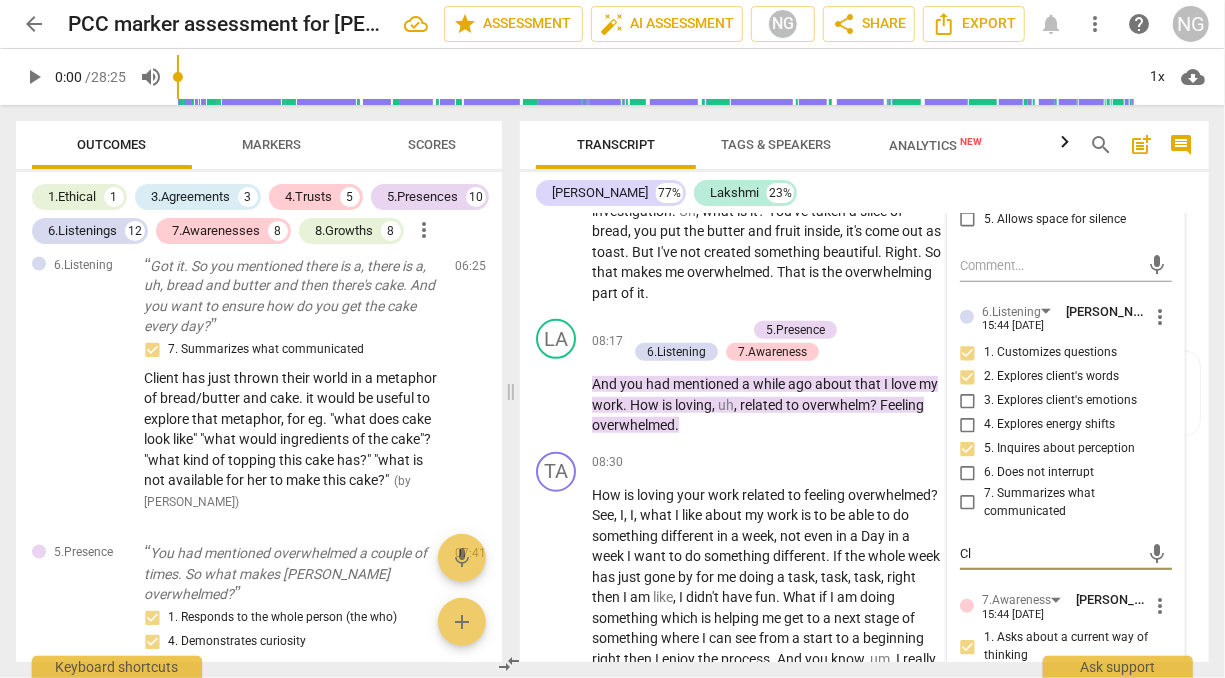 type on "Cl" 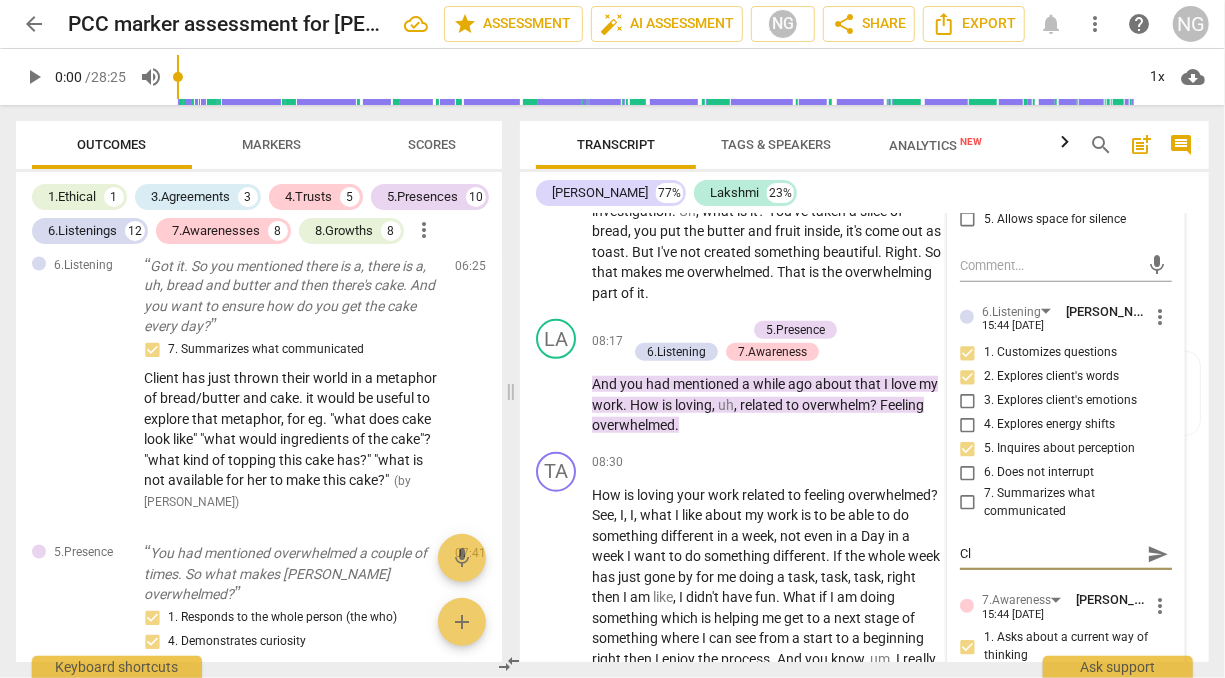 type on "Cle" 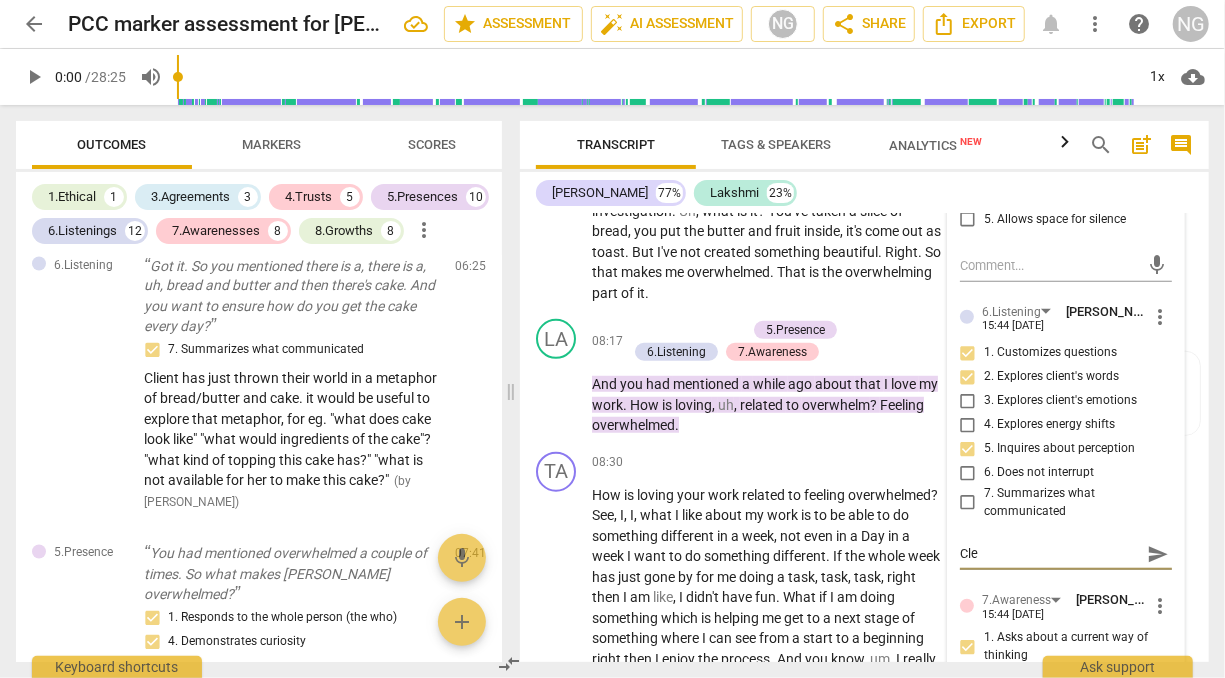 type on "Clei" 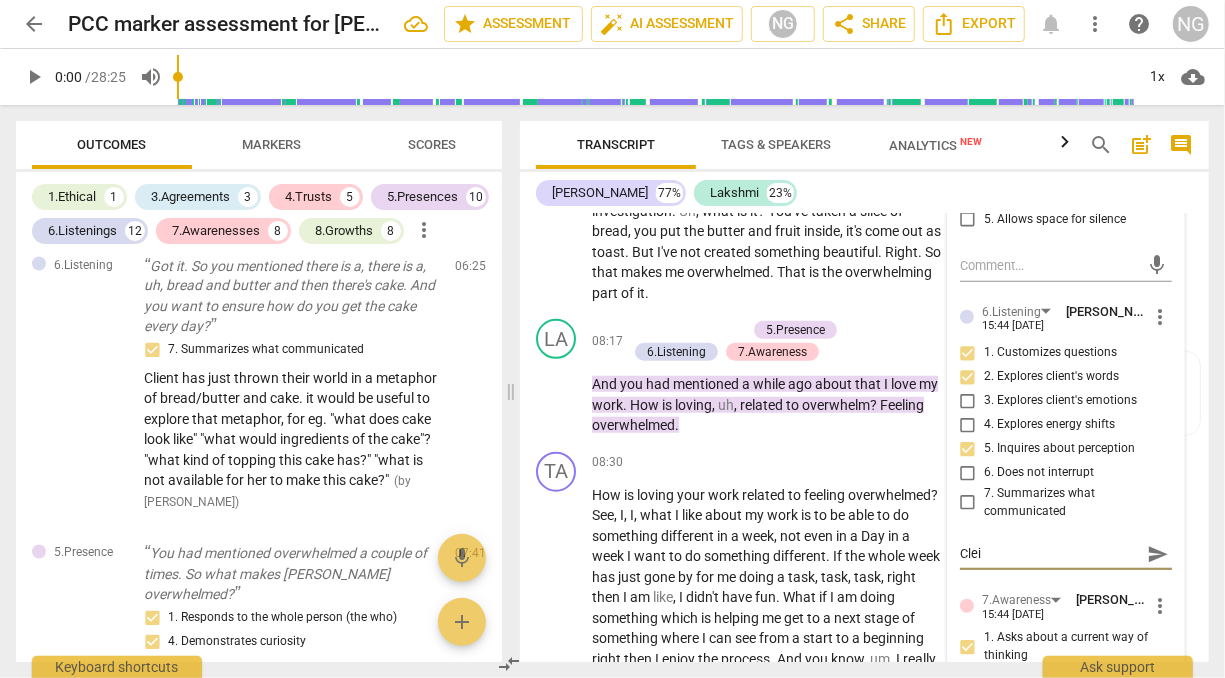 type on "[PERSON_NAME]" 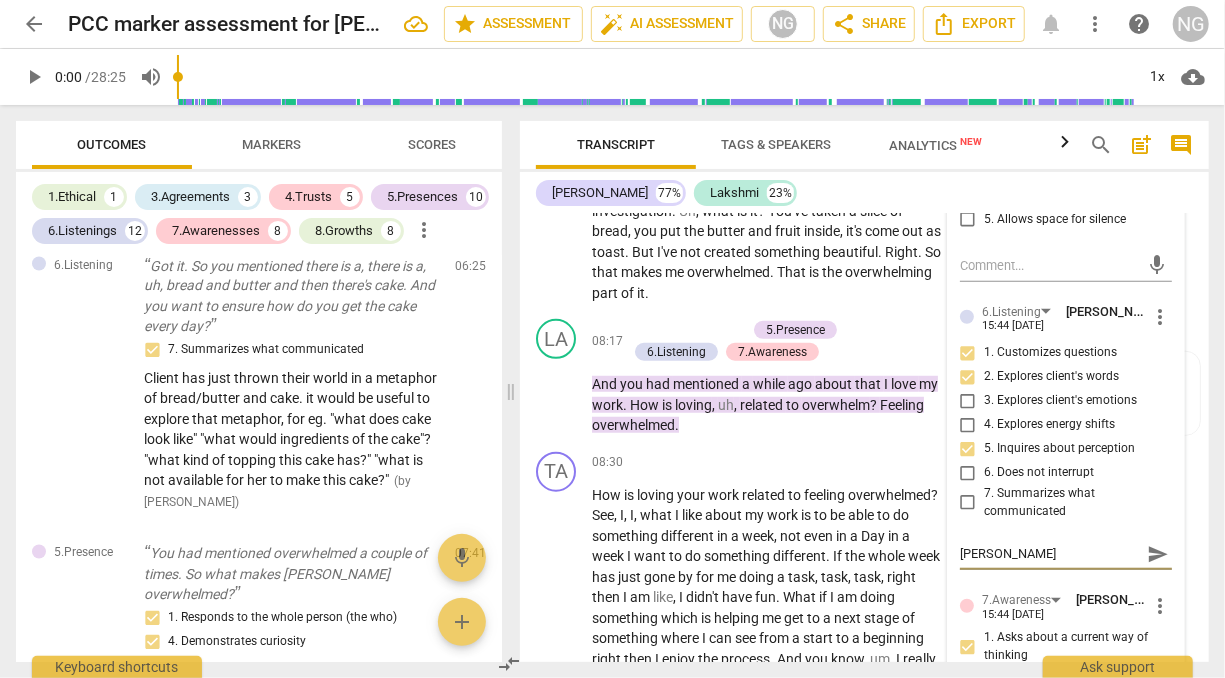 type on "Cleint" 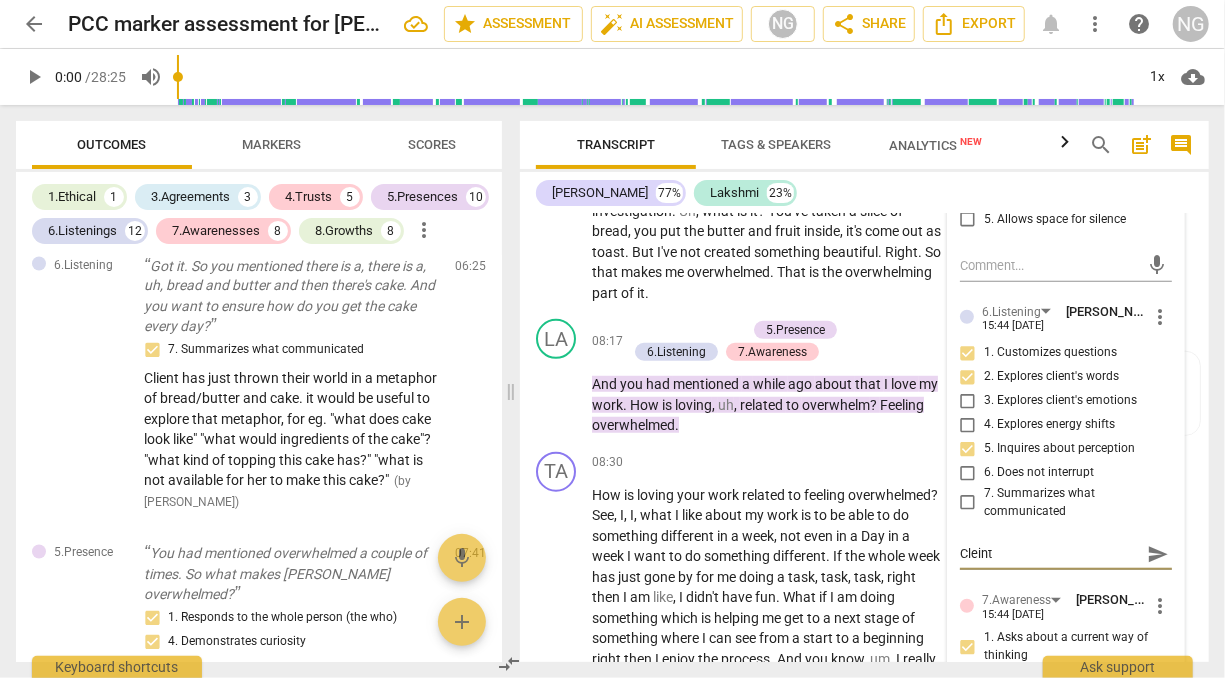 type on "Cleint" 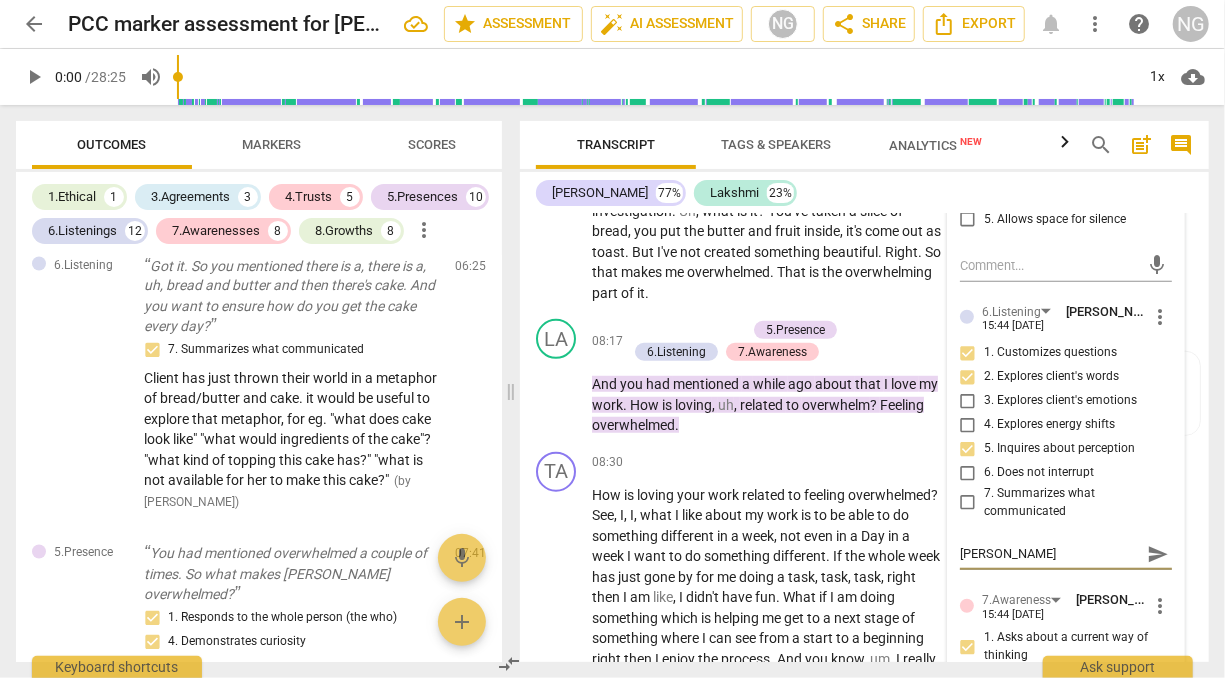type on "Clei" 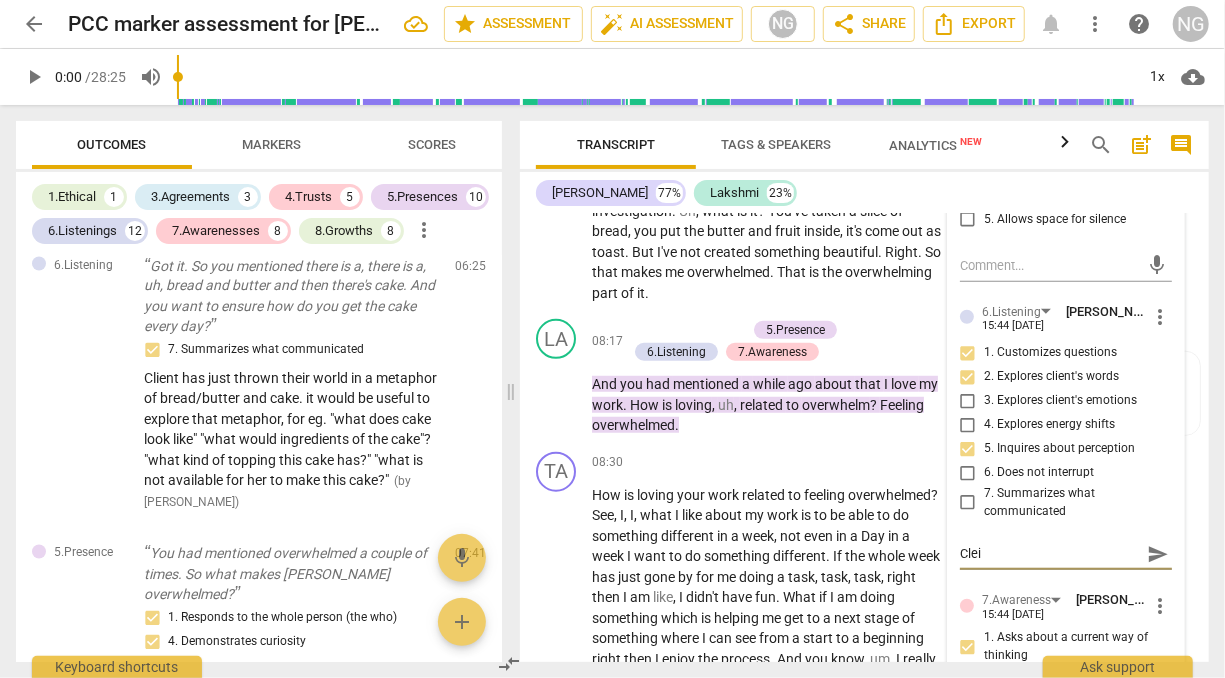 type on "Cle" 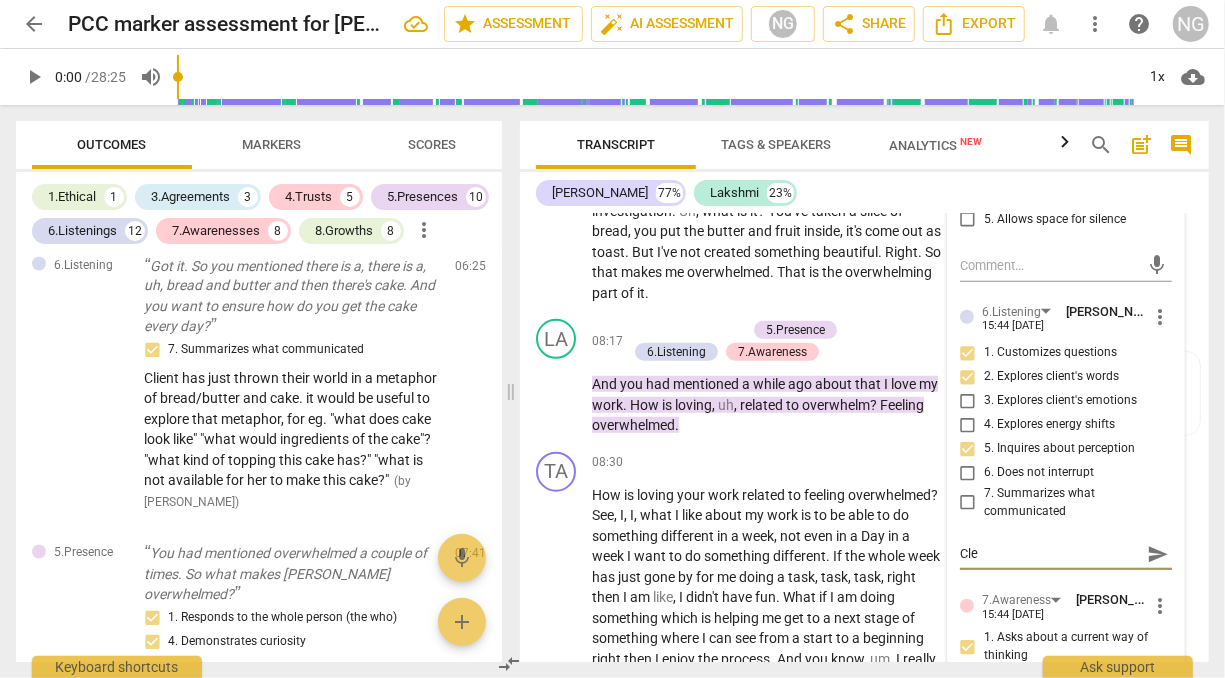 type on "Cl" 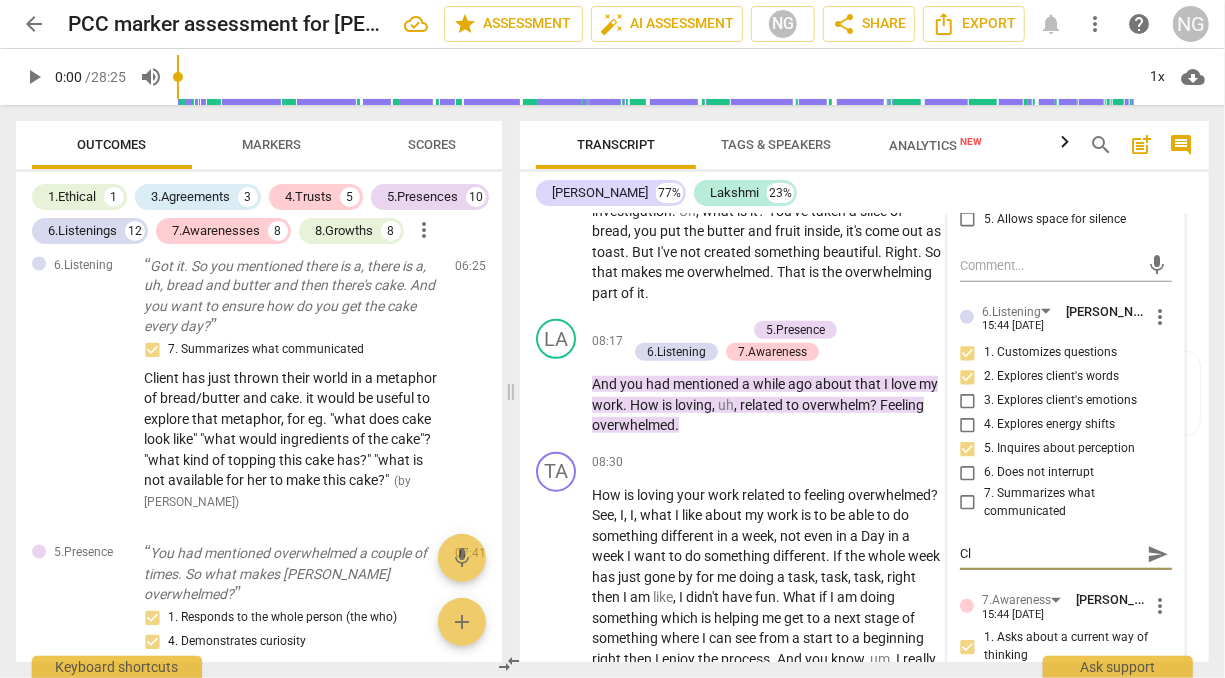 type on "Cli" 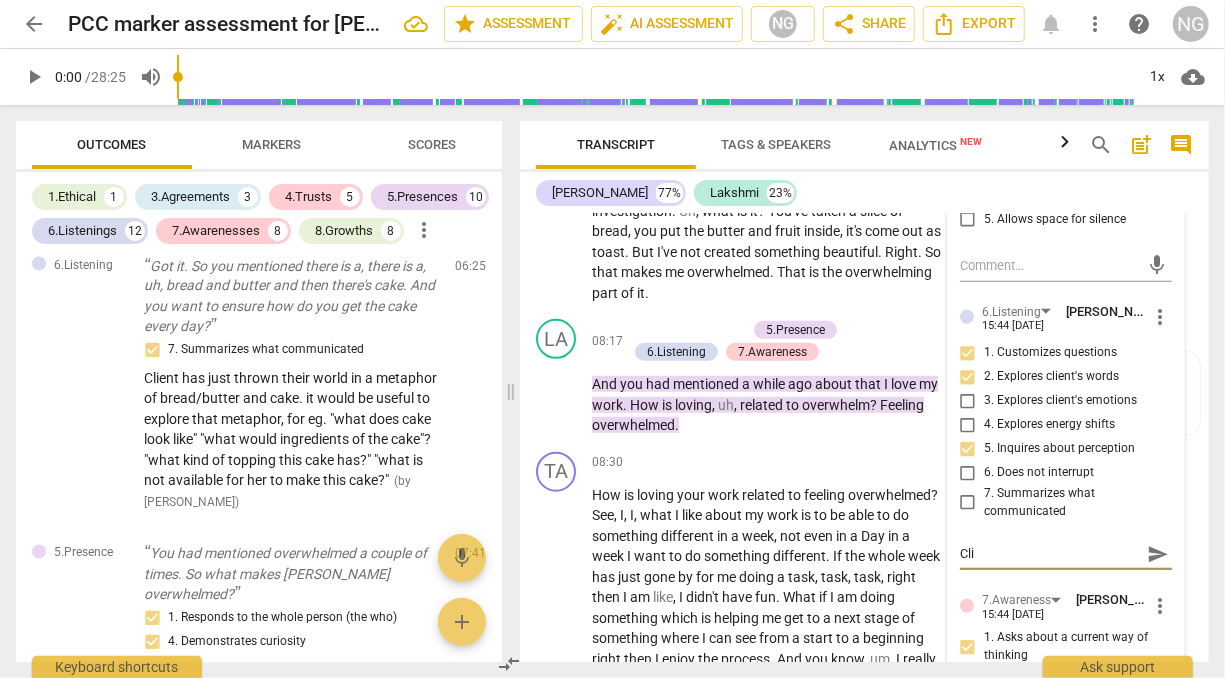 type on "Clie" 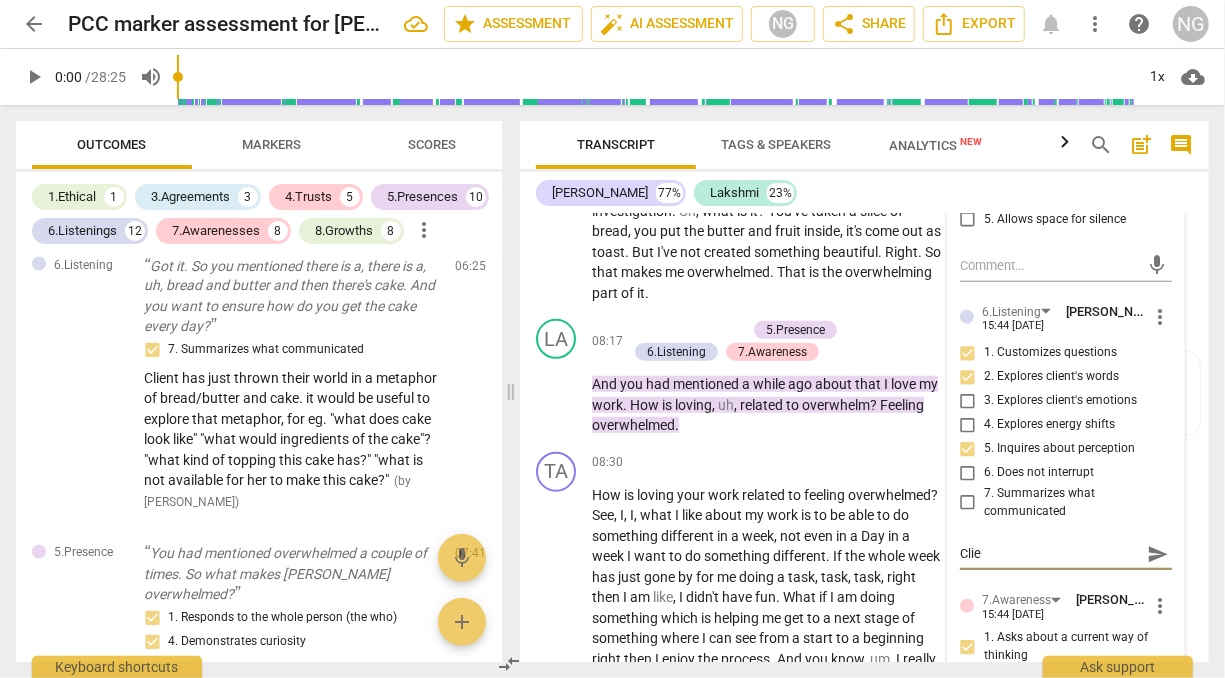 type on "Clien" 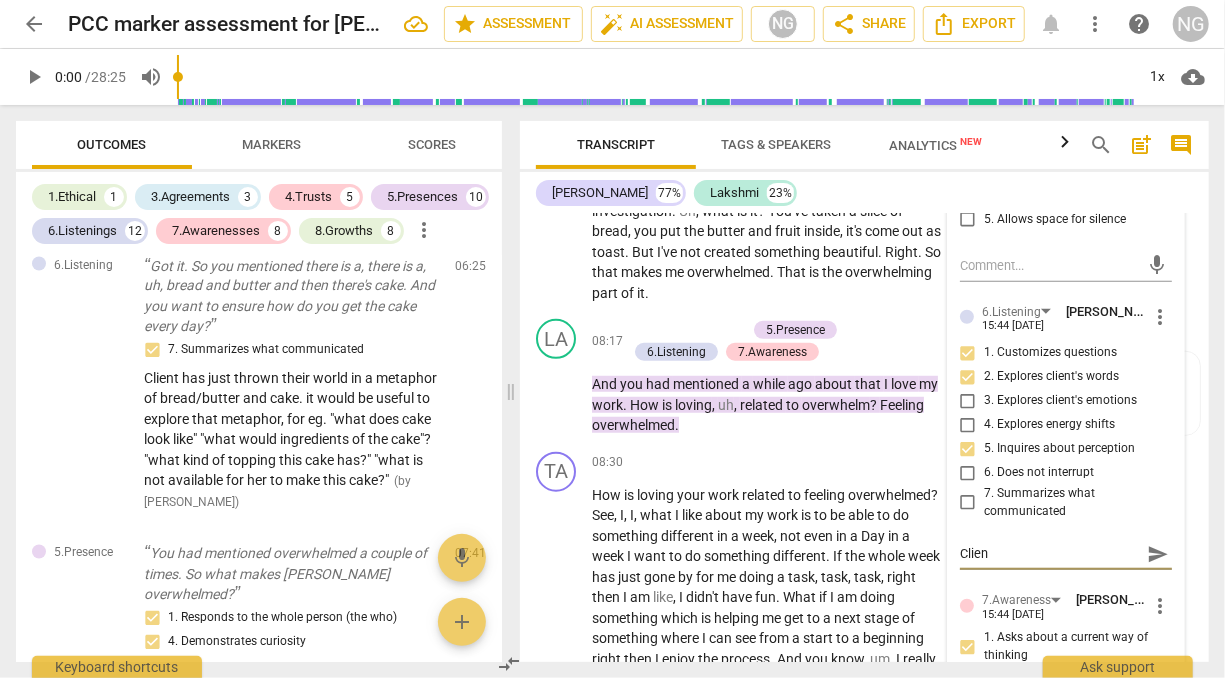 type on "Client" 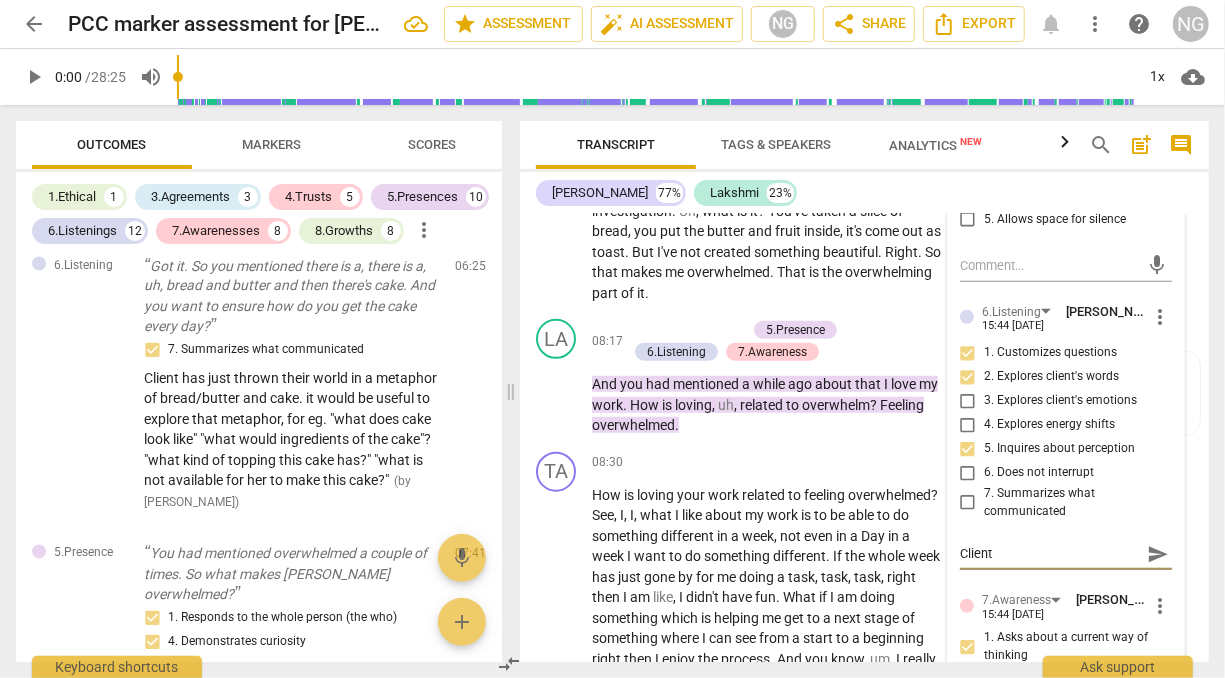 type on "Client" 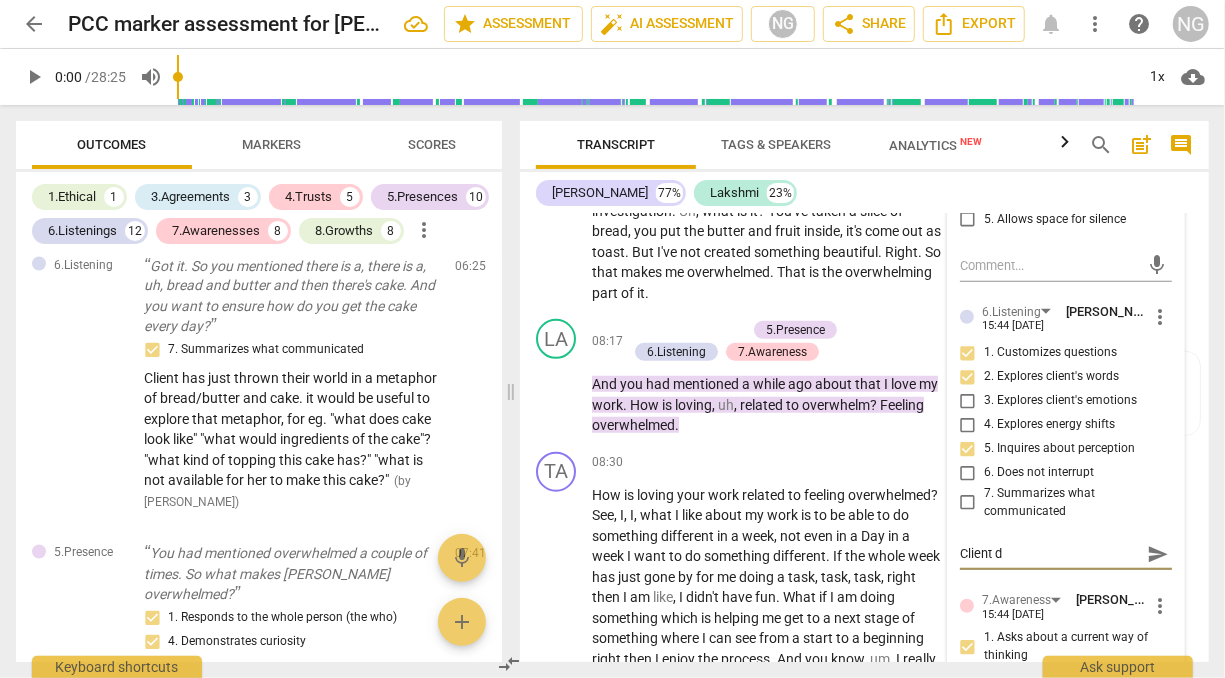 type on "Client di" 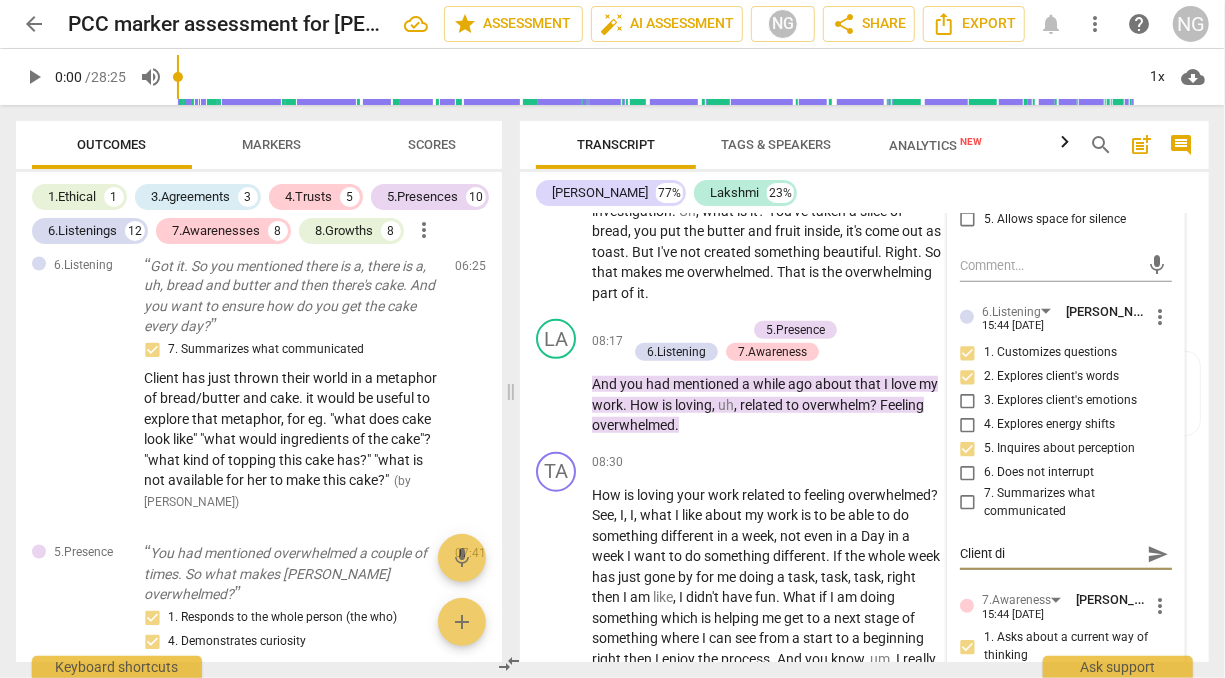 type on "Client did" 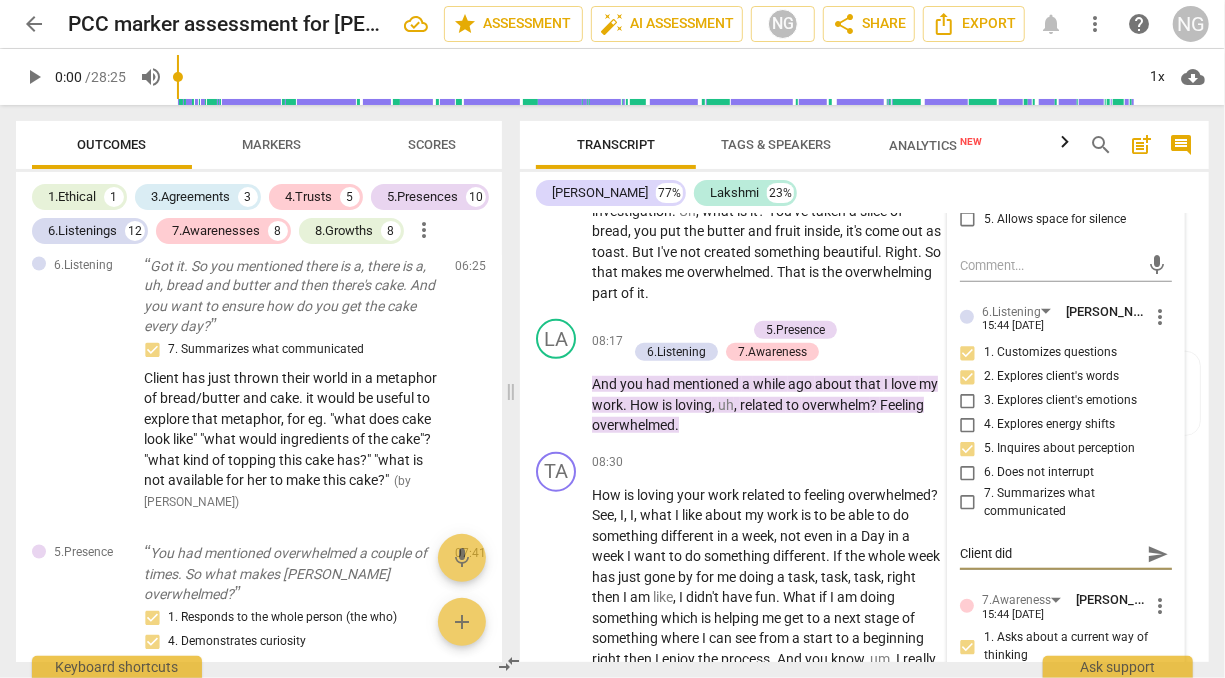 type on "Client did" 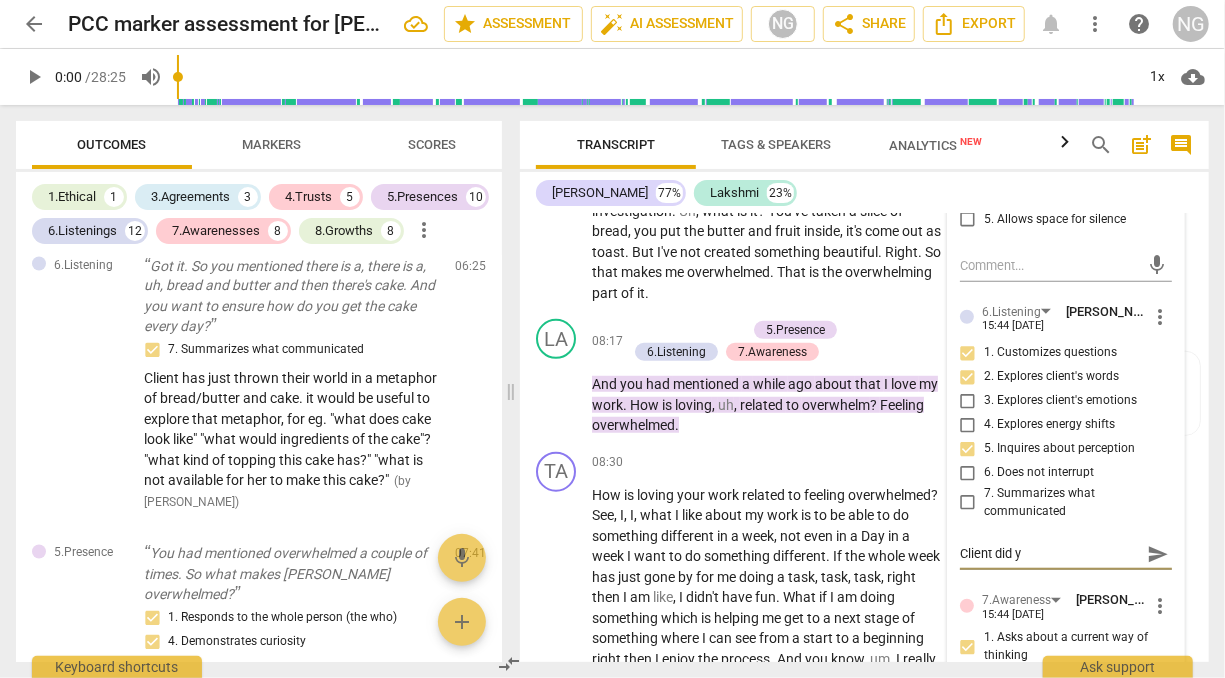 type on "Client did" 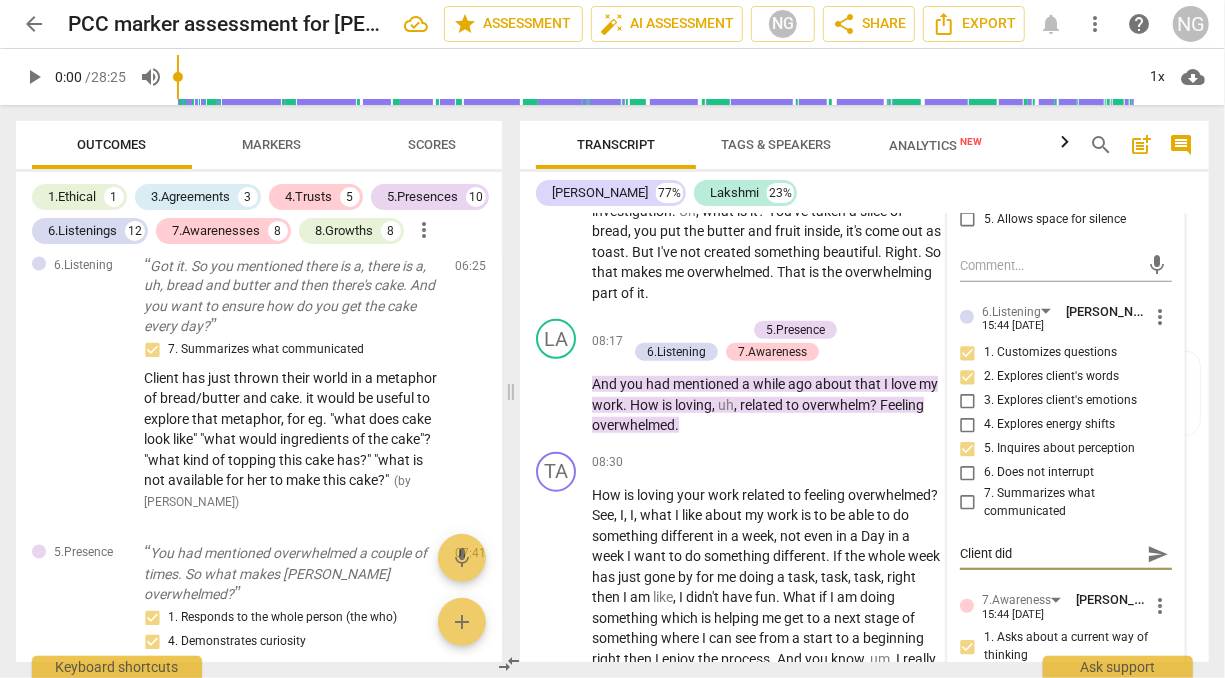 type on "Client did u" 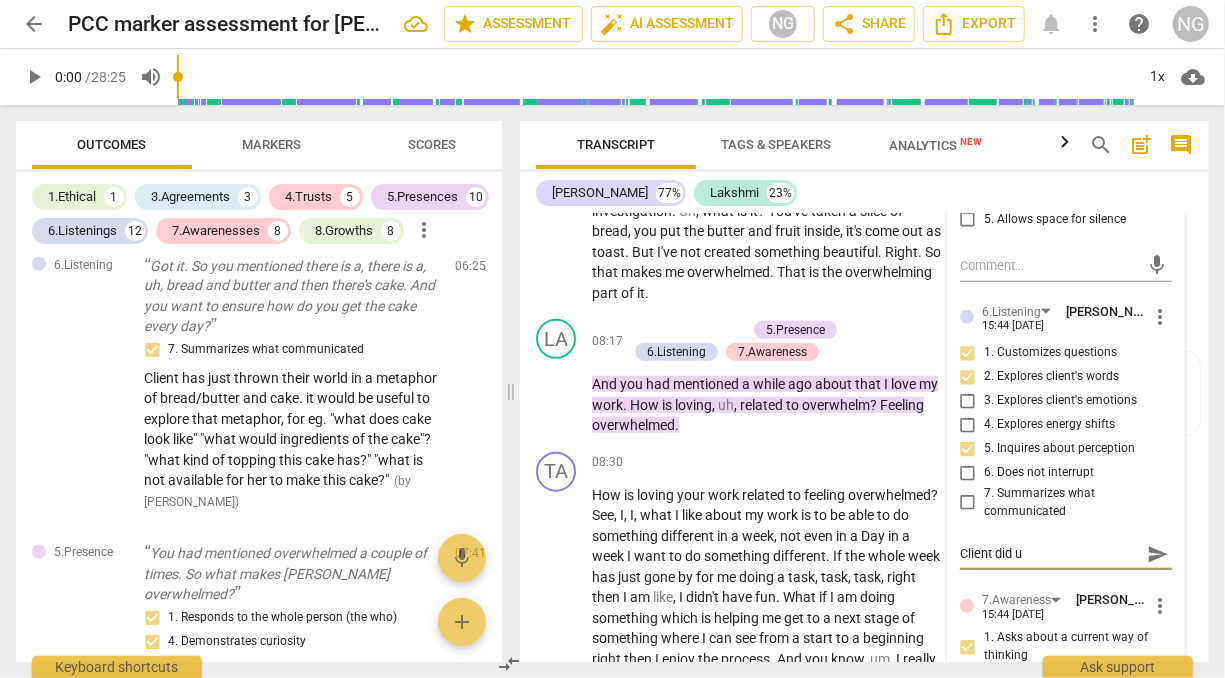 type on "Client did us" 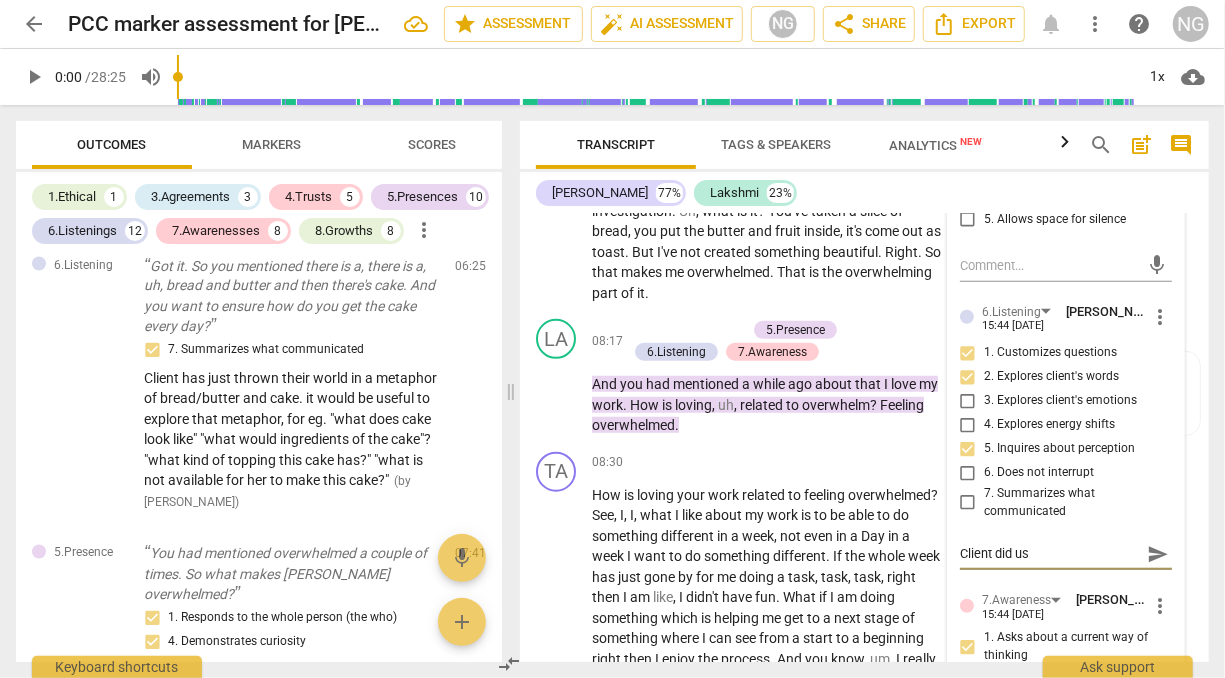 type on "Client did use" 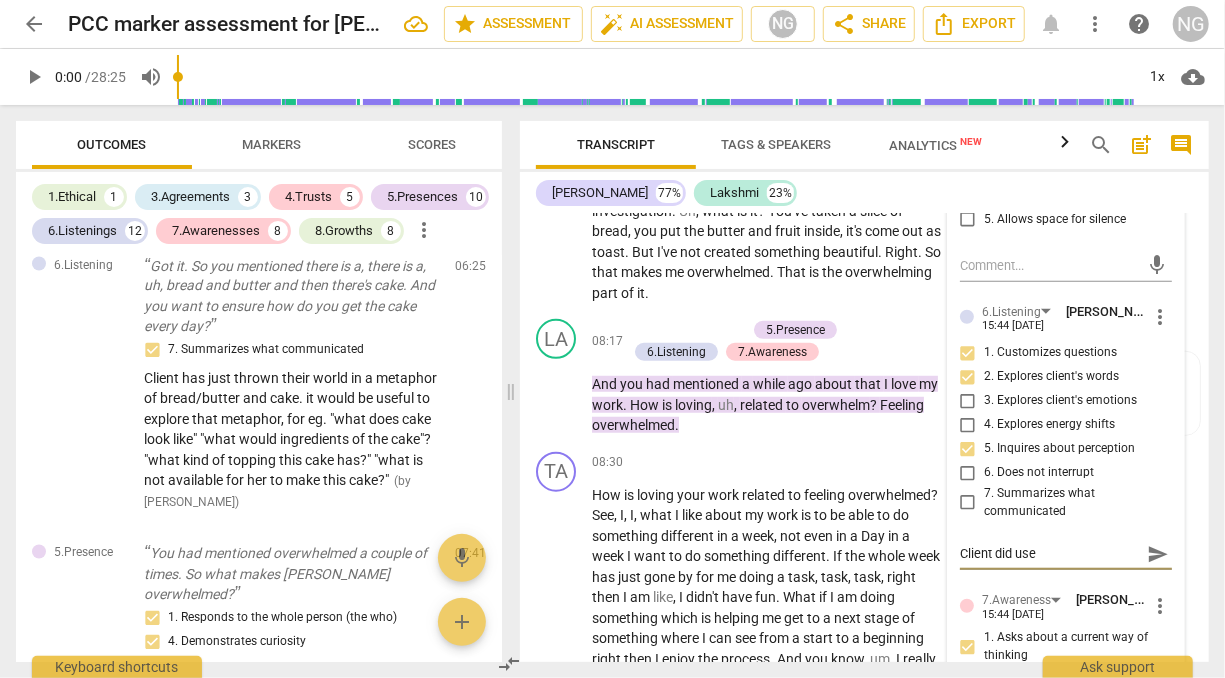 type on "Client did use" 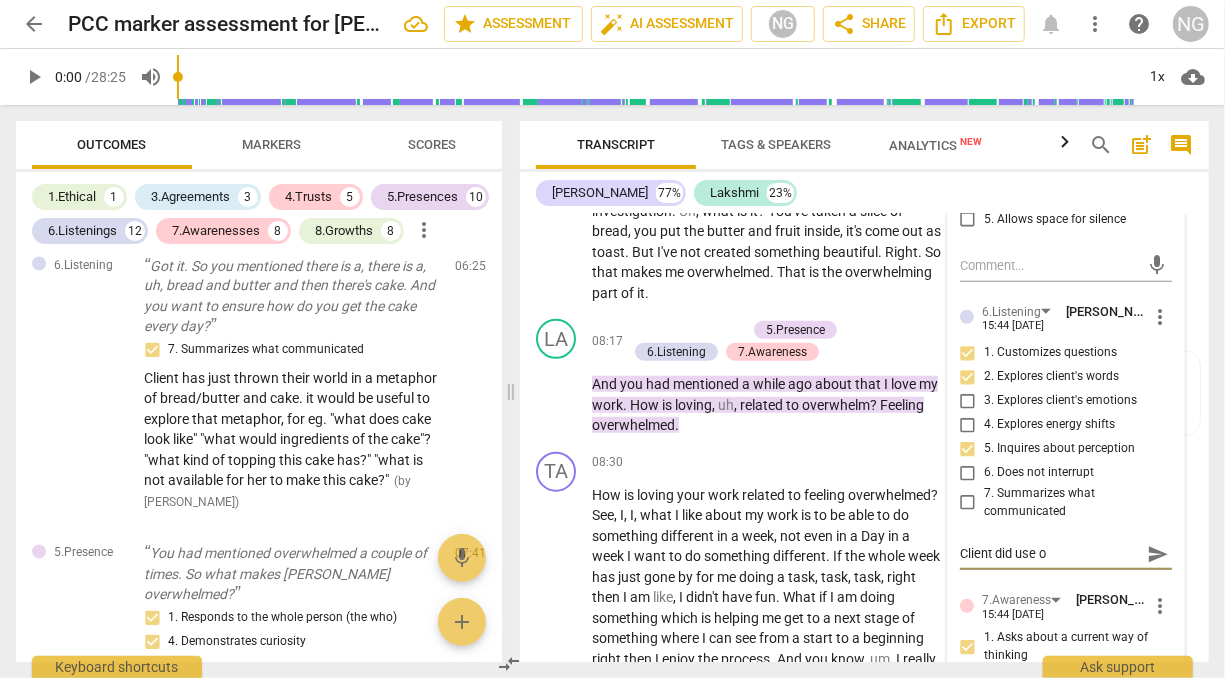 type on "Client did use ov" 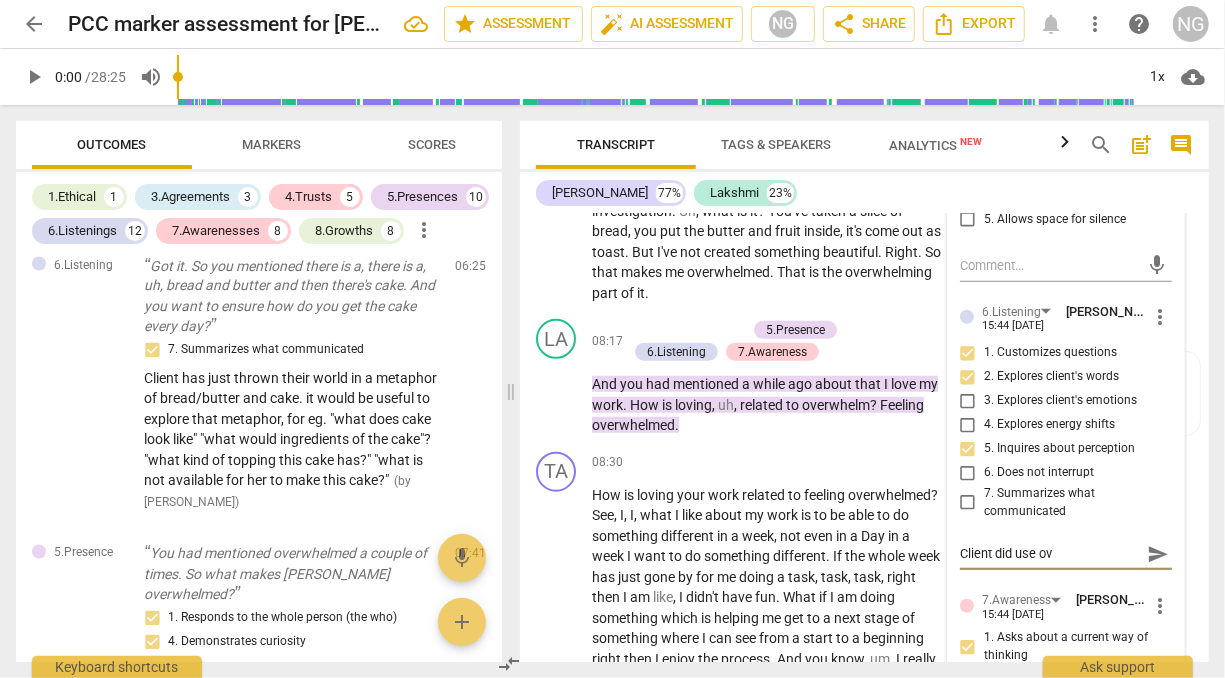 type on "Client did use ove" 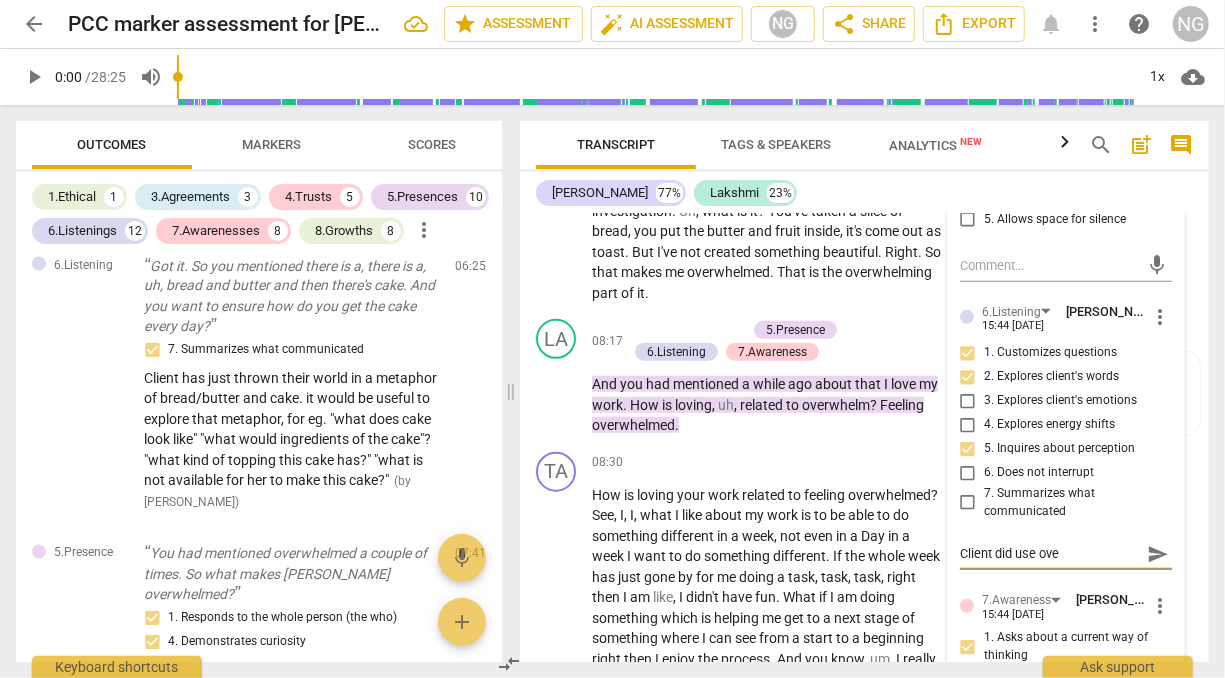 type on "Client did use over" 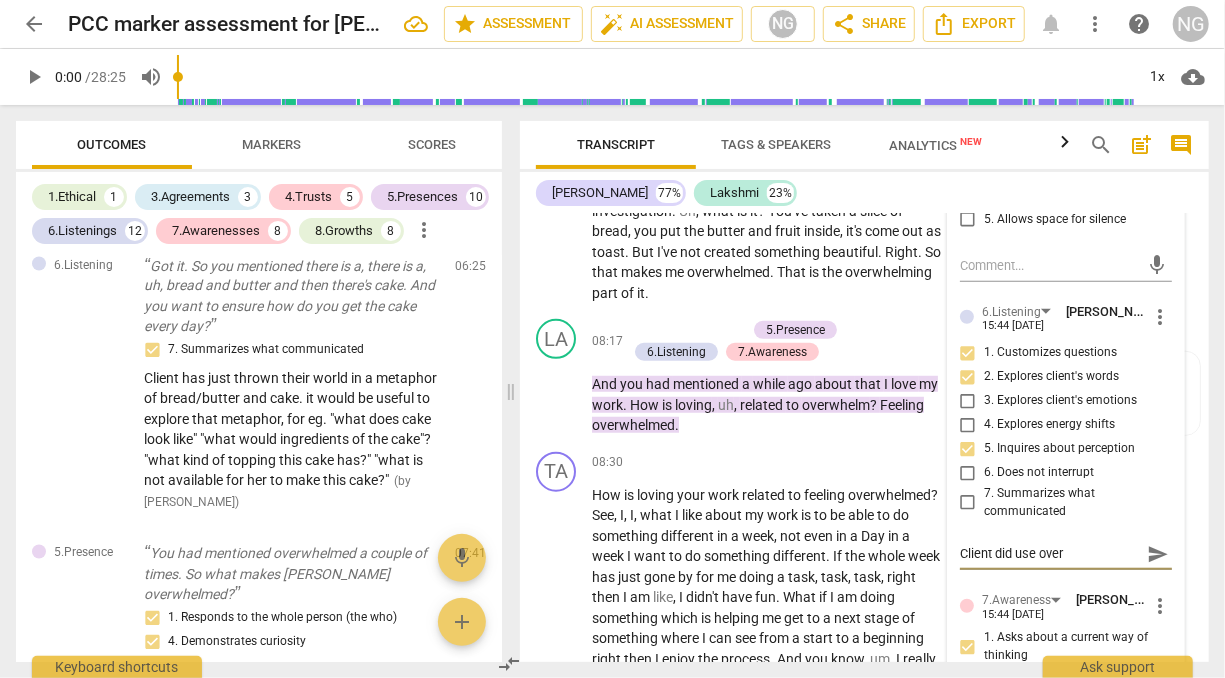 type on "Client did use overw" 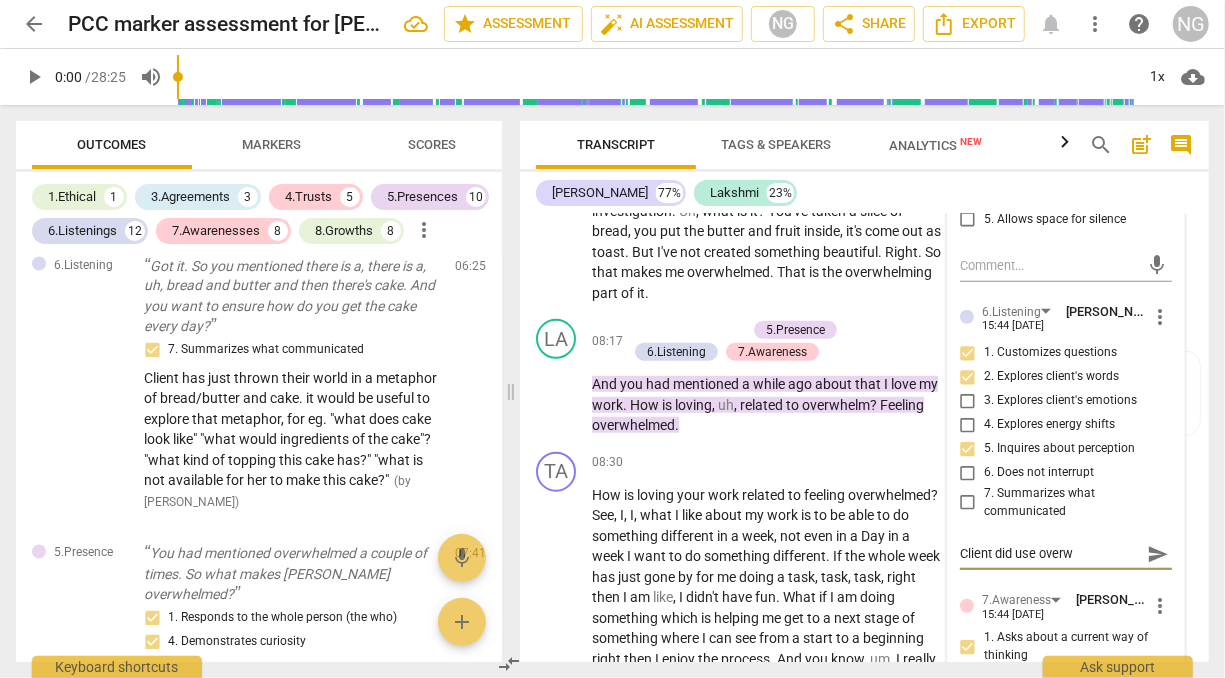 type on "Client did use overwh" 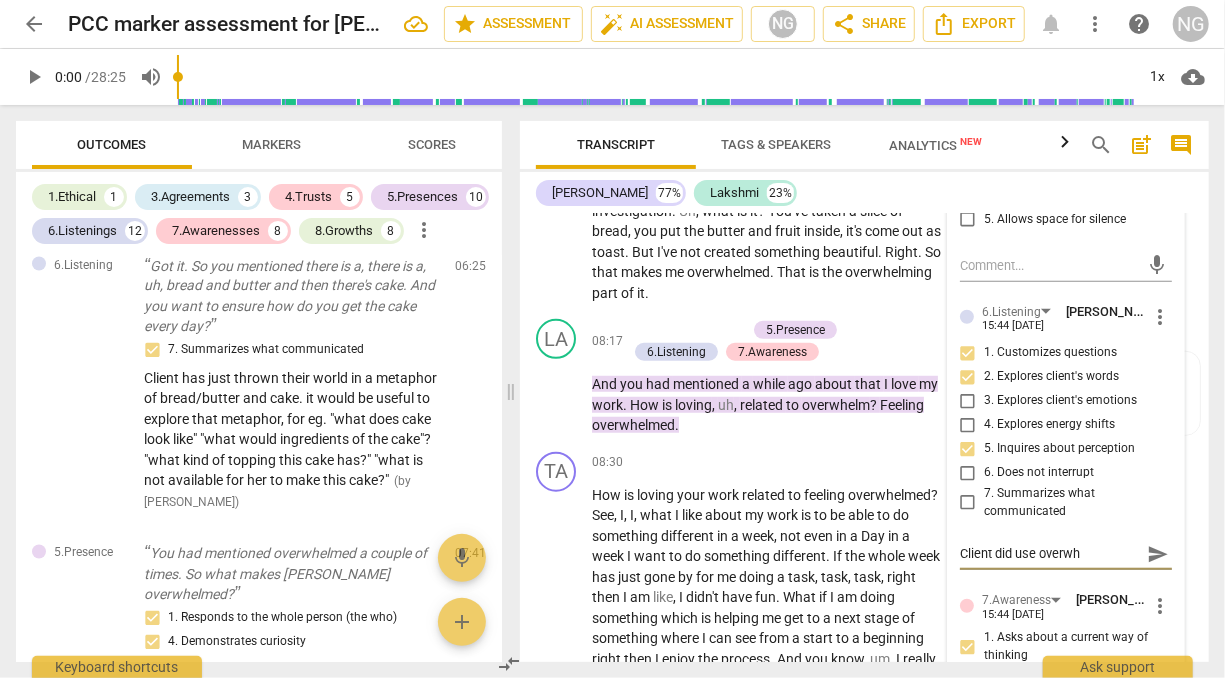 type on "Client did use overwhe" 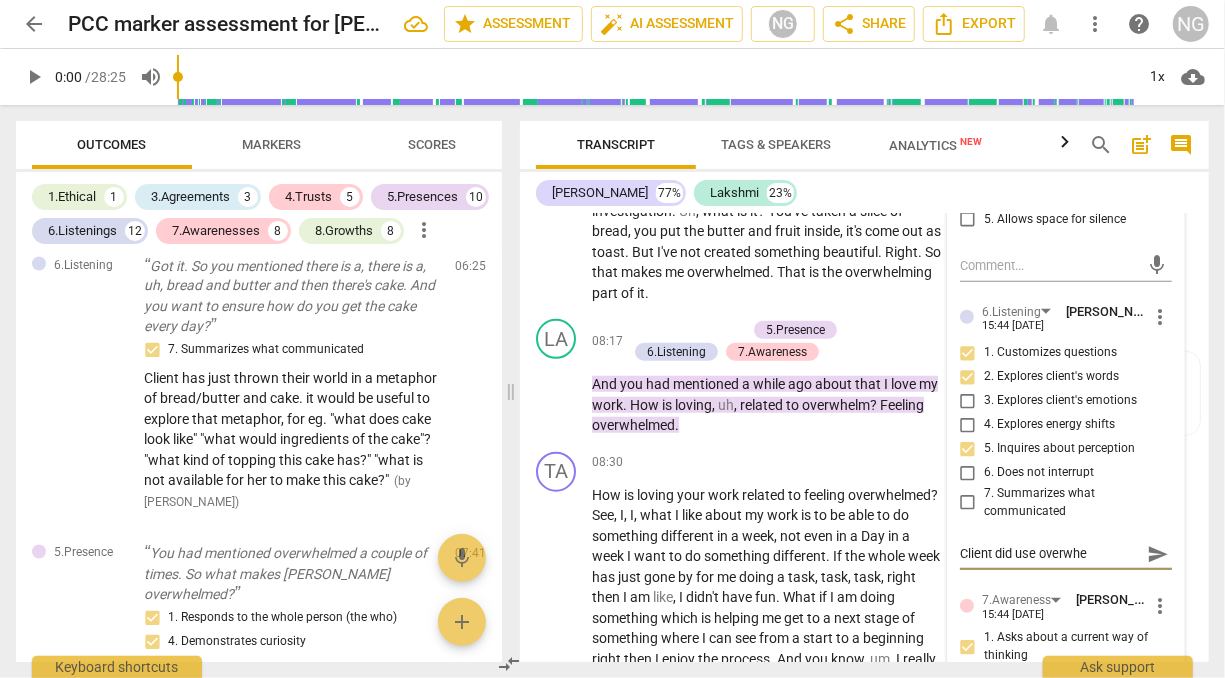 type on "Client did use overwhel" 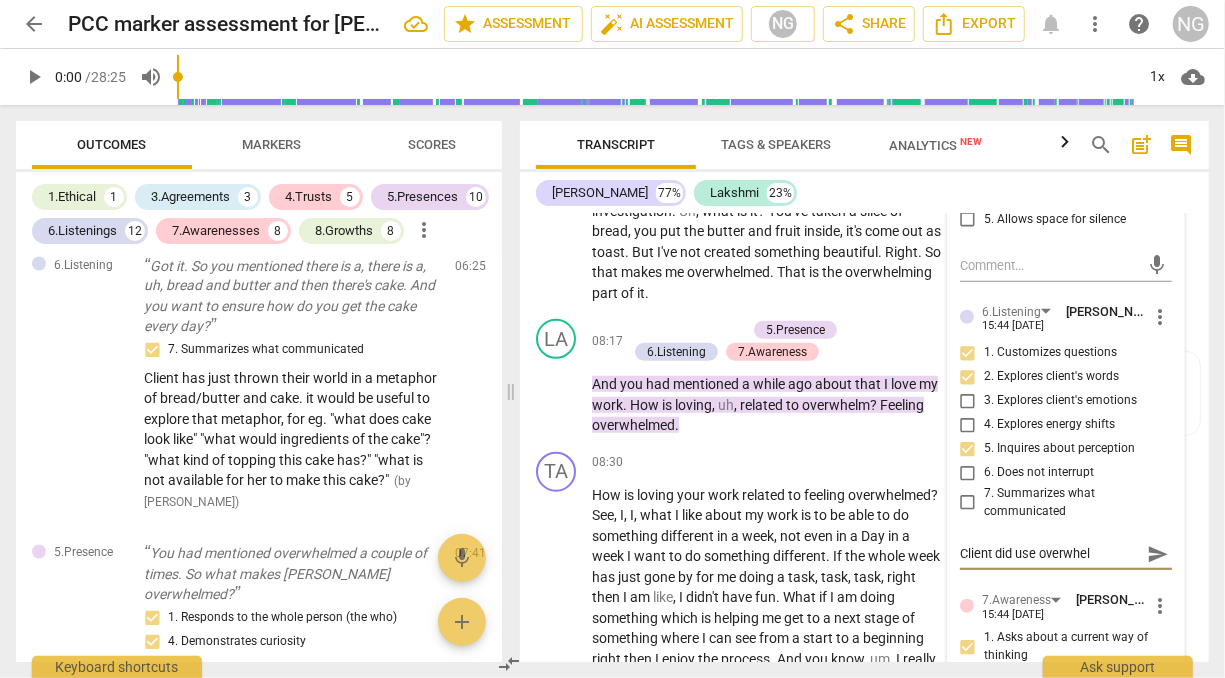 type on "Client did use overwhelm" 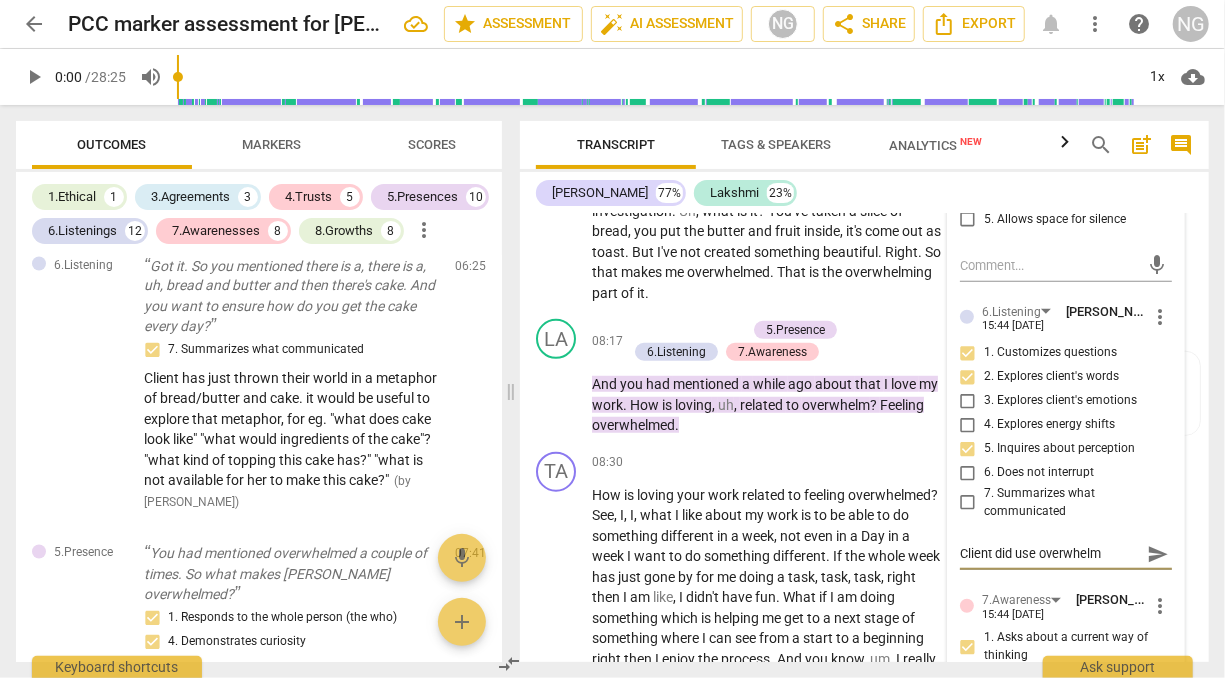 type on "Client did use overwhelme" 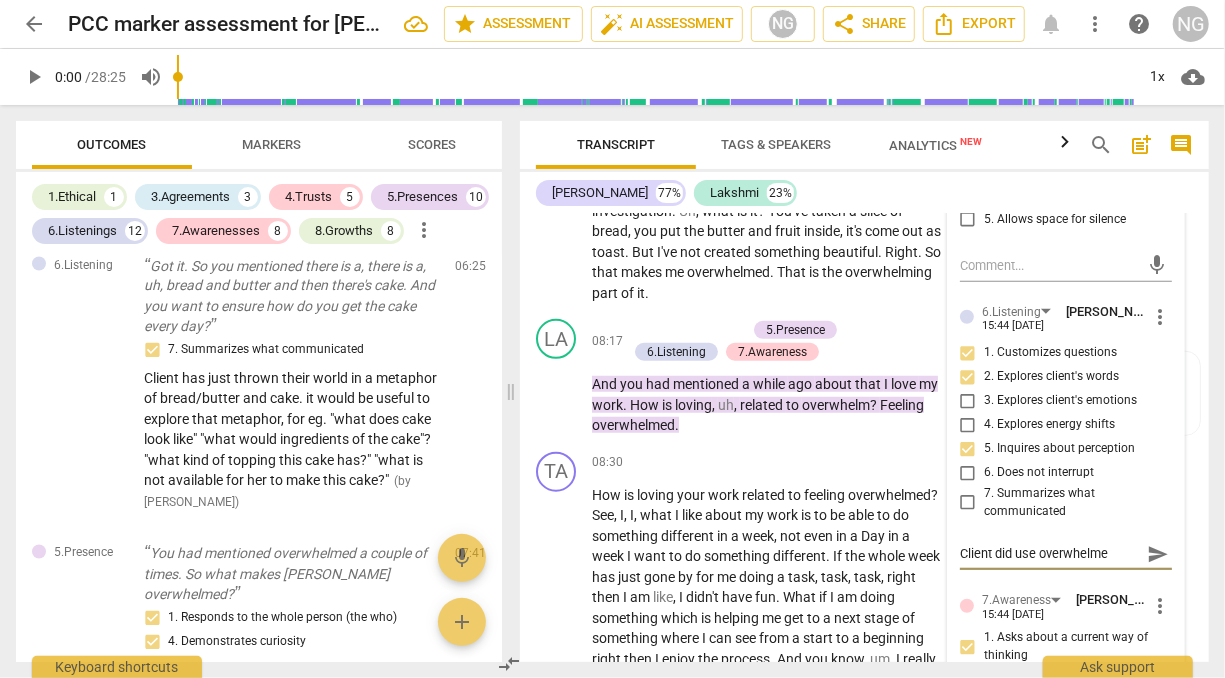 type on "Client did use overwhelmed" 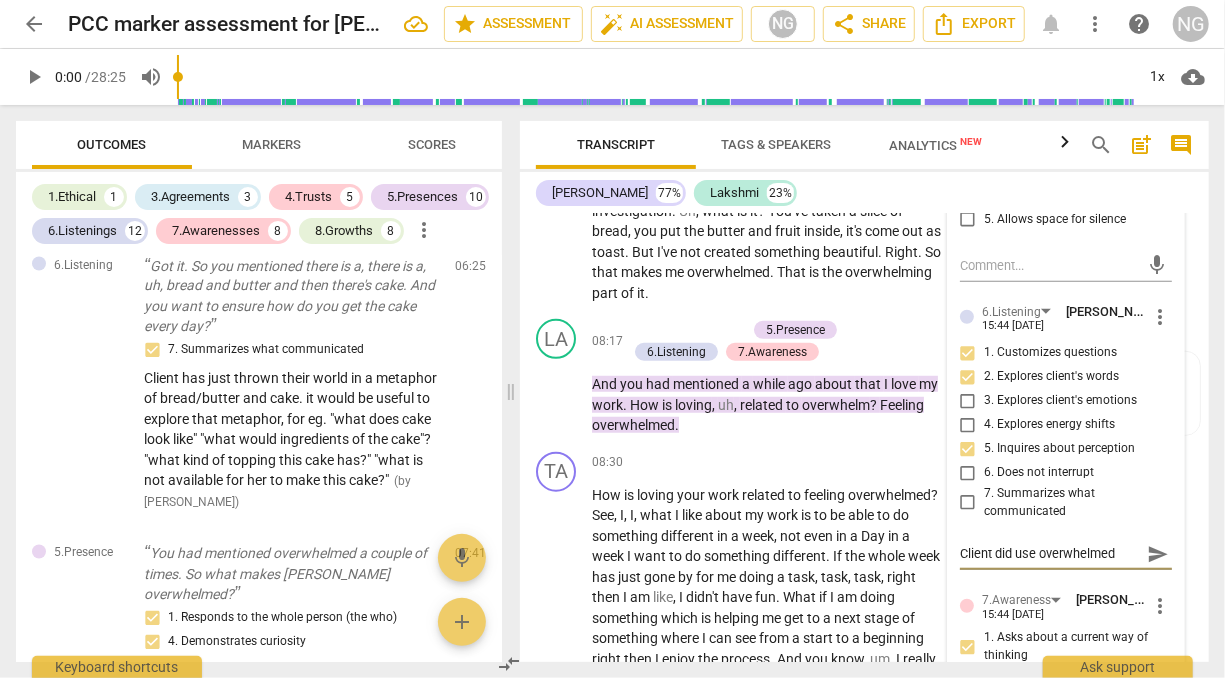 type on "Client did use overwhelmed" 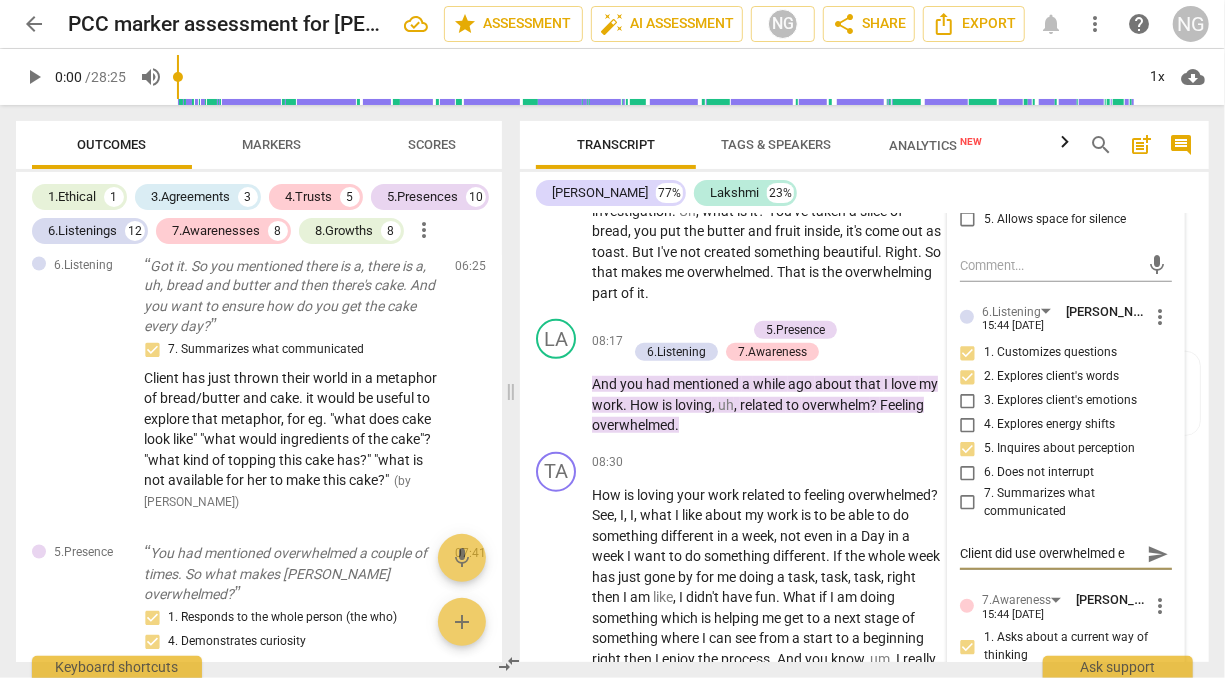 type on "Client did use overwhelmed ea" 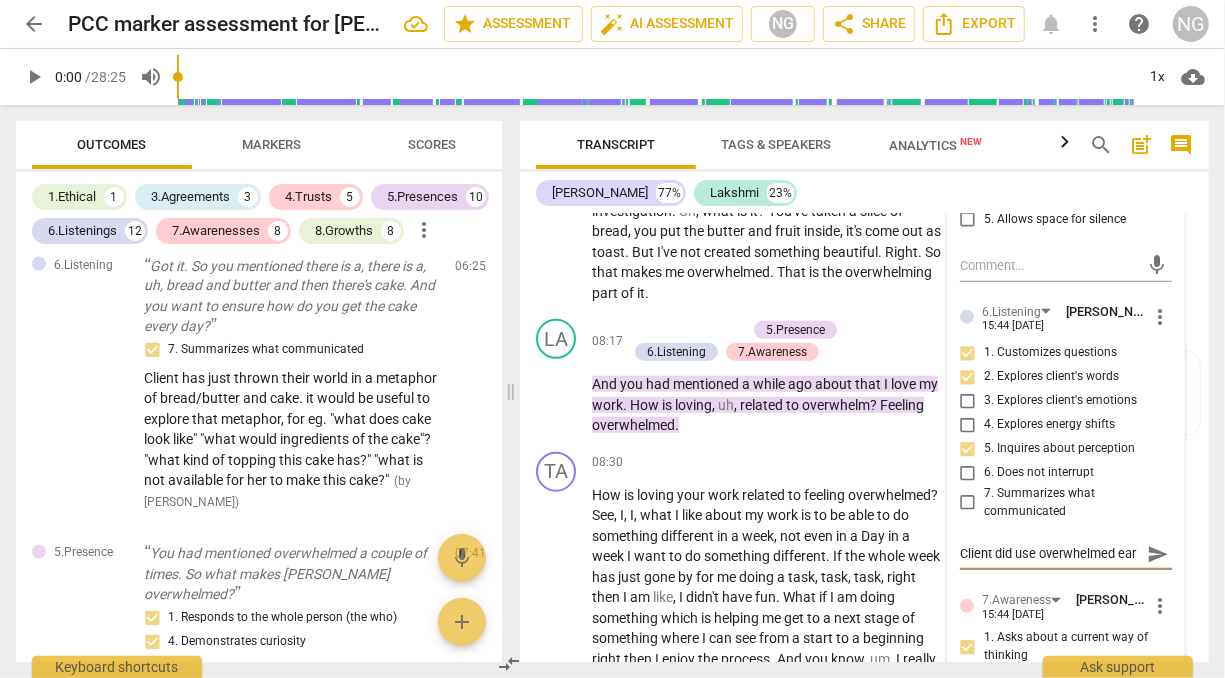 type on "Client did use overwhelmed [PERSON_NAME]" 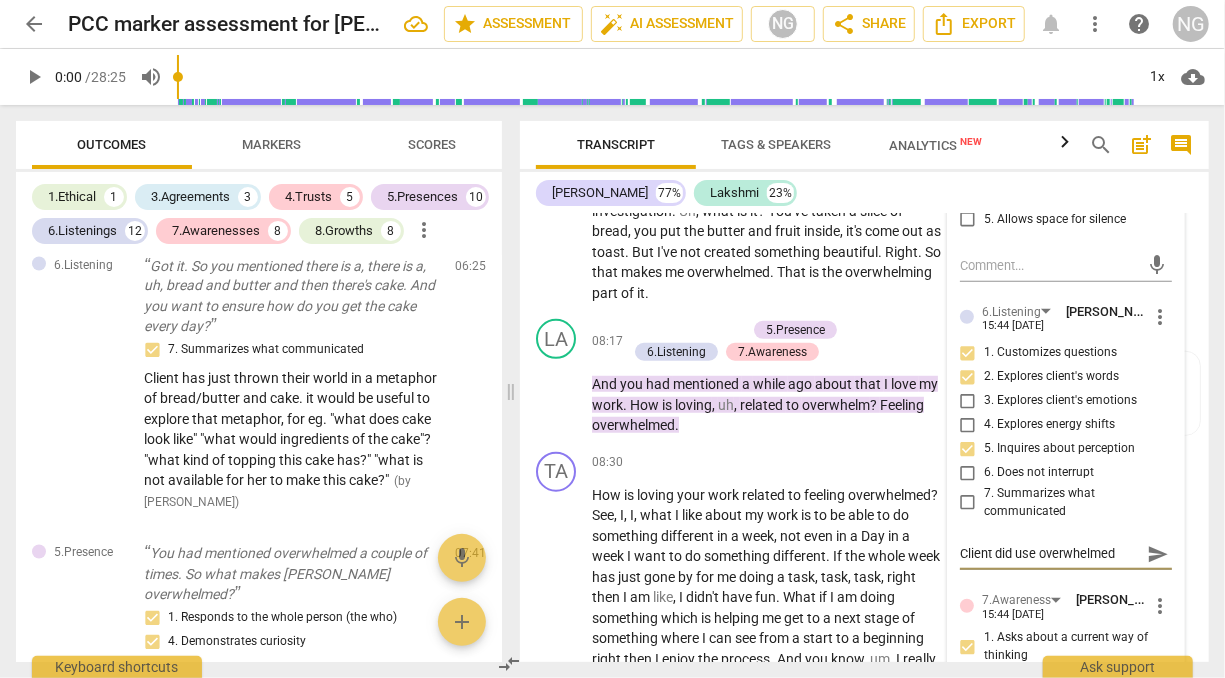 scroll, scrollTop: 16, scrollLeft: 0, axis: vertical 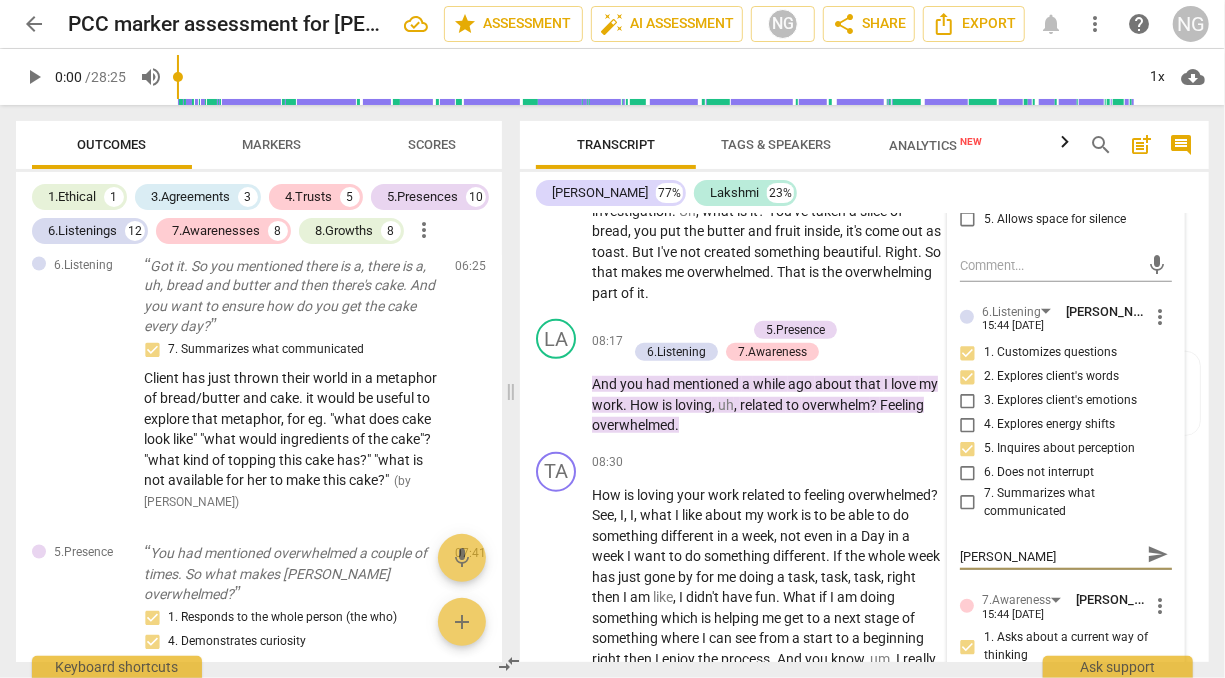 type on "Client did use overwhelmed earli" 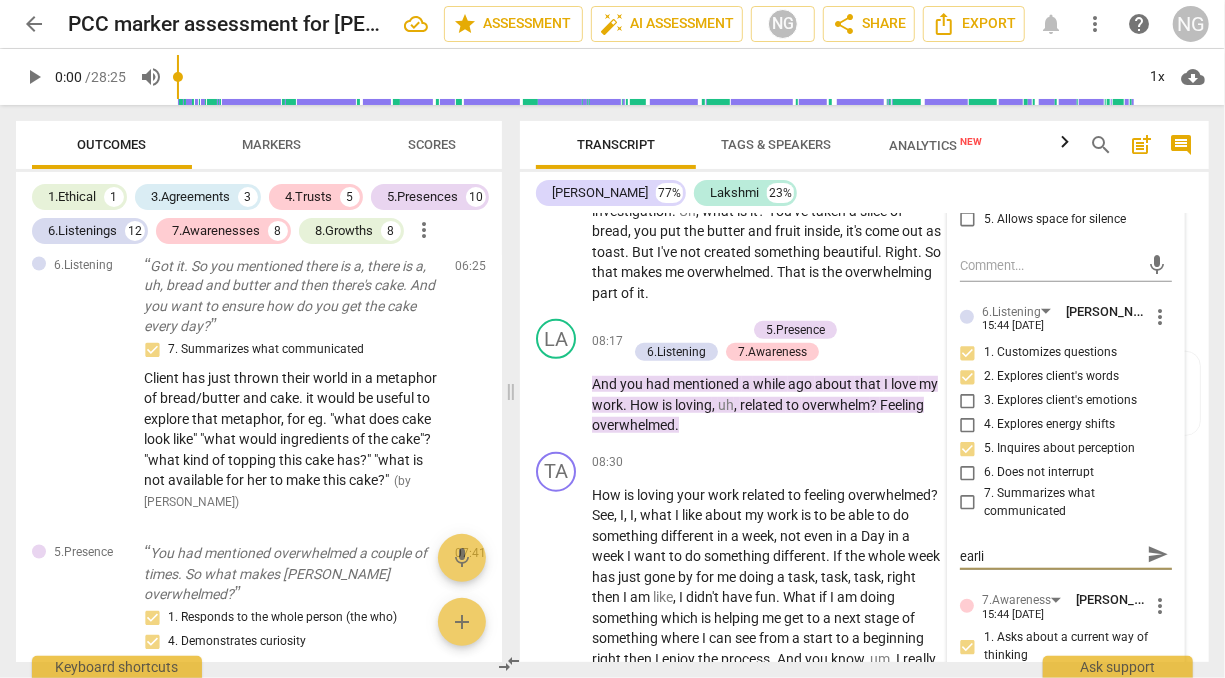 type on "Client did use overwhelmed [PERSON_NAME]" 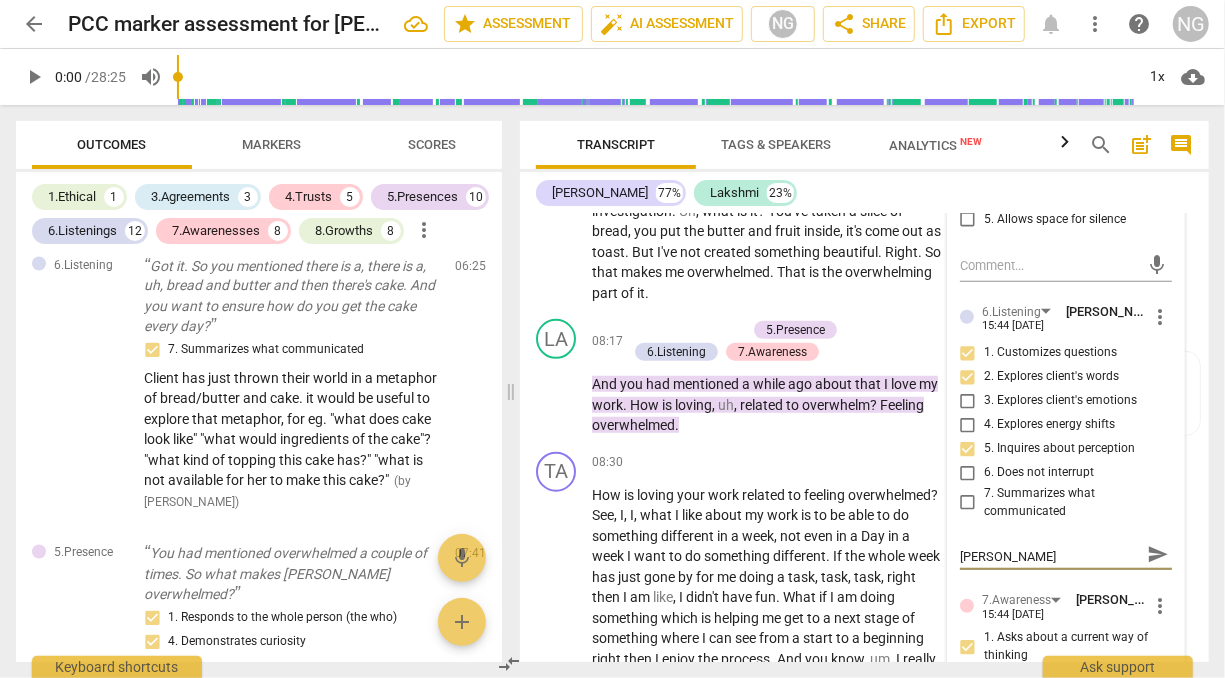 type on "Client did use overwhelmed earlier" 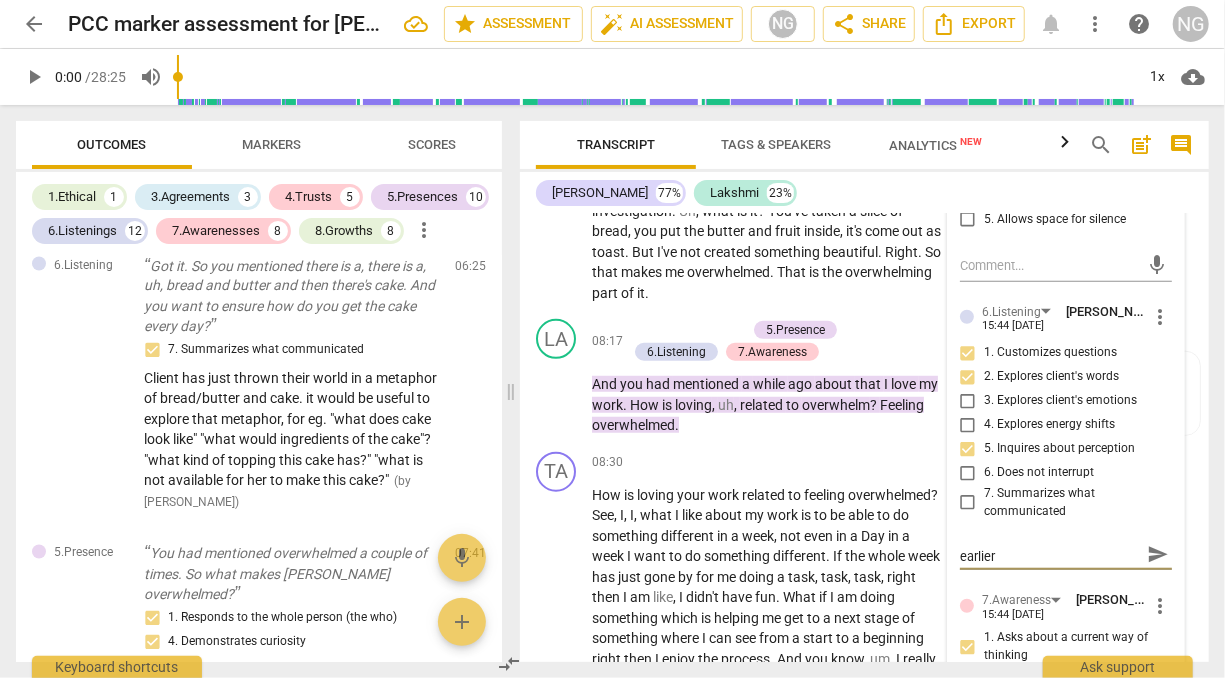 type on "Client did use overwhelmed earlier" 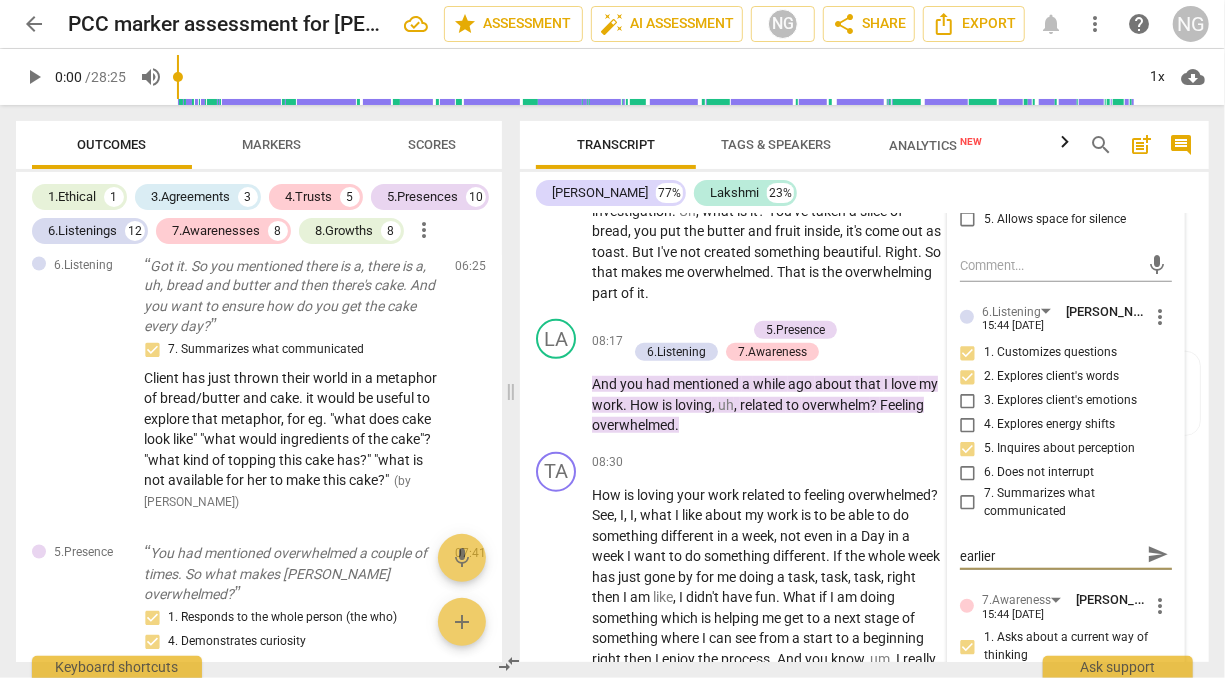 type on "Client did use overwhelmed earlier a" 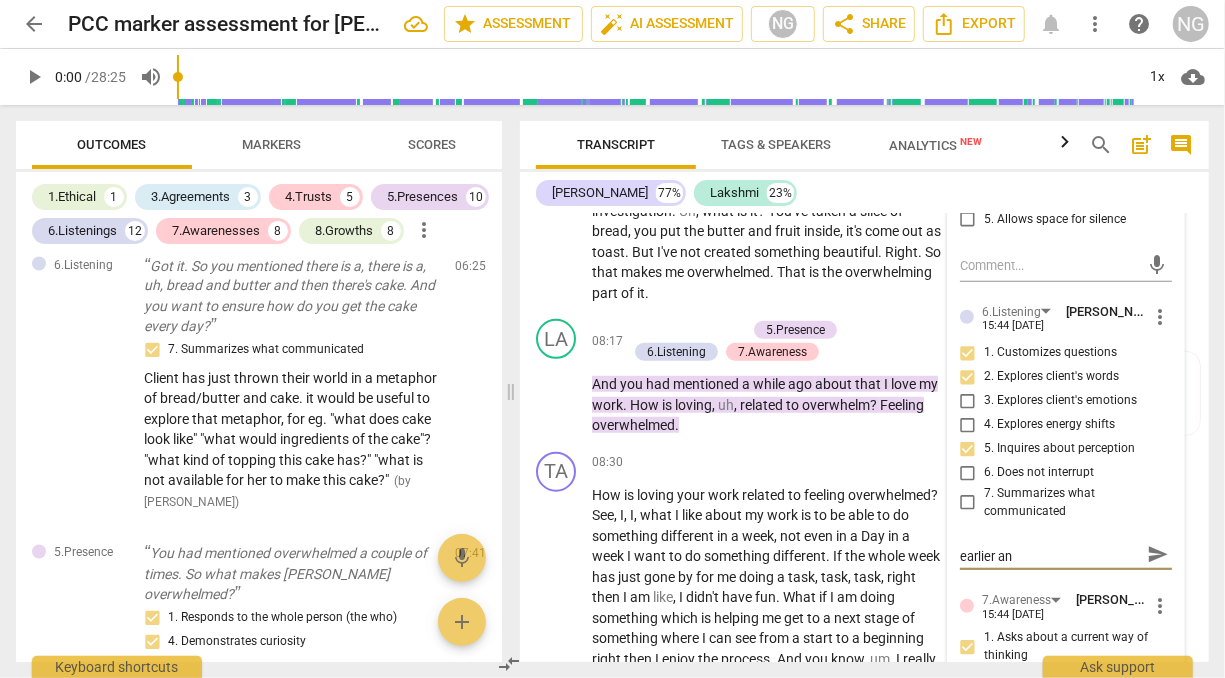 type on "Client did use overwhelmed earlier and" 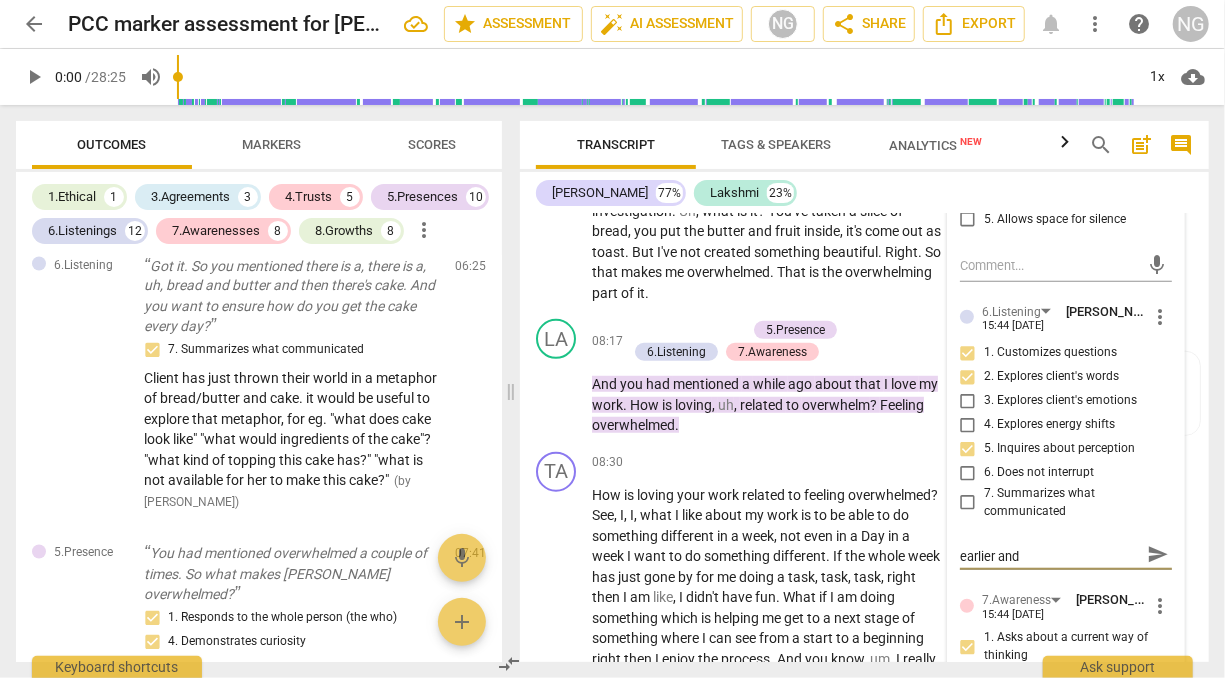 scroll, scrollTop: 0, scrollLeft: 0, axis: both 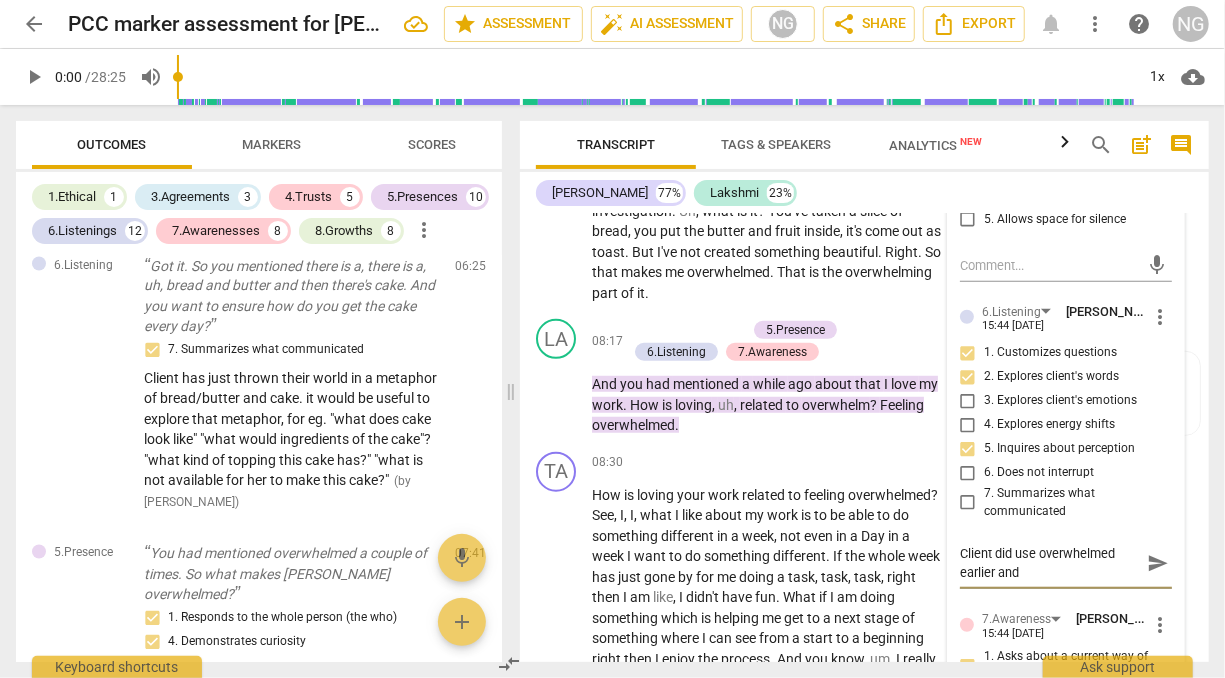 type on "Client did use overwhelmed earlier and" 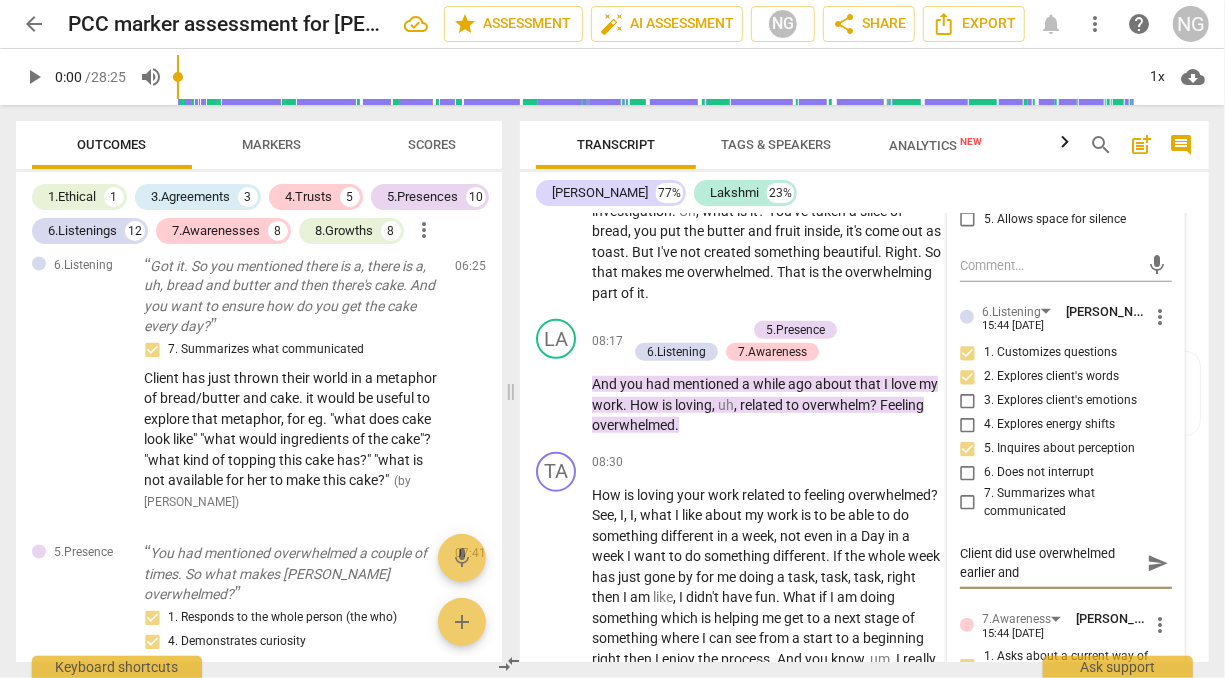type on "Client did use overwhelmed earlier and" 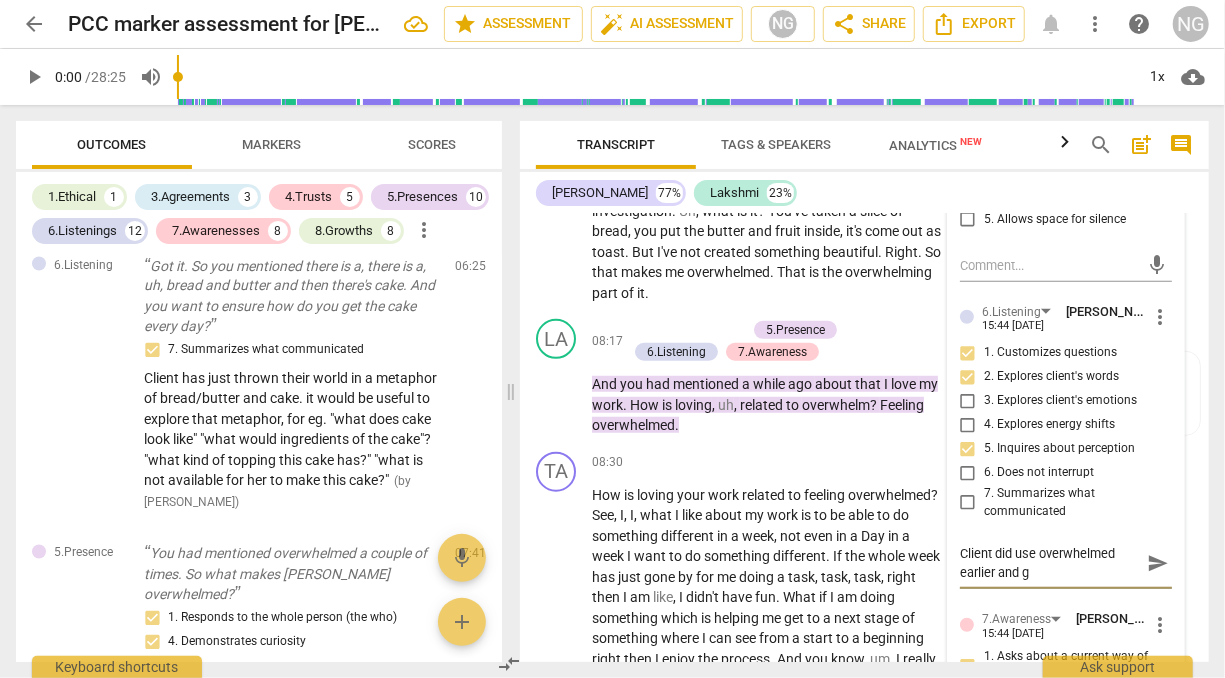 type on "Client did use overwhelmed earlier and go" 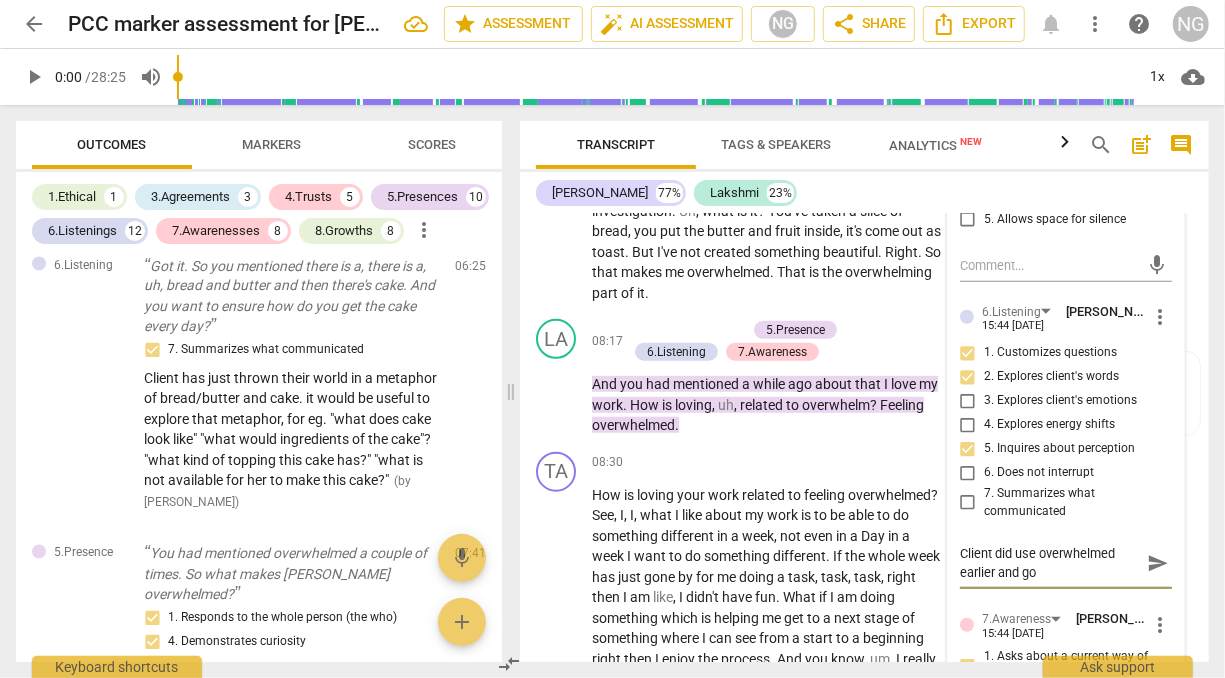 type on "Client did use overwhelmed earlier and goo" 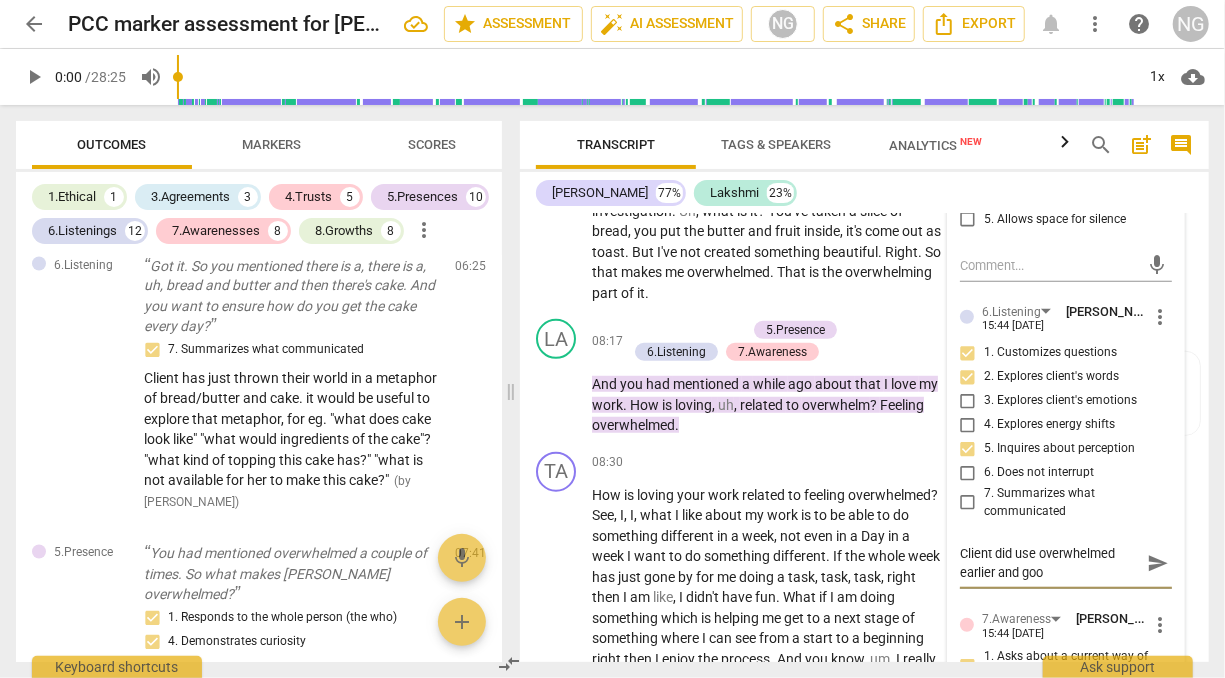 type on "Client did use overwhelmed earlier and good" 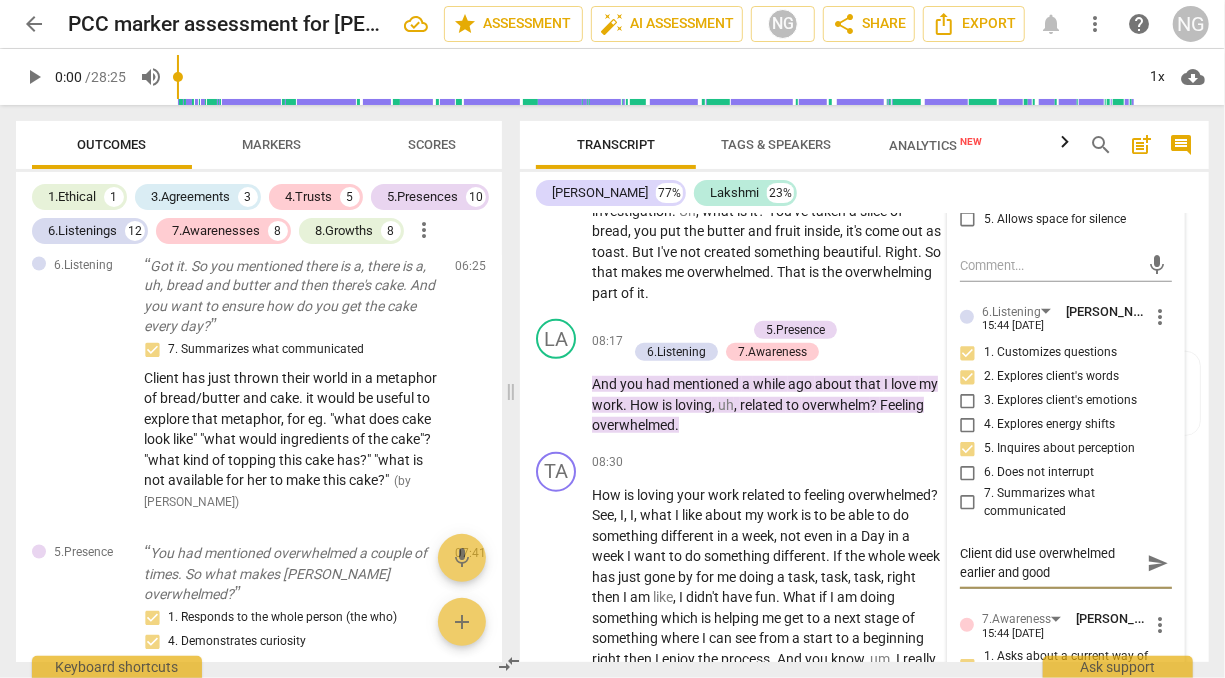 type on "Client did use overwhelmed earlier and good" 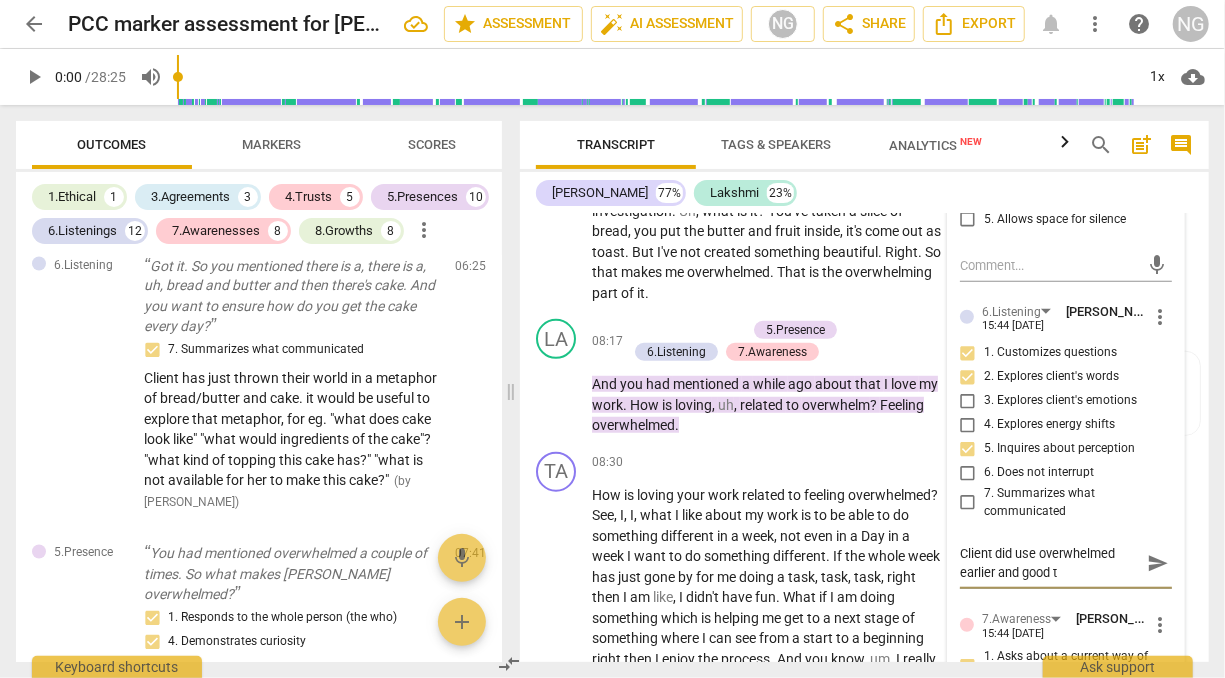 type on "Client did use overwhelmed earlier and good to" 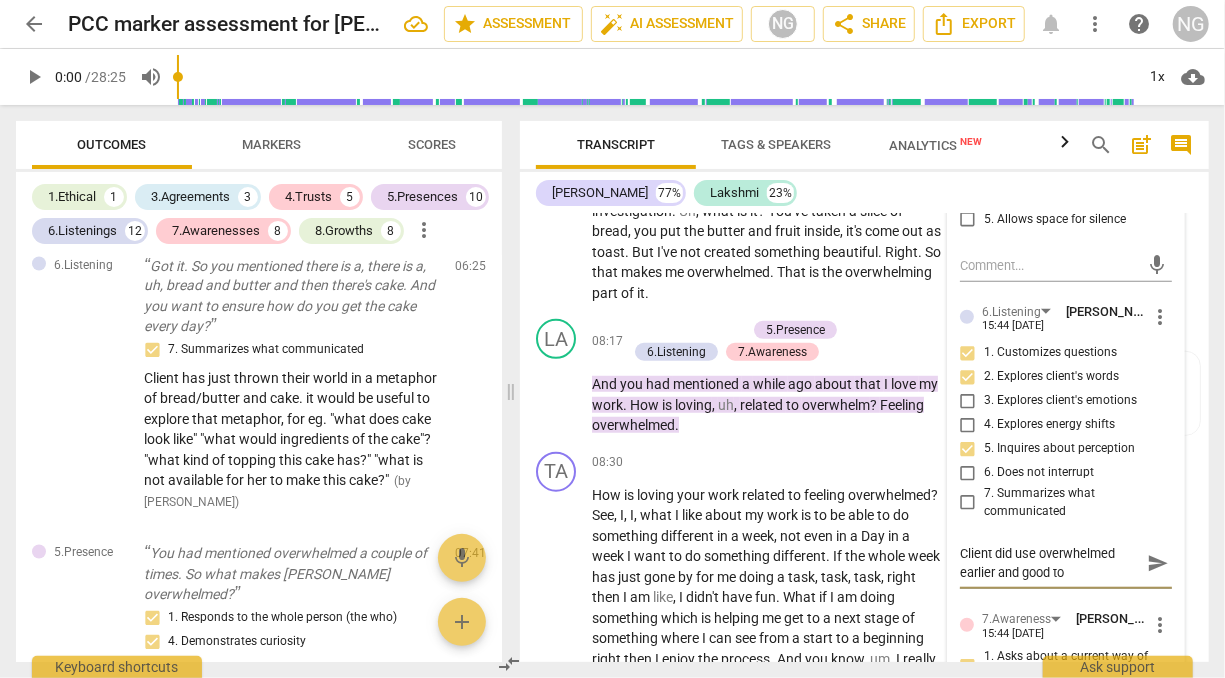 type on "Client did use overwhelmed earlier and good to" 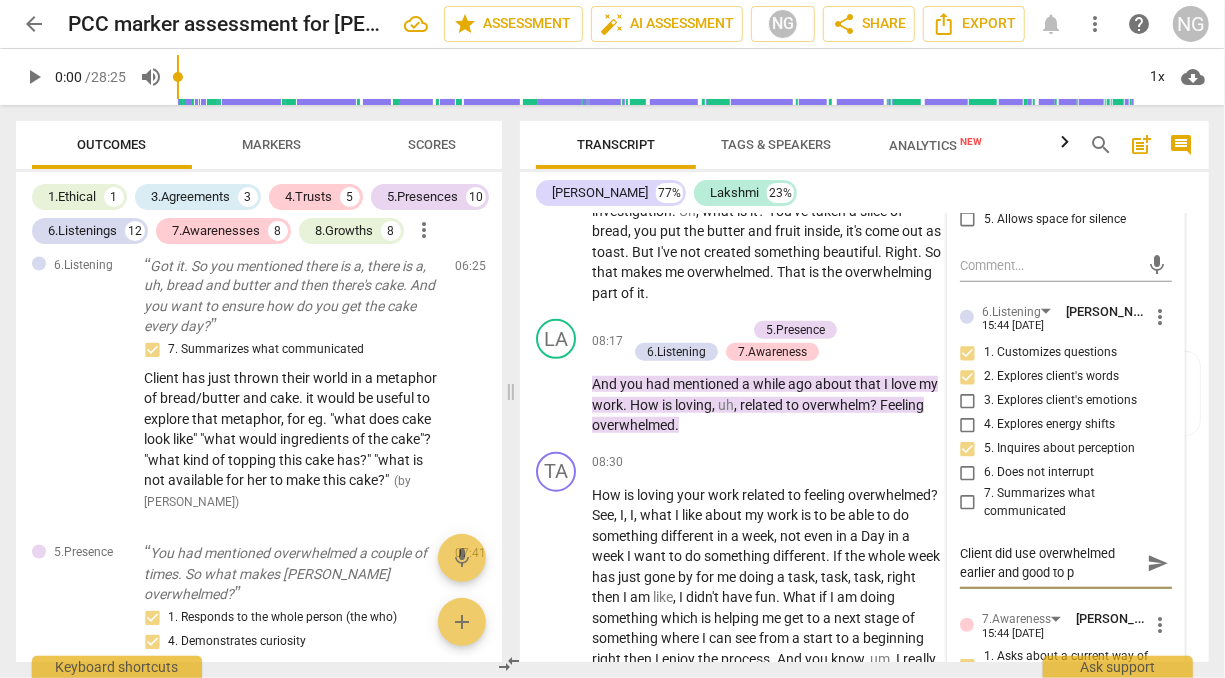 type on "Client did use overwhelmed earlier and good to pi" 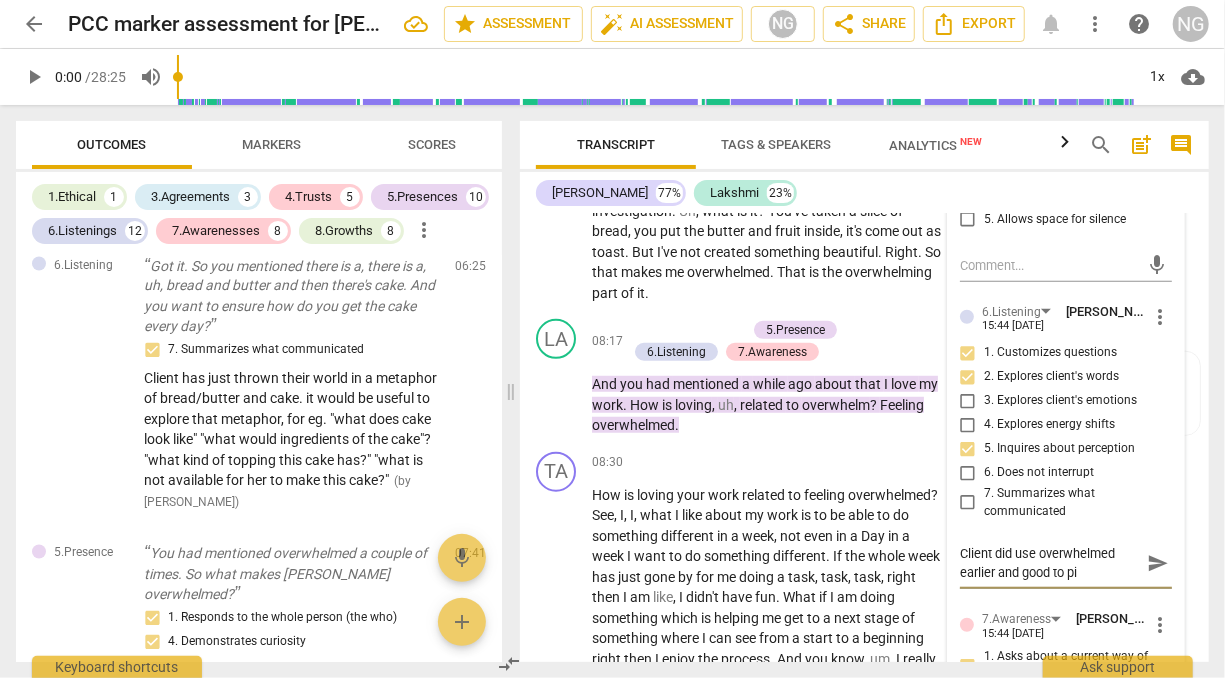 type on "Client did use overwhelmed earlier and good to pic" 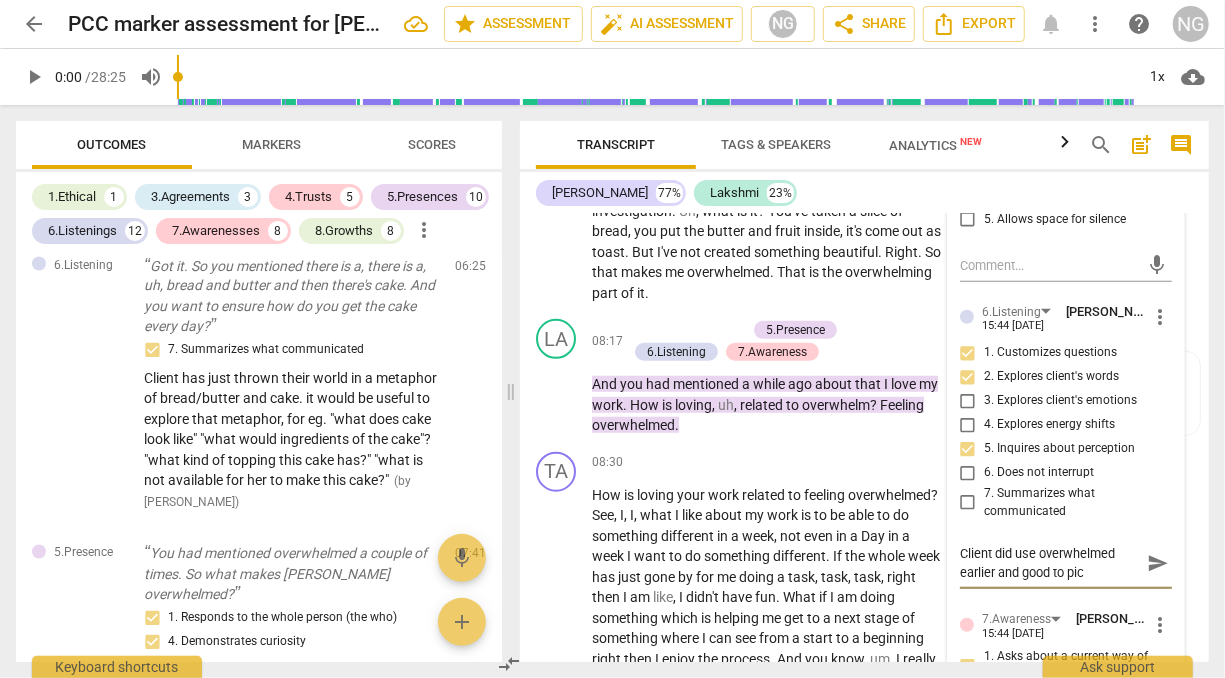 type on "Client did use overwhelmed earlier and good to pick" 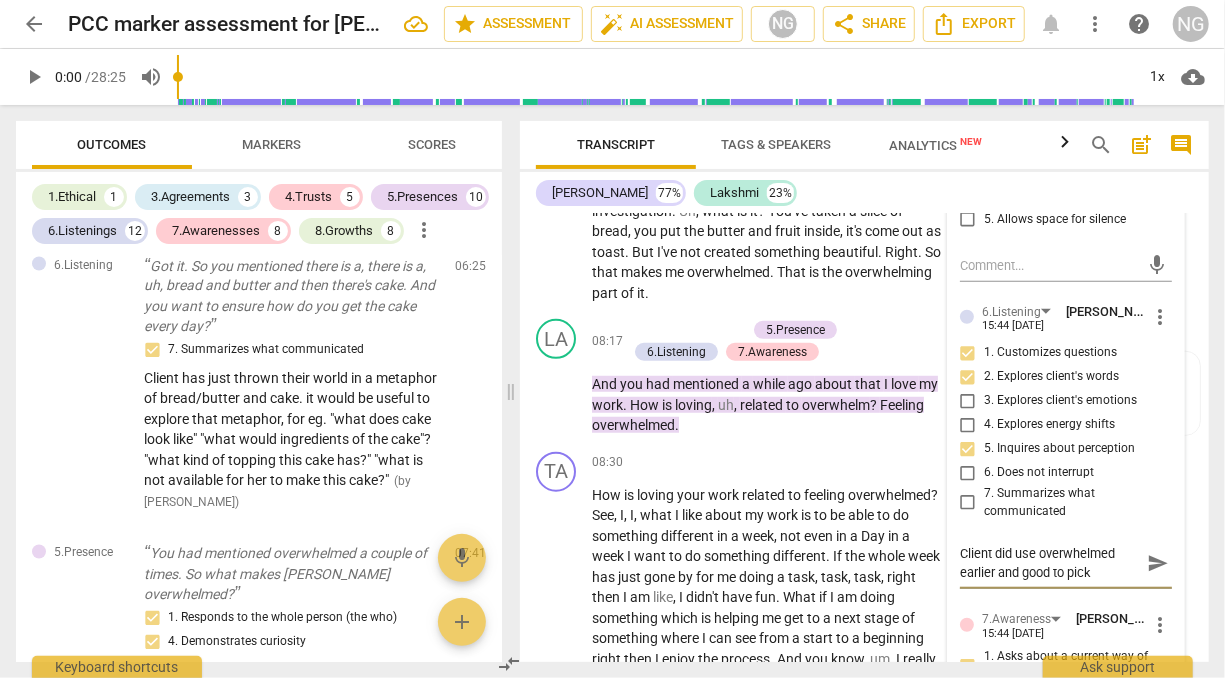 type on "Client did use overwhelmed earlier and good to pick" 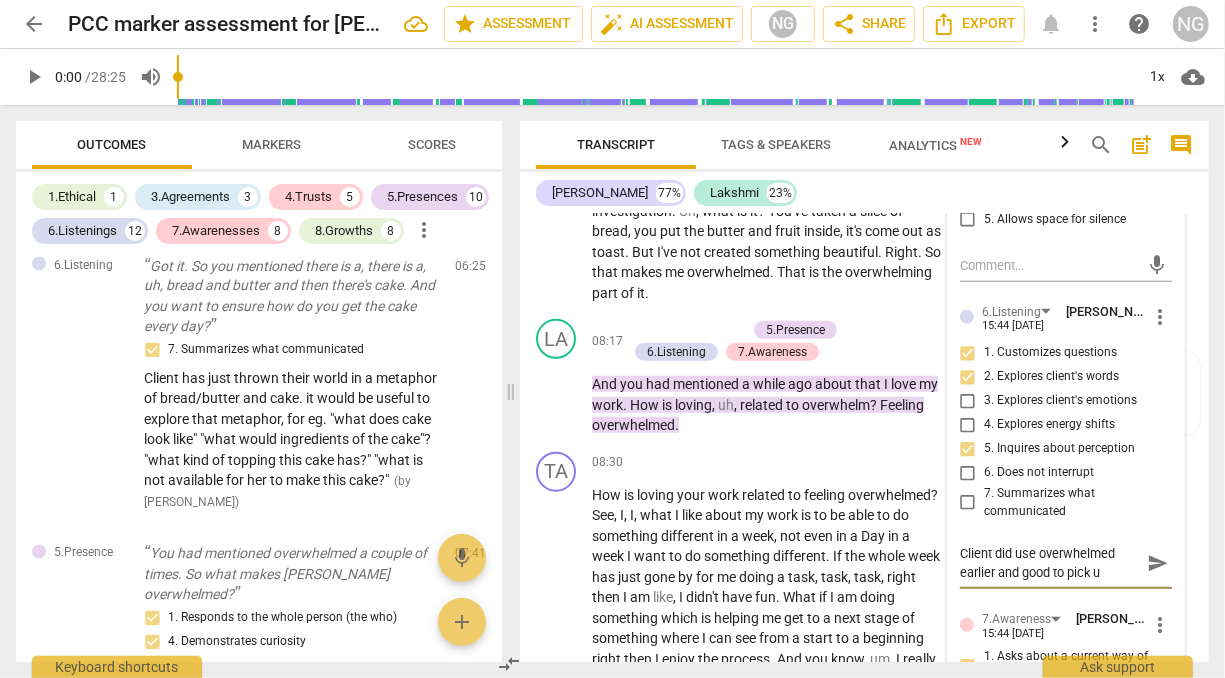 type on "Client did use overwhelmed earlier and good to pick" 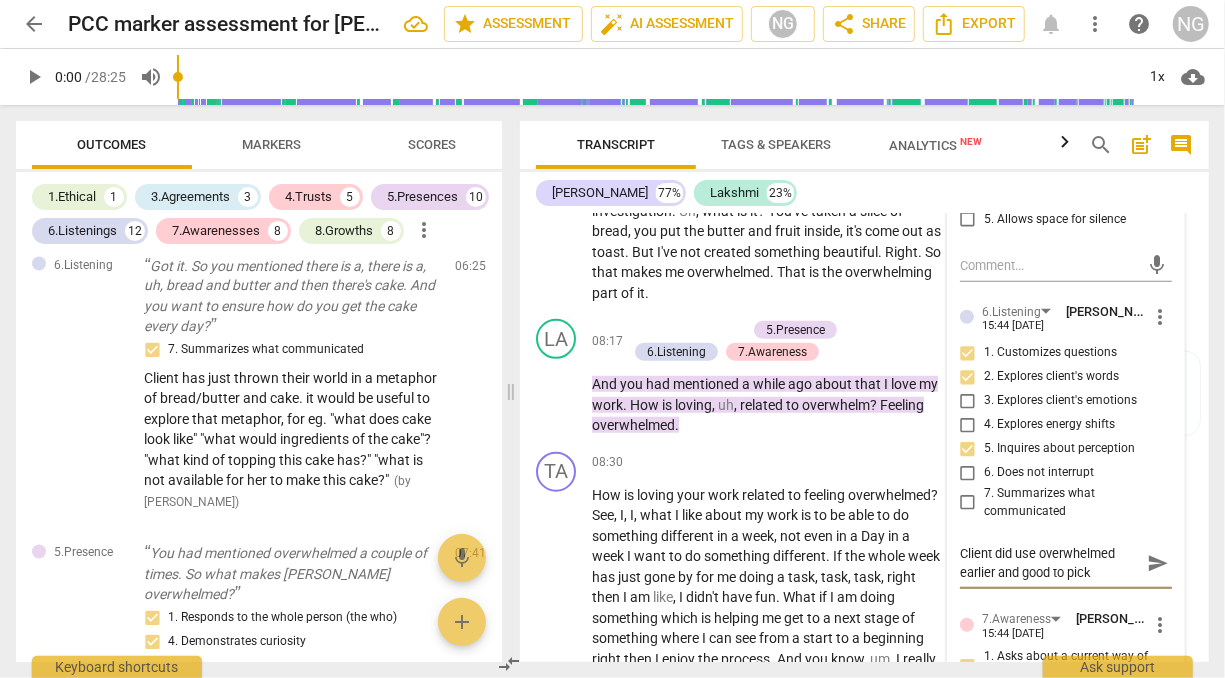 type on "Client did use overwhelmed earlier and good to pick" 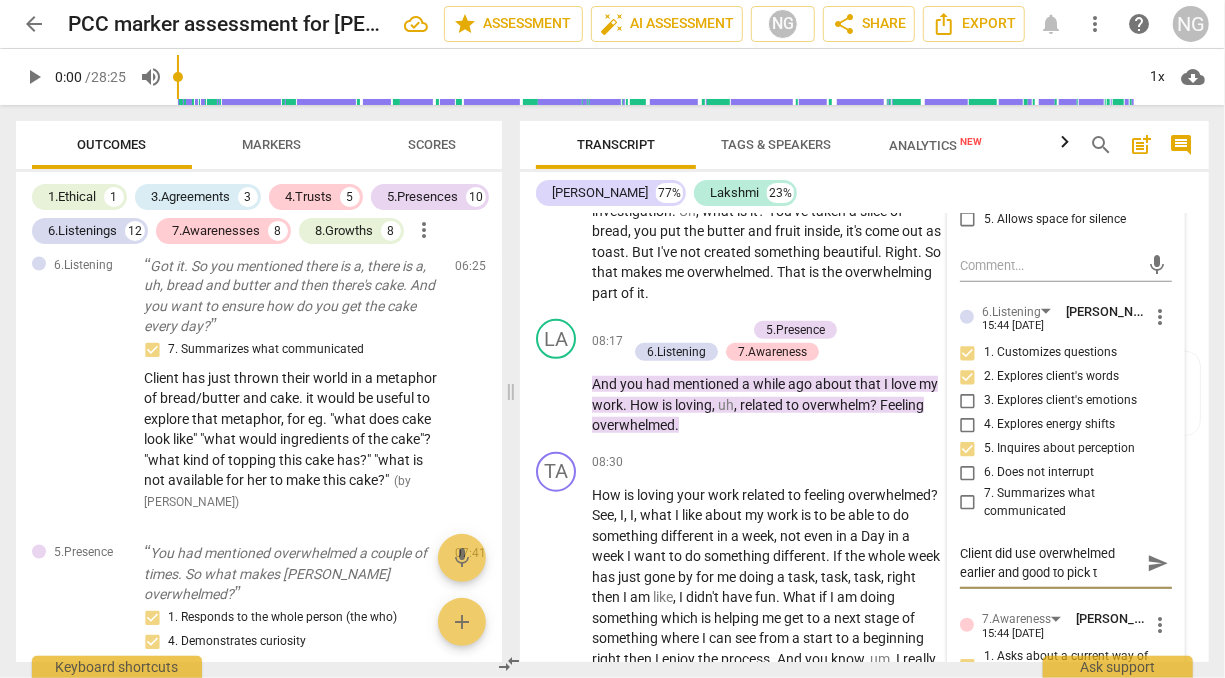 type on "Client did use overwhelmed earlier and good to pick th" 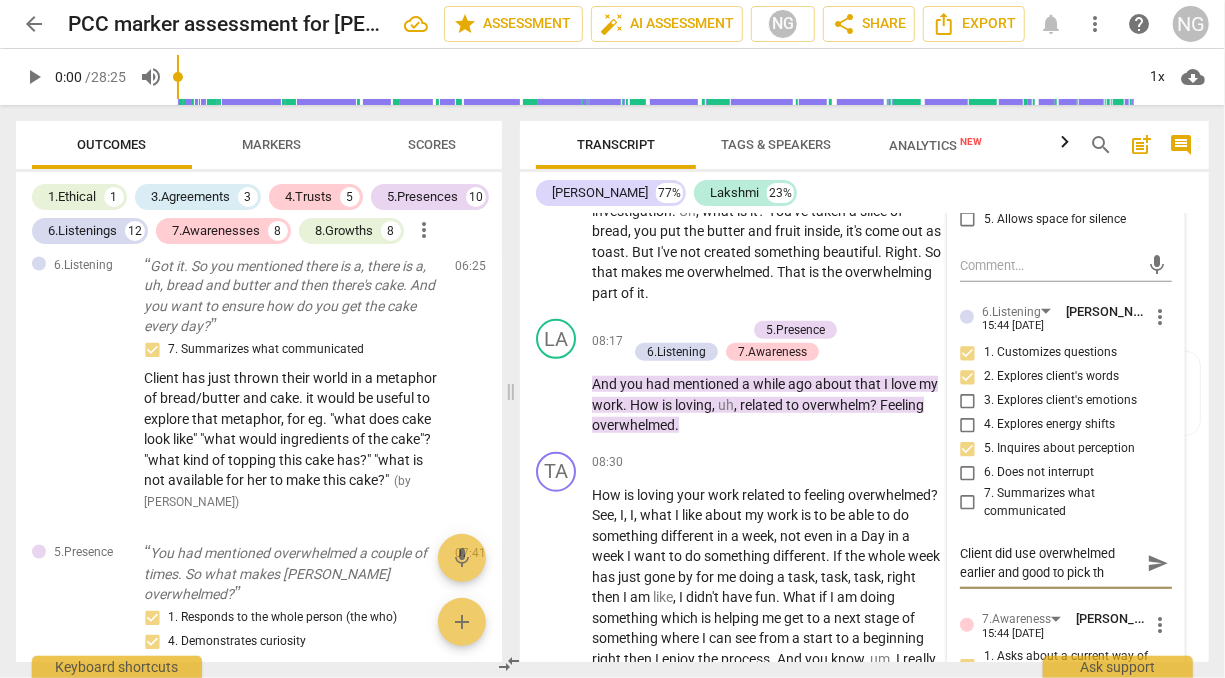 type on "Client did use overwhelmed earlier and good to pick th" 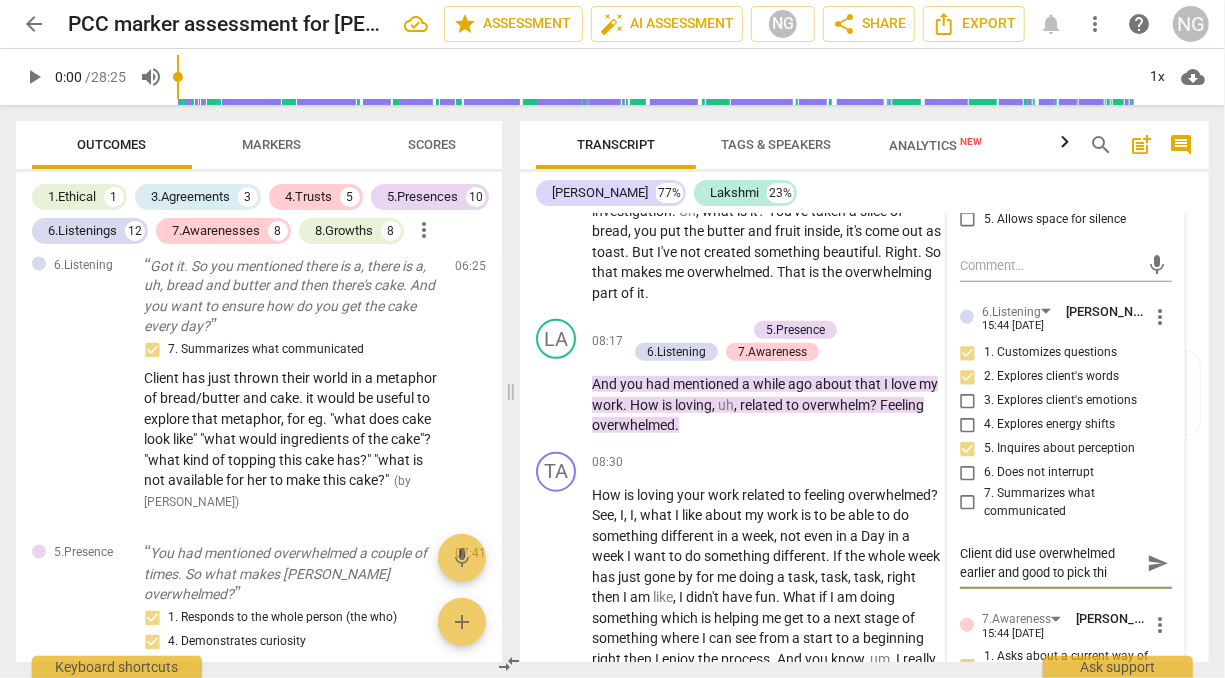 type on "Client did use overwhelmed earlier and good to pick thi" 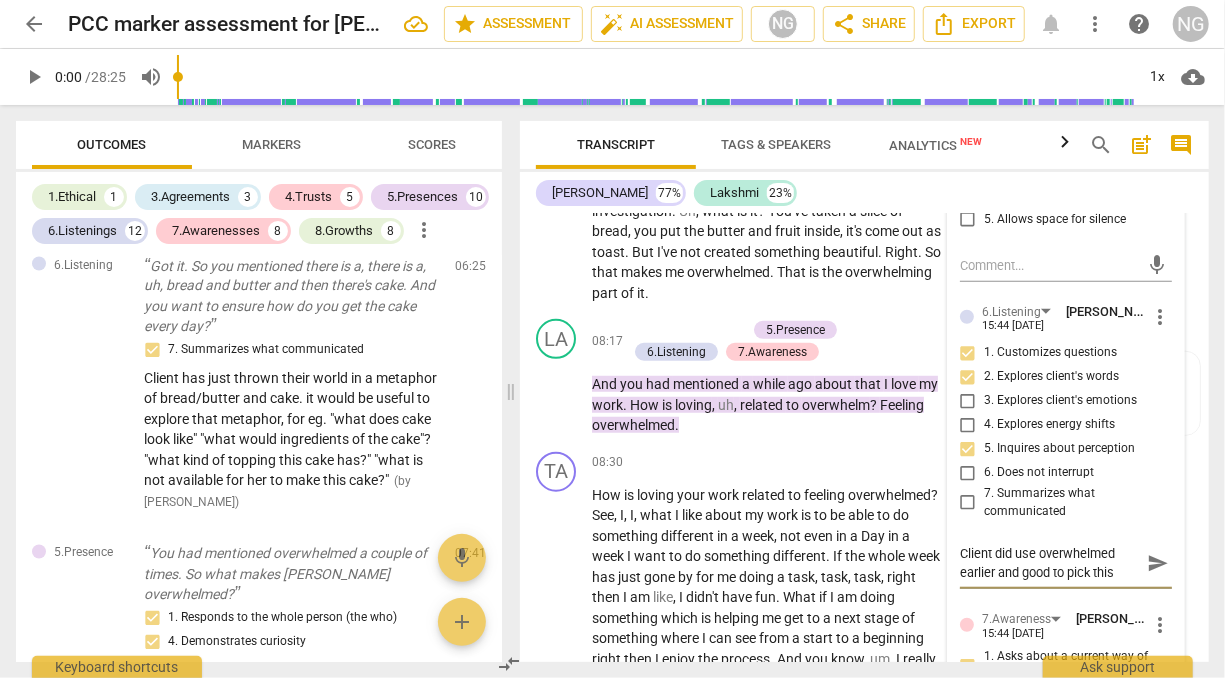 type on "Client did use overwhelmed earlier and good to pick this" 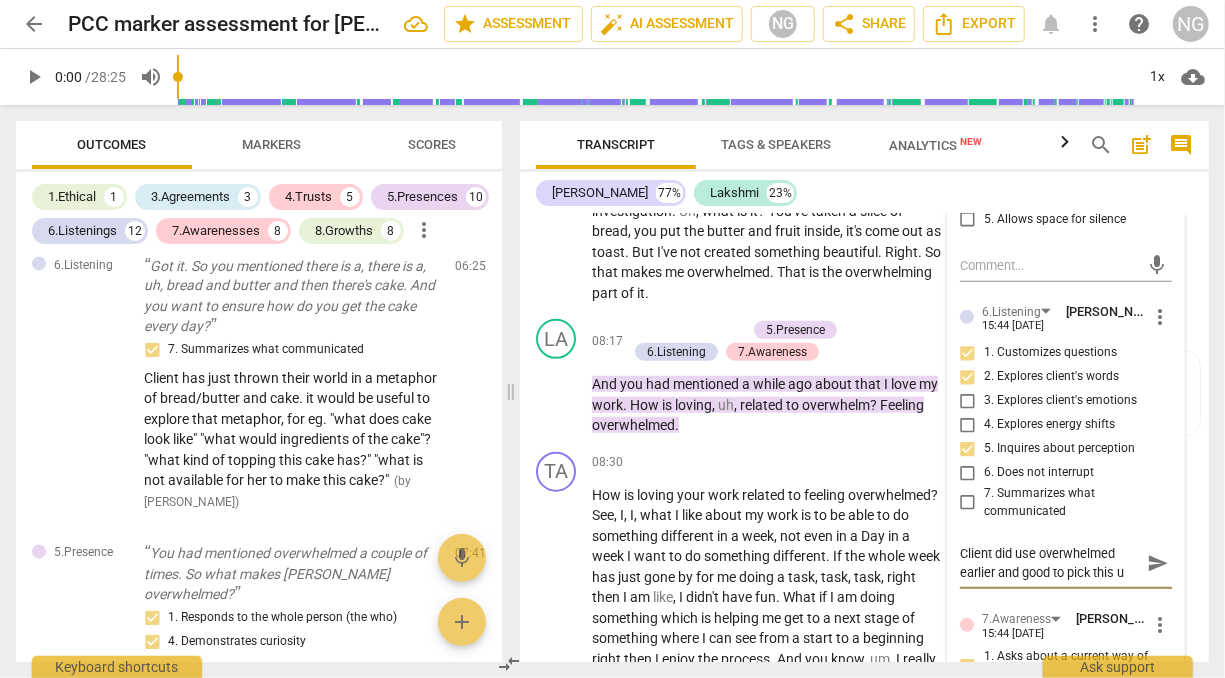 type on "Client did use overwhelmed earlier and good to pick this up" 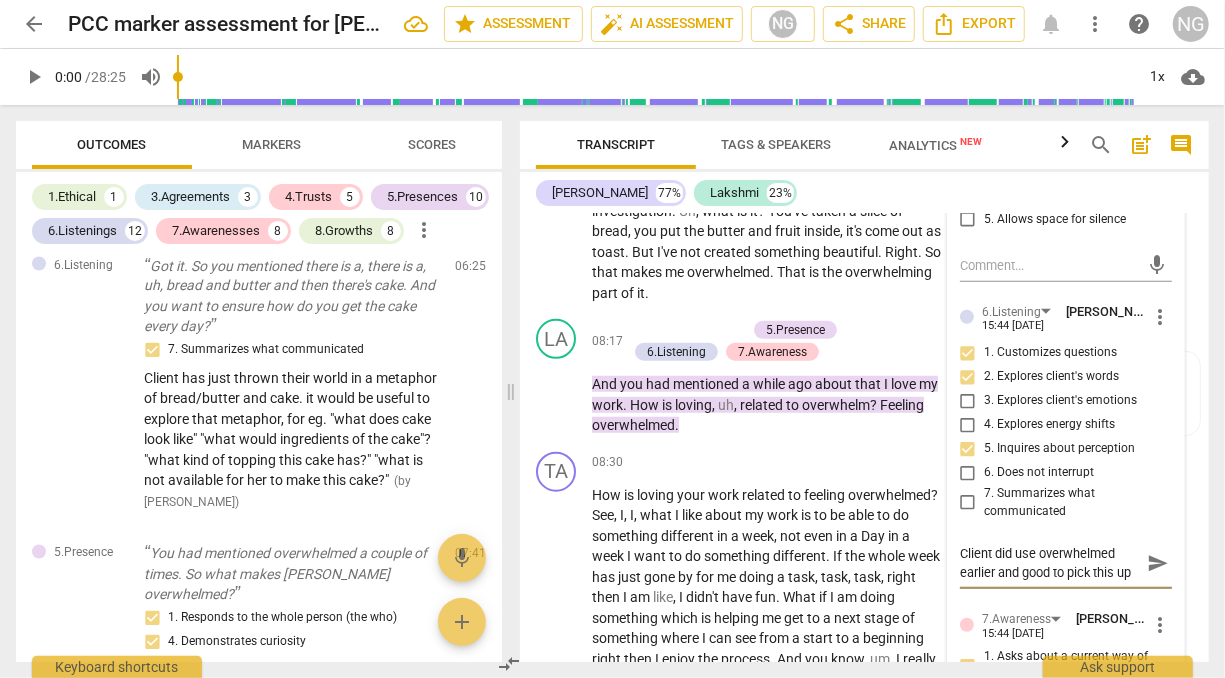 type on "Client did use overwhelmed earlier and good to pick this up," 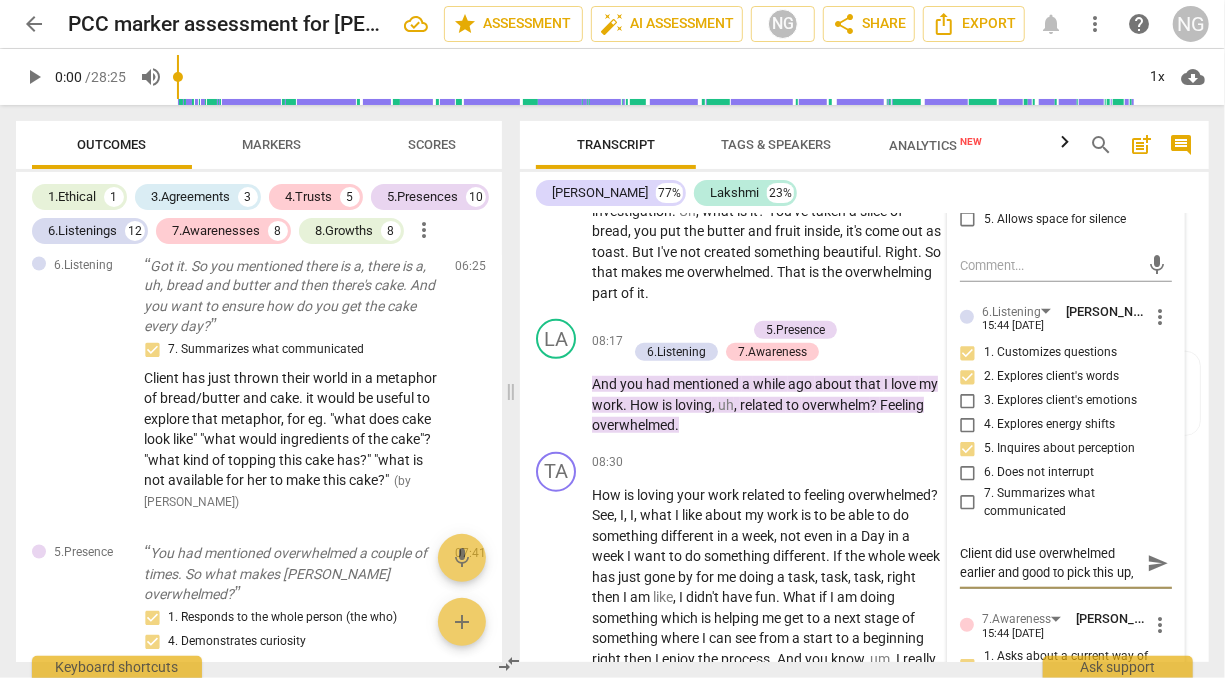 type on "Client did use overwhelmed earlier and good to pick this up," 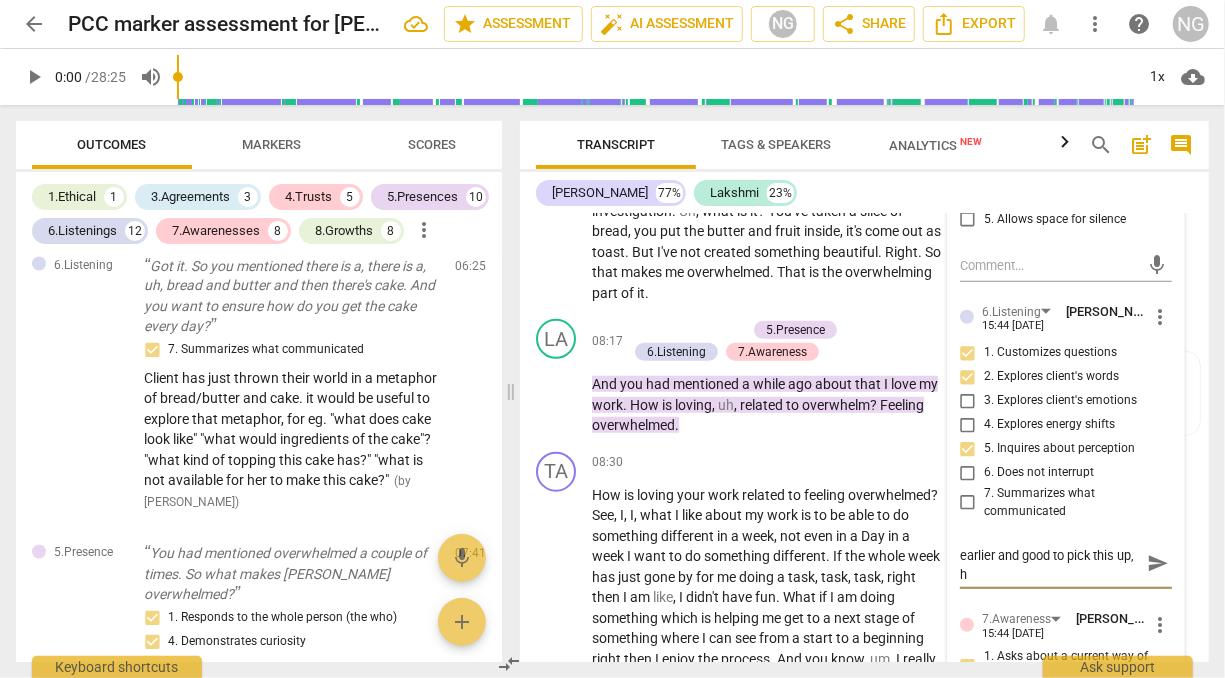 type on "Client did use overwhelmed earlier and good to pick this up, ho" 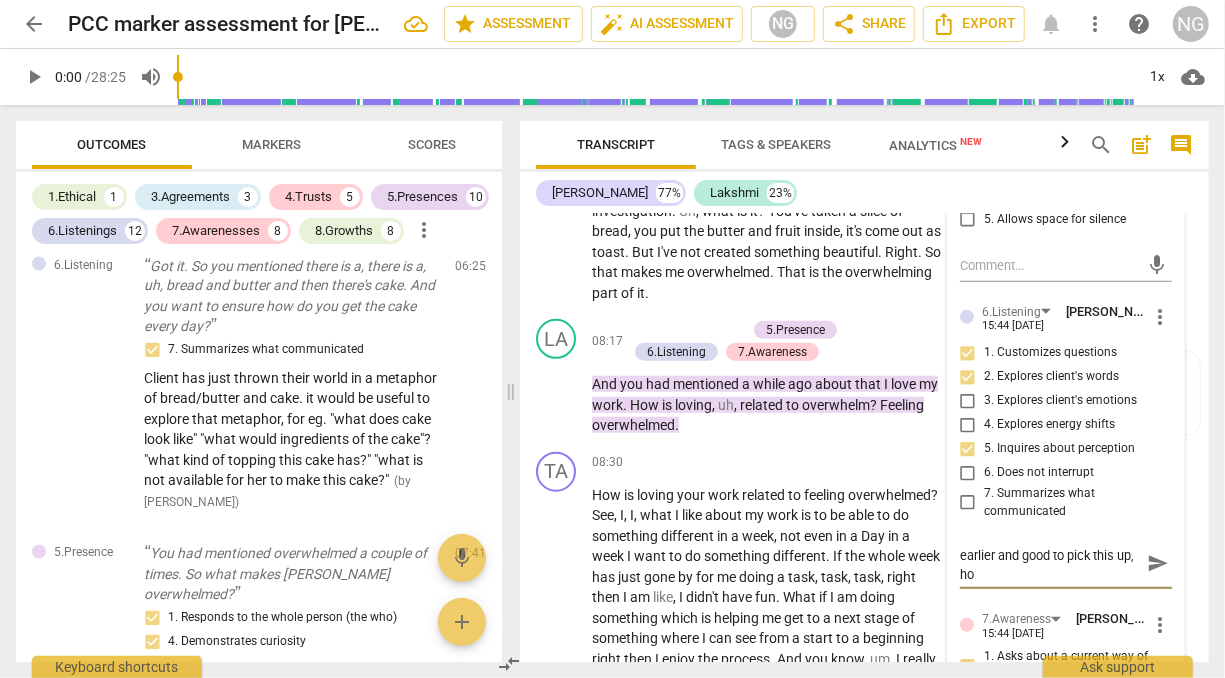 type on "Client did use overwhelmed earlier and good to pick this up, how" 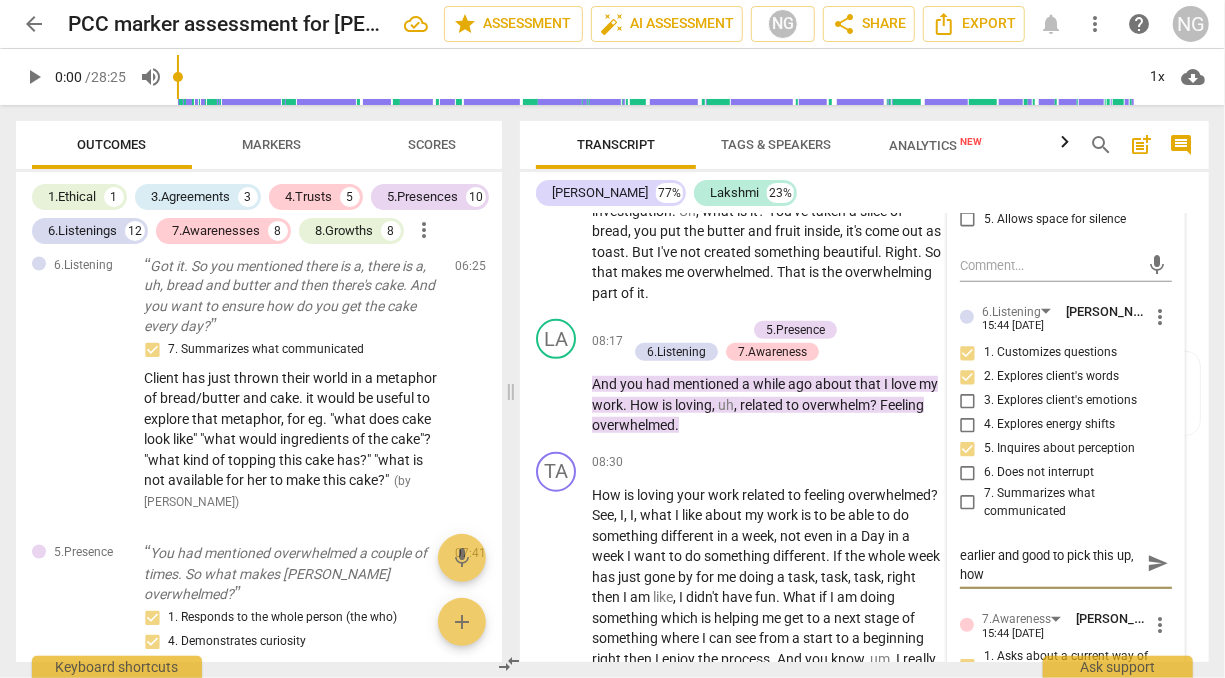 type on "Client did use overwhelmed earlier and good to pick this up, [PERSON_NAME]" 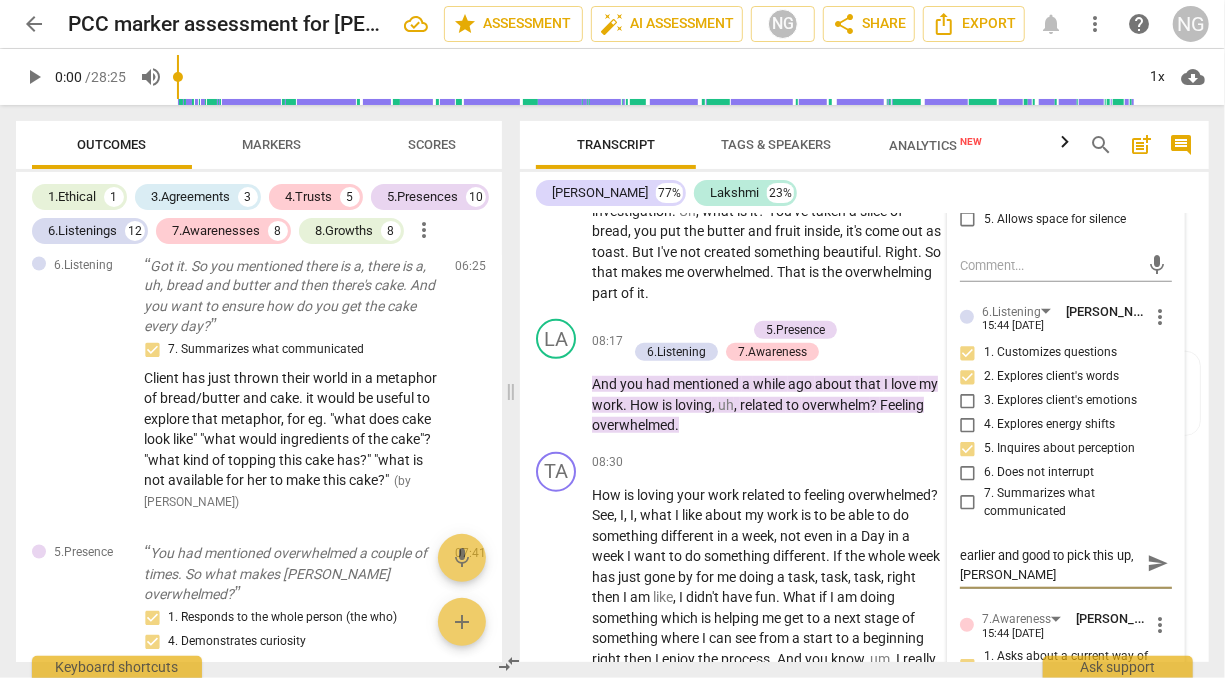 type on "Client did use overwhelmed earlier and good to pick this up, [PERSON_NAME]" 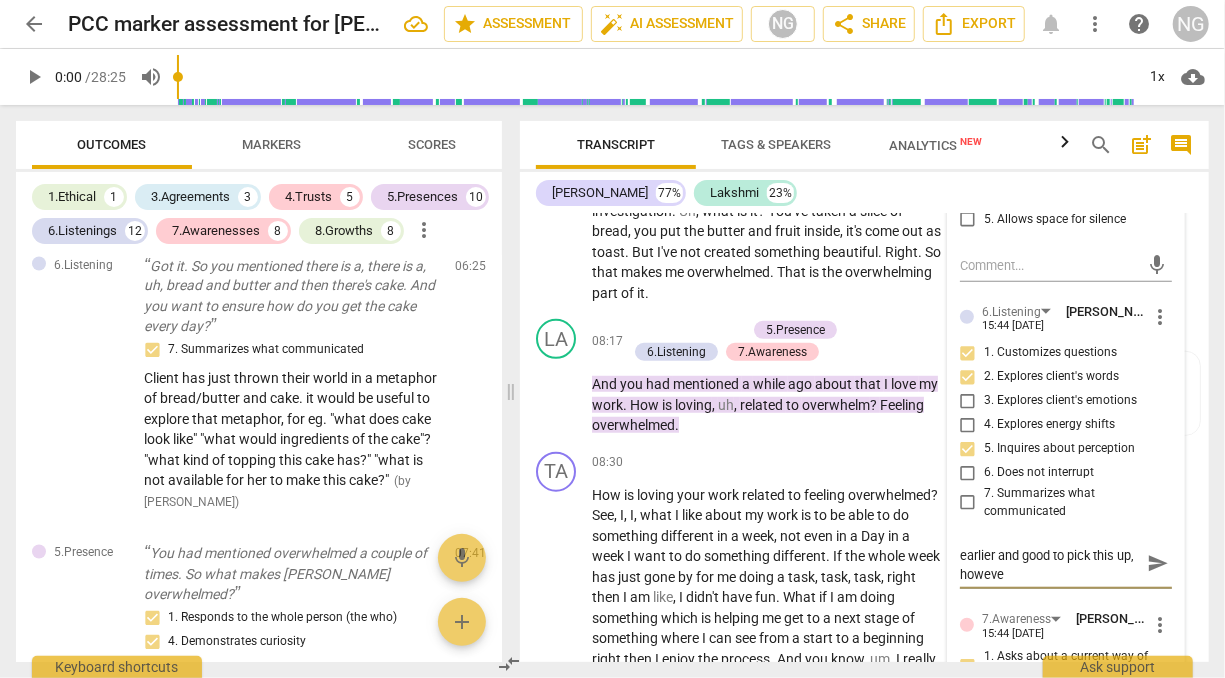 type on "Client did use overwhelmed earlier and good to pick this up, however" 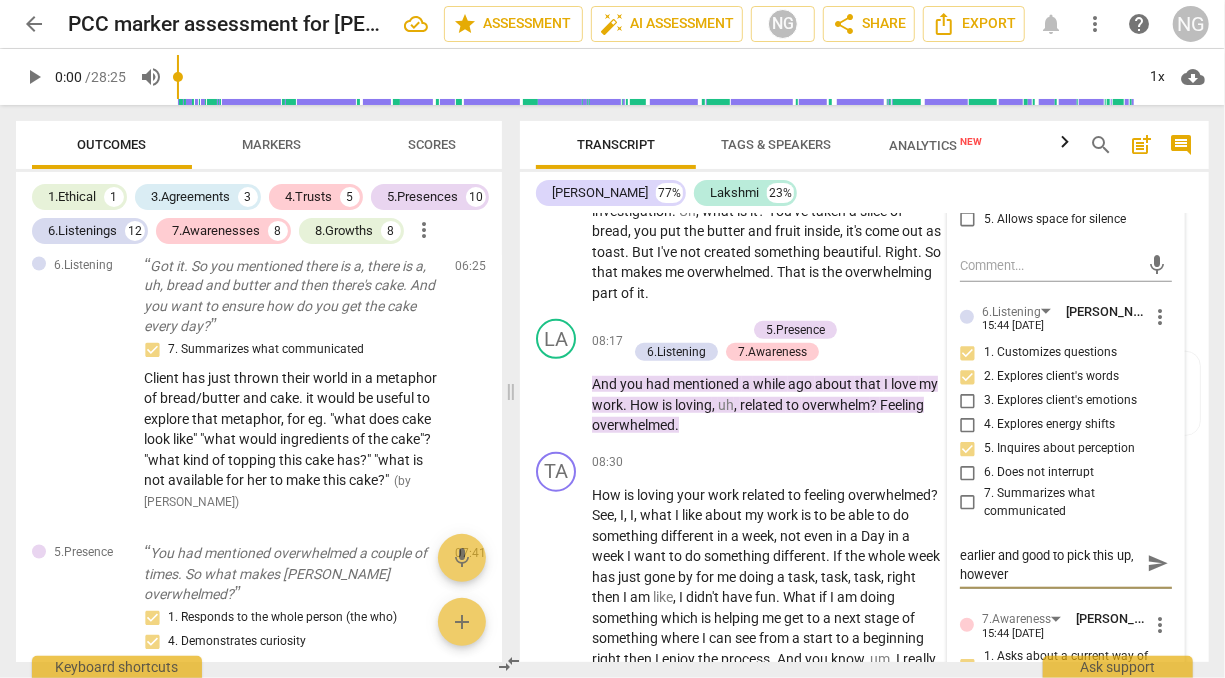 type on "Client did use overwhelmed earlier and good to pick this up, however" 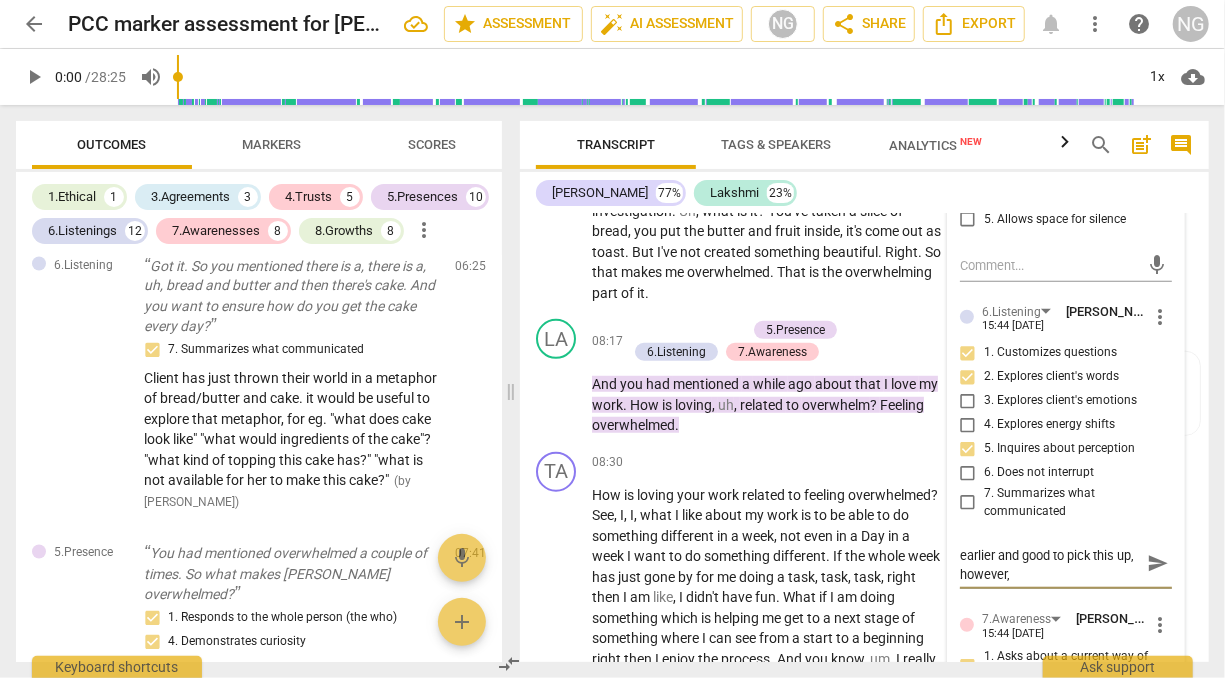 type on "Client did use overwhelmed earlier and good to pick this up, however," 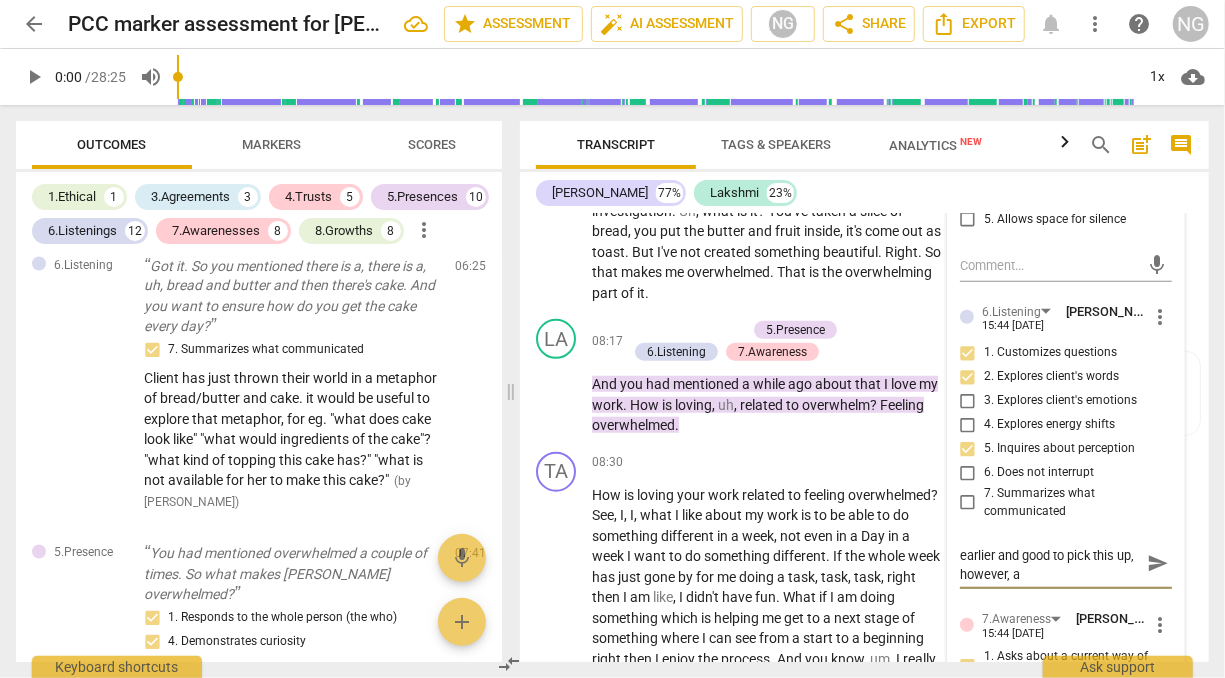type on "Client did use overwhelmed earlier and good to pick this up, however, al" 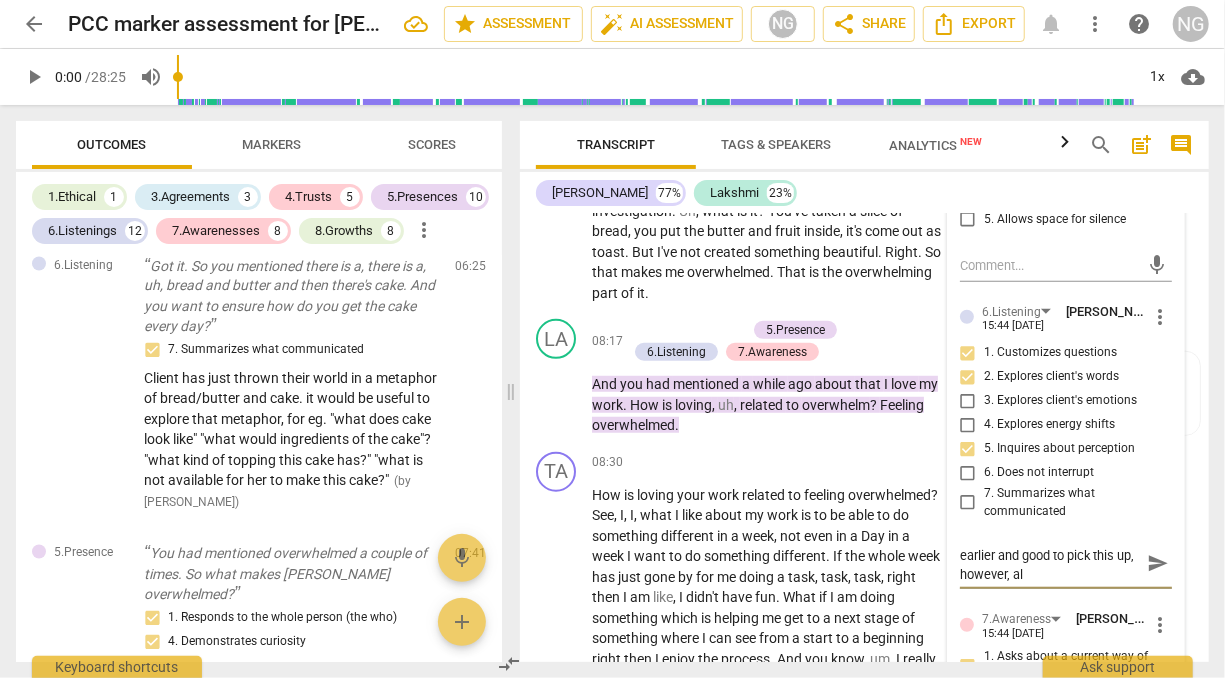 type on "Client did use overwhelmed earlier and good to pick this up, however, als" 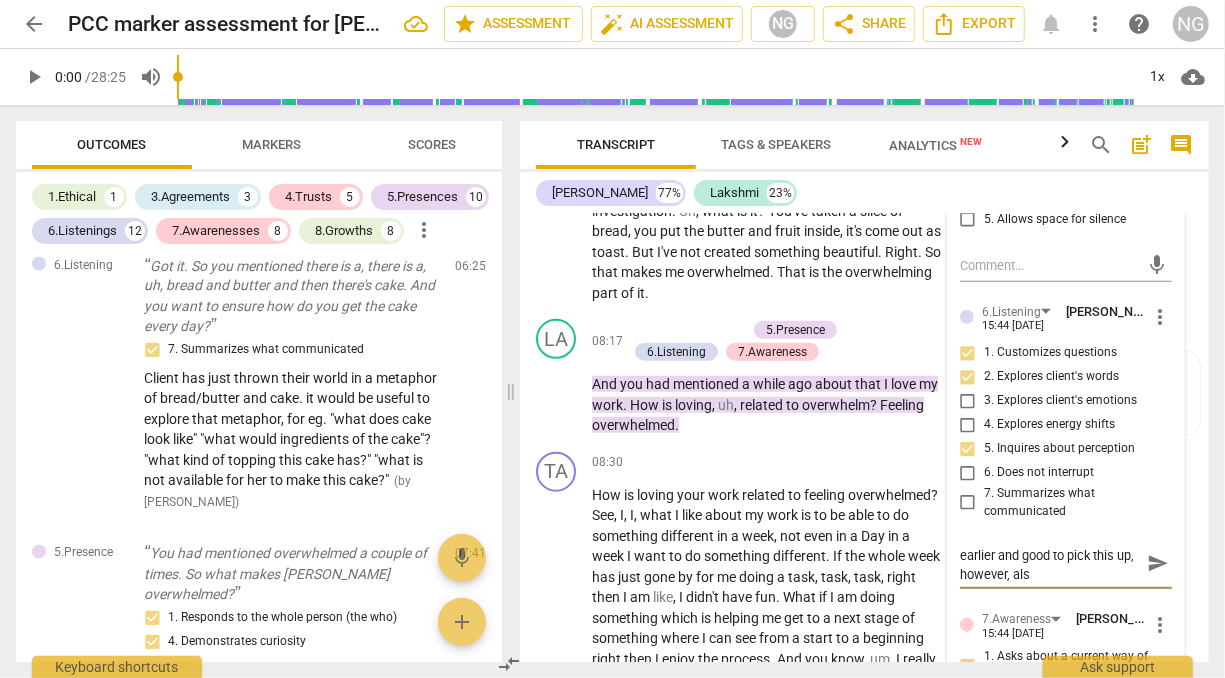 type on "Client did use overwhelmed earlier and good to pick this up, however, also" 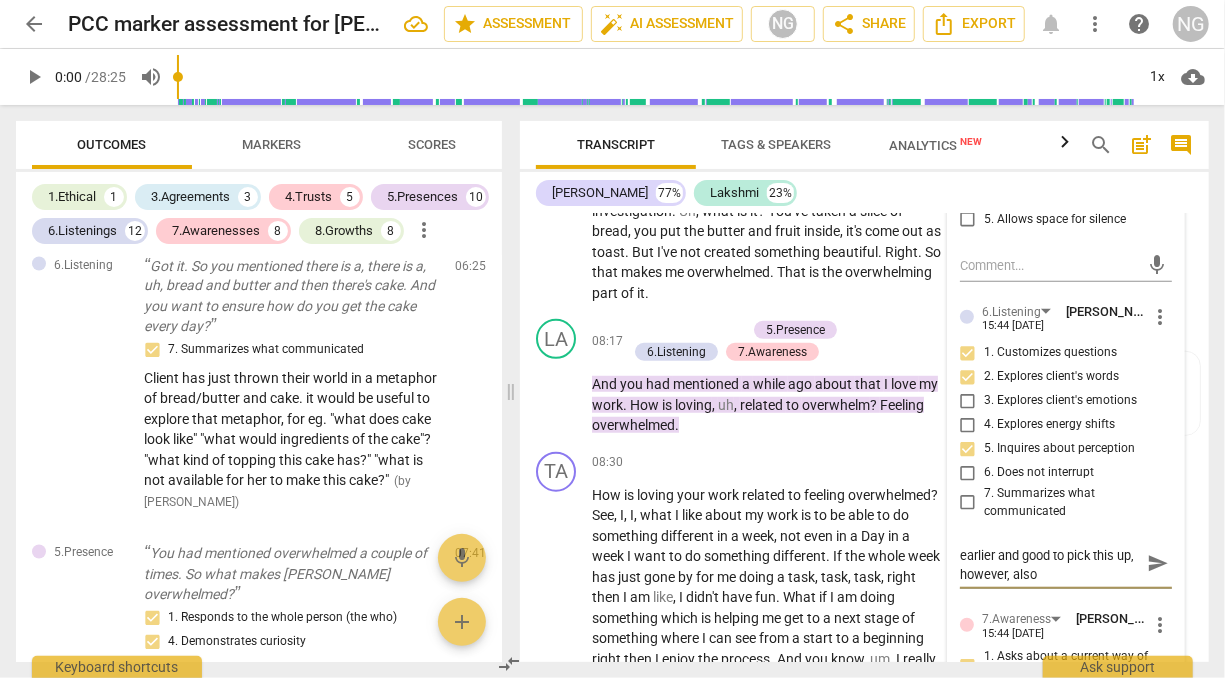scroll, scrollTop: 0, scrollLeft: 0, axis: both 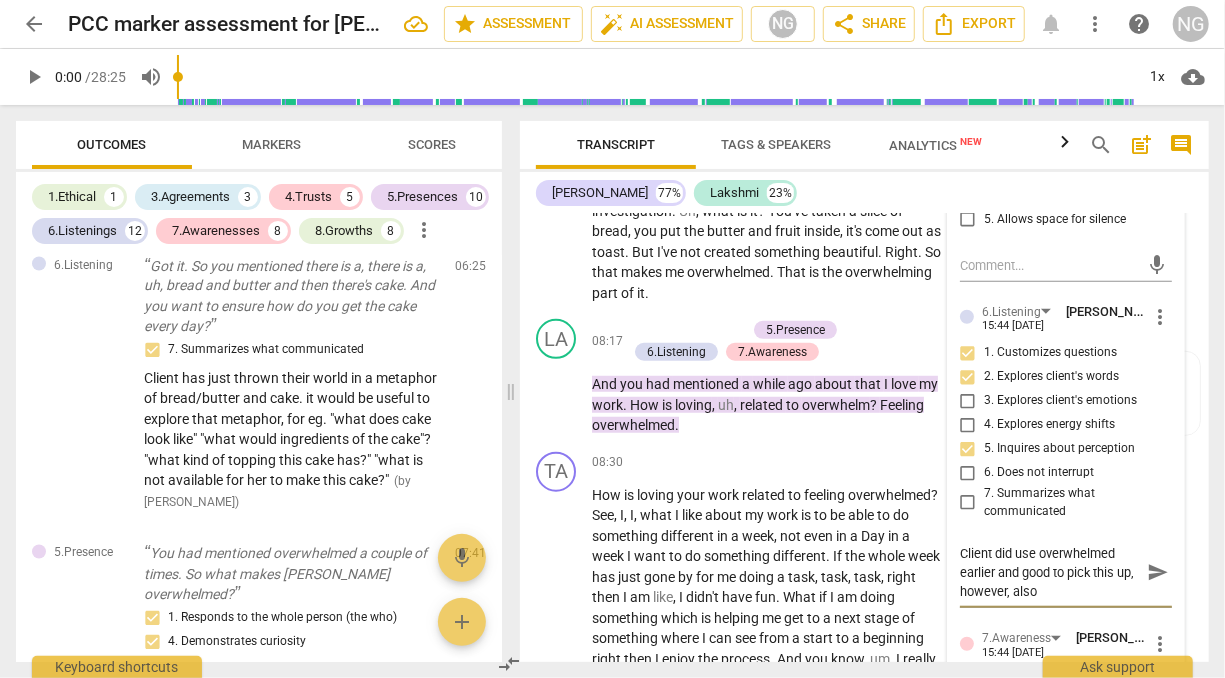 type on "Client did use overwhelmed earlier and good to pick this up, however, also" 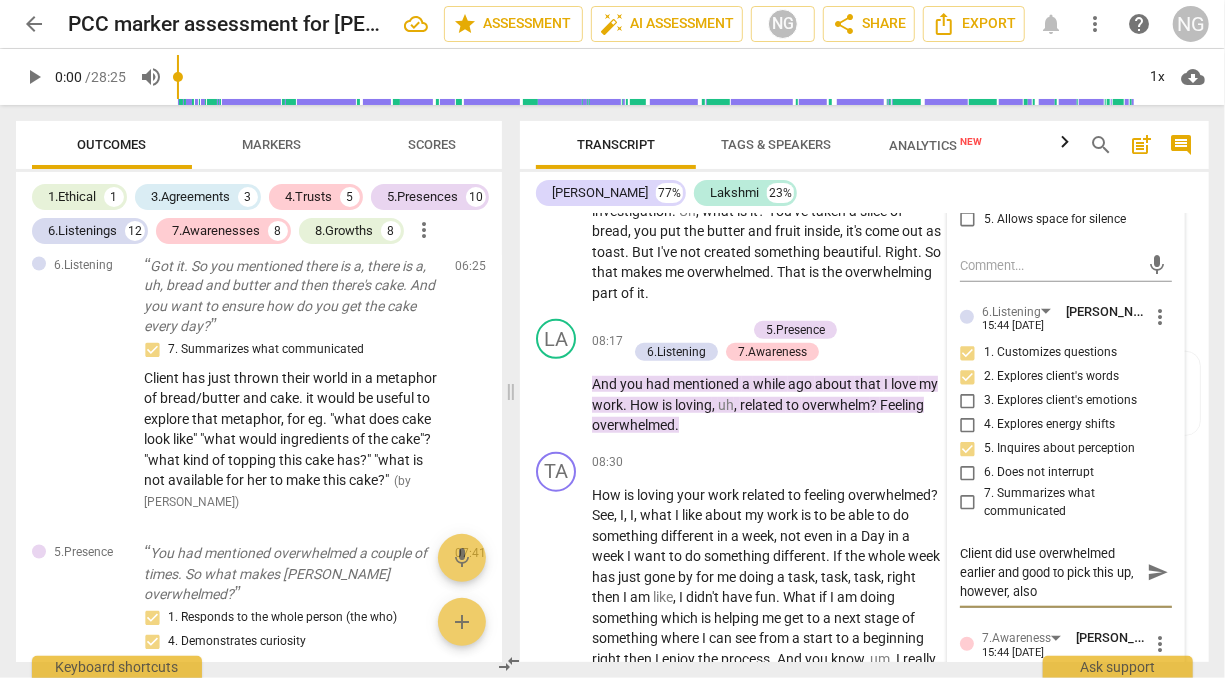 scroll, scrollTop: 0, scrollLeft: 0, axis: both 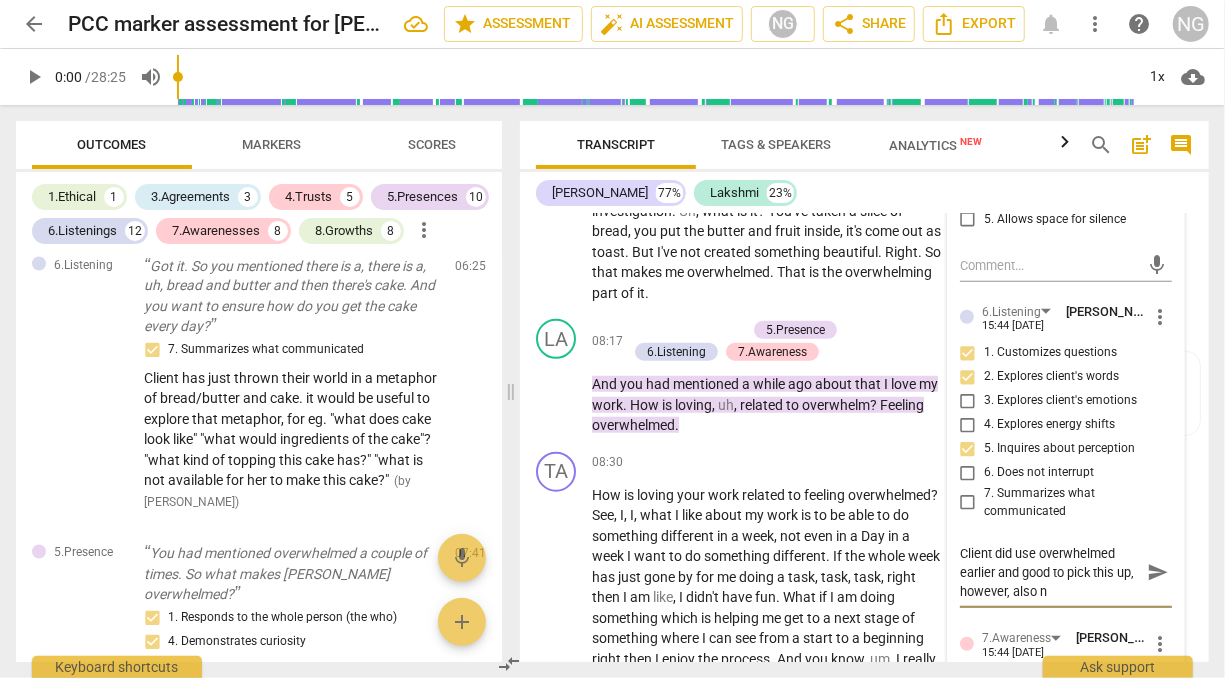 type on "Client did use overwhelmed earlier and good to pick this up, however, also no" 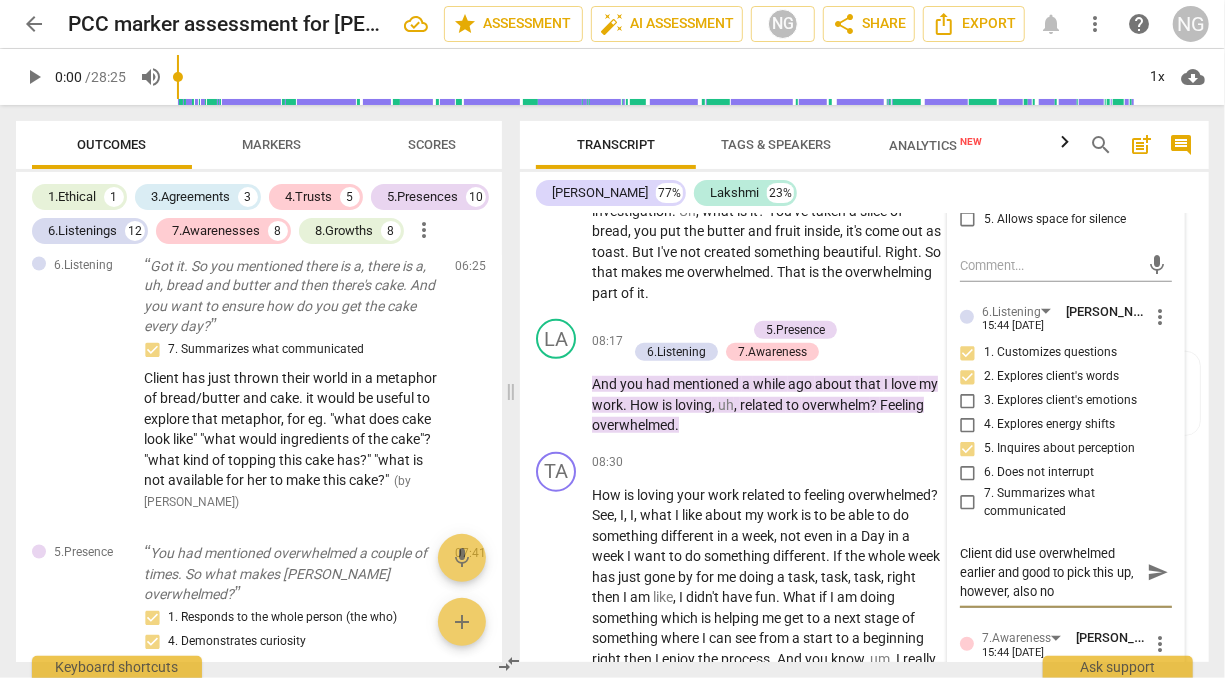 type on "Client did use overwhelmed earlier and good to pick this up, however, also not" 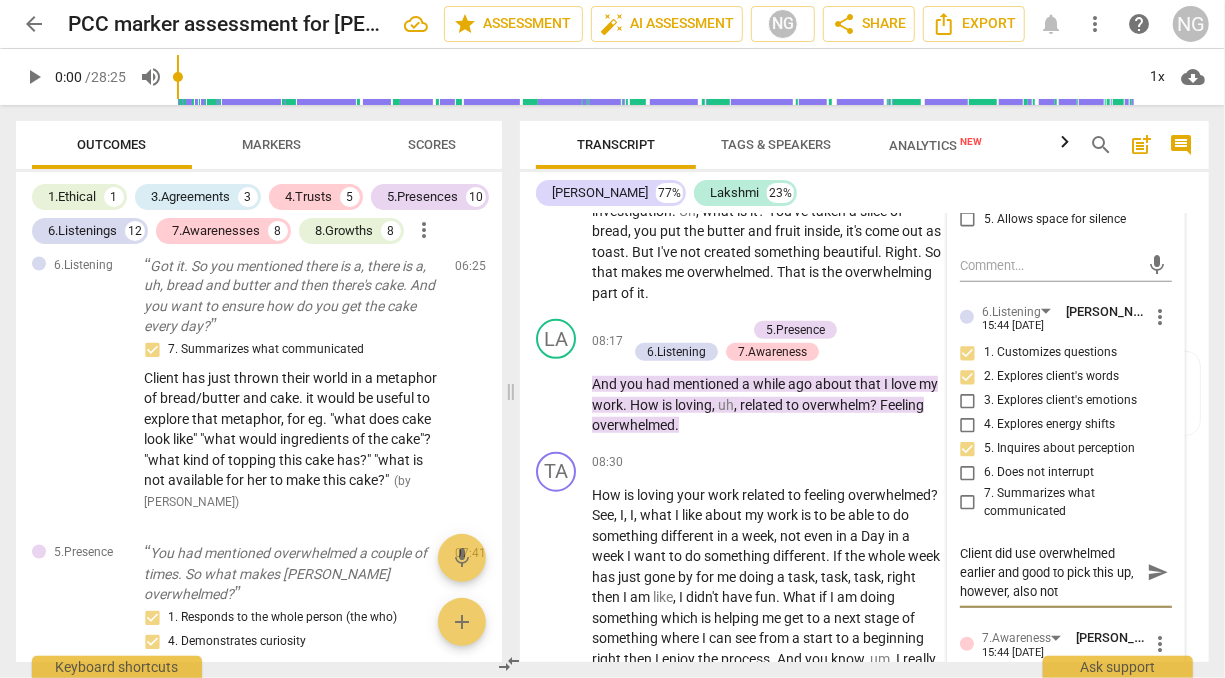 type on "Client did use overwhelmed earlier and good to pick this up, however, also noti" 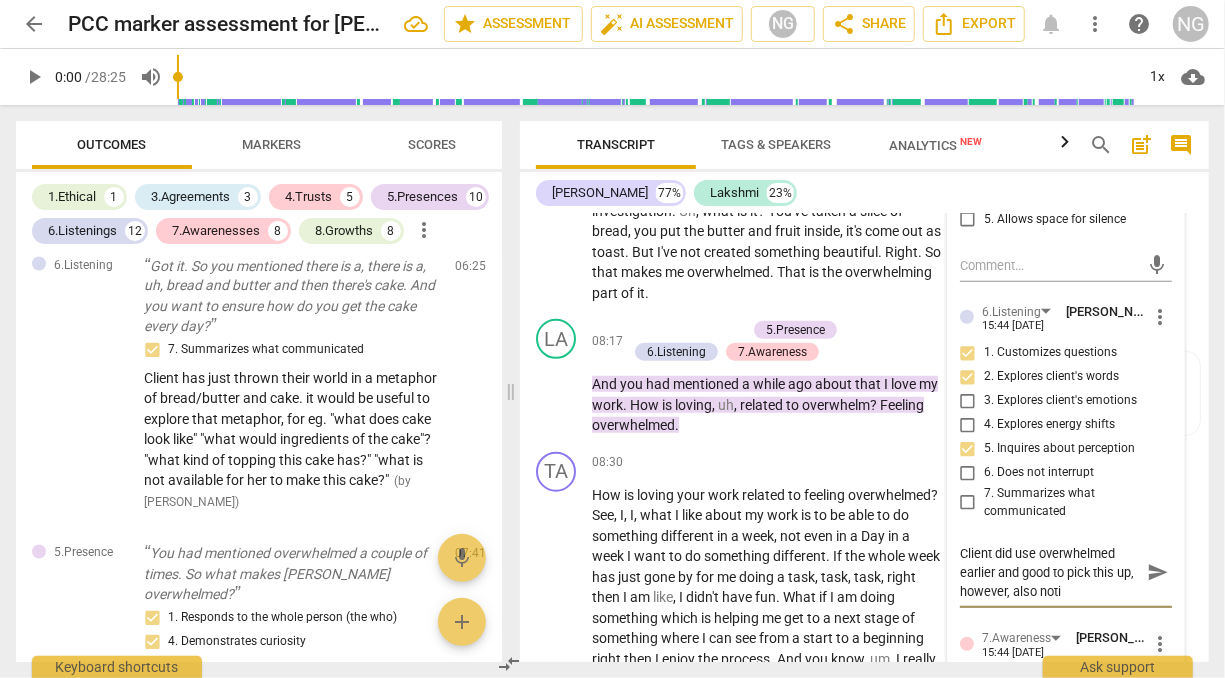 type on "Client did use overwhelmed earlier and good to pick this up, however, also notic" 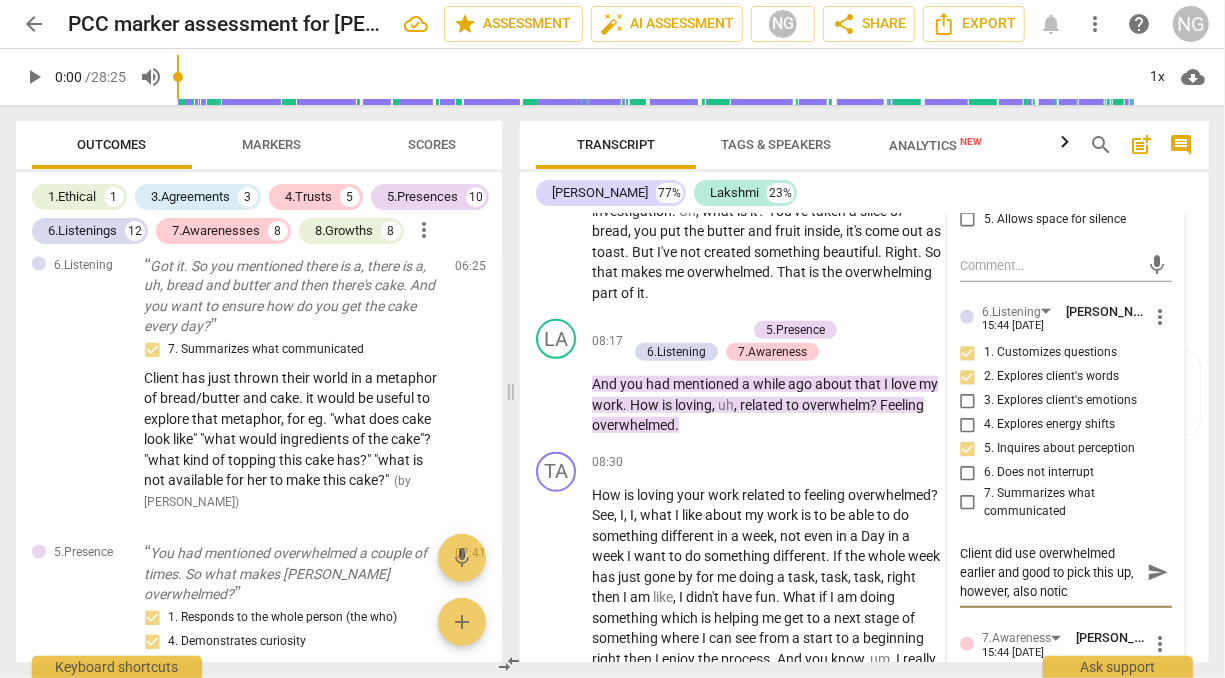 type on "Client did use overwhelmed earlier and good to pick this up, however, also notice" 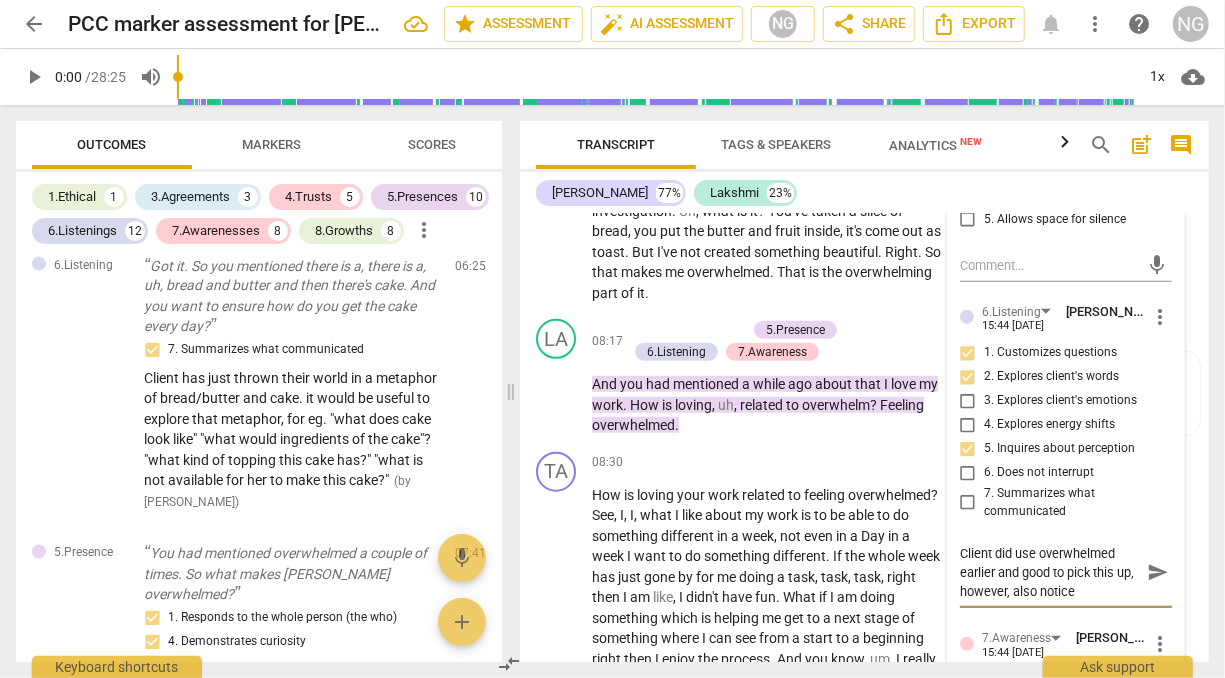 type on "Client did use overwhelmed earlier and good to pick this up, however, also notice" 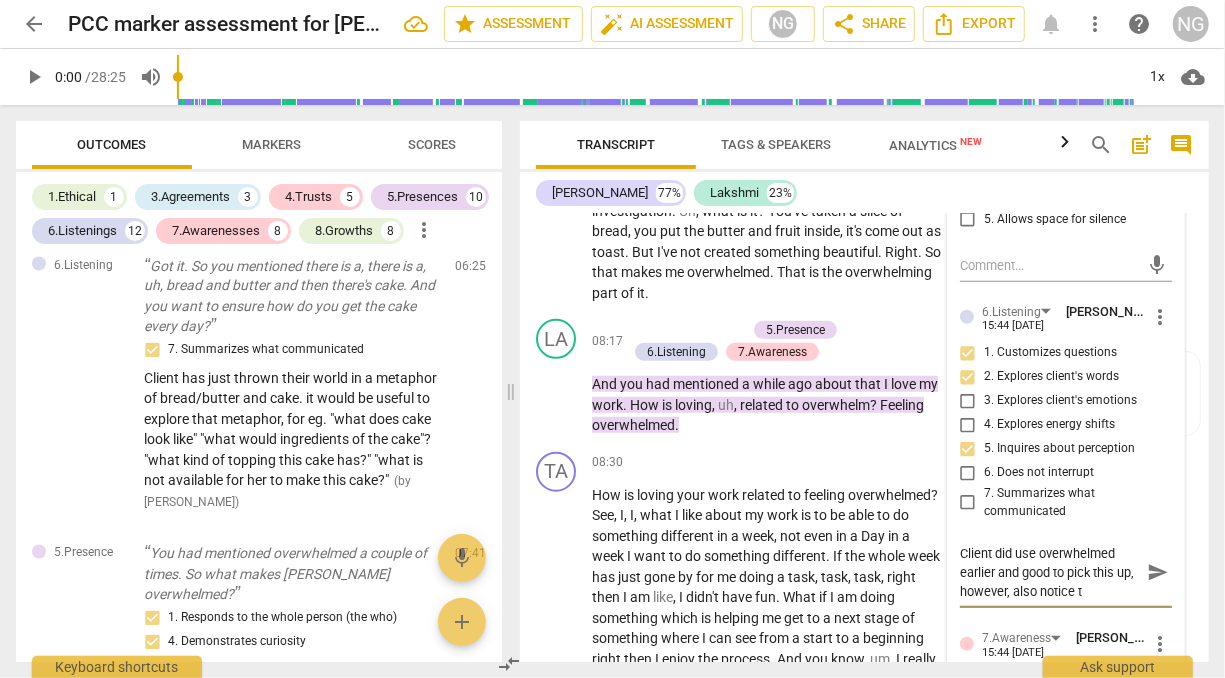 type on "Client did use overwhelmed earlier and good to pick this up, however, also notice th" 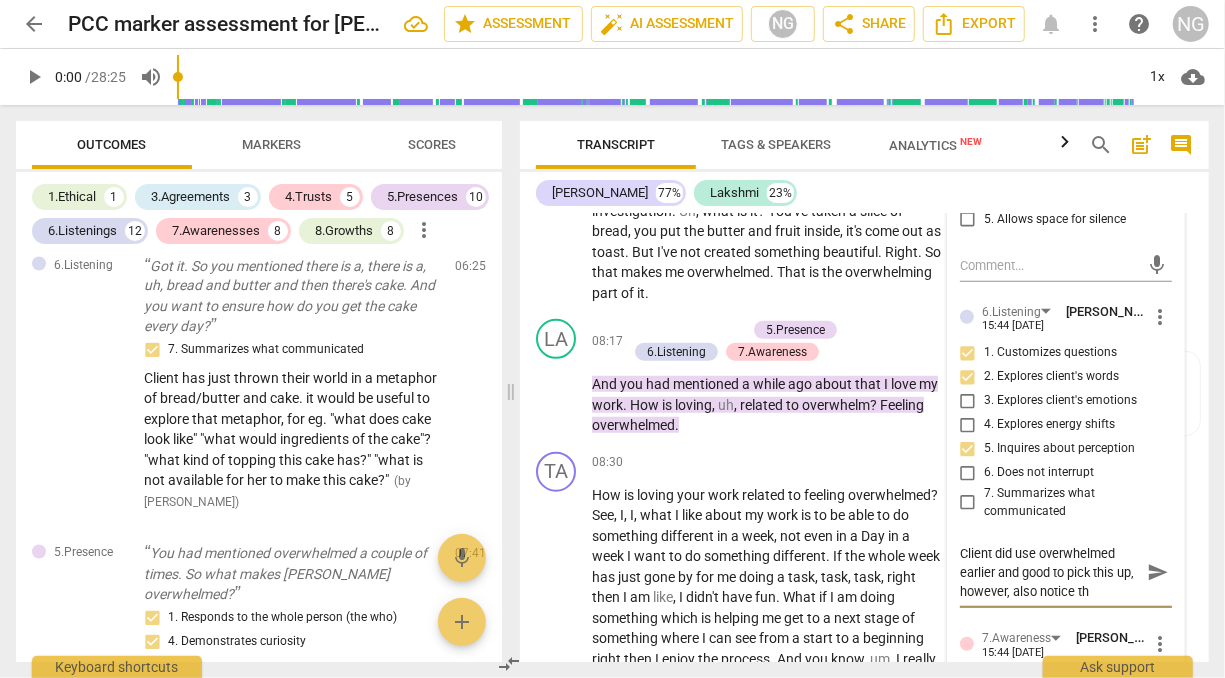 type on "Client did use overwhelmed earlier and good to pick this up, however, also notice tha" 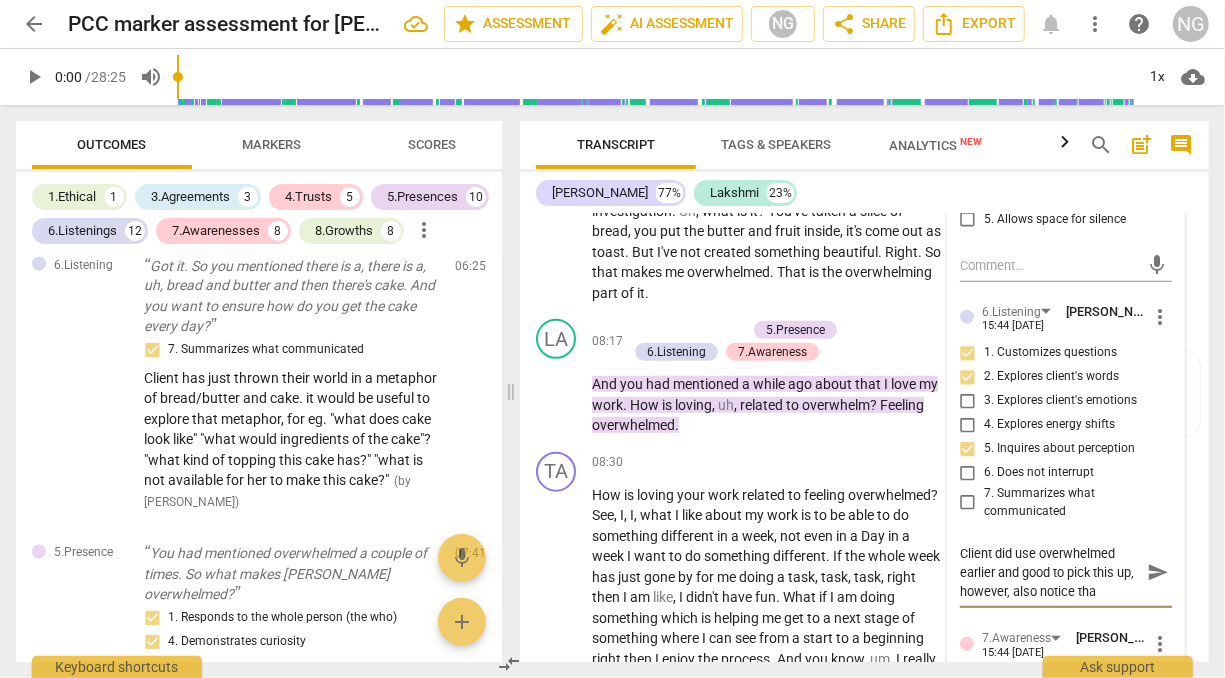 type on "Client did use overwhelmed earlier and good to pick this up, however, also notice that" 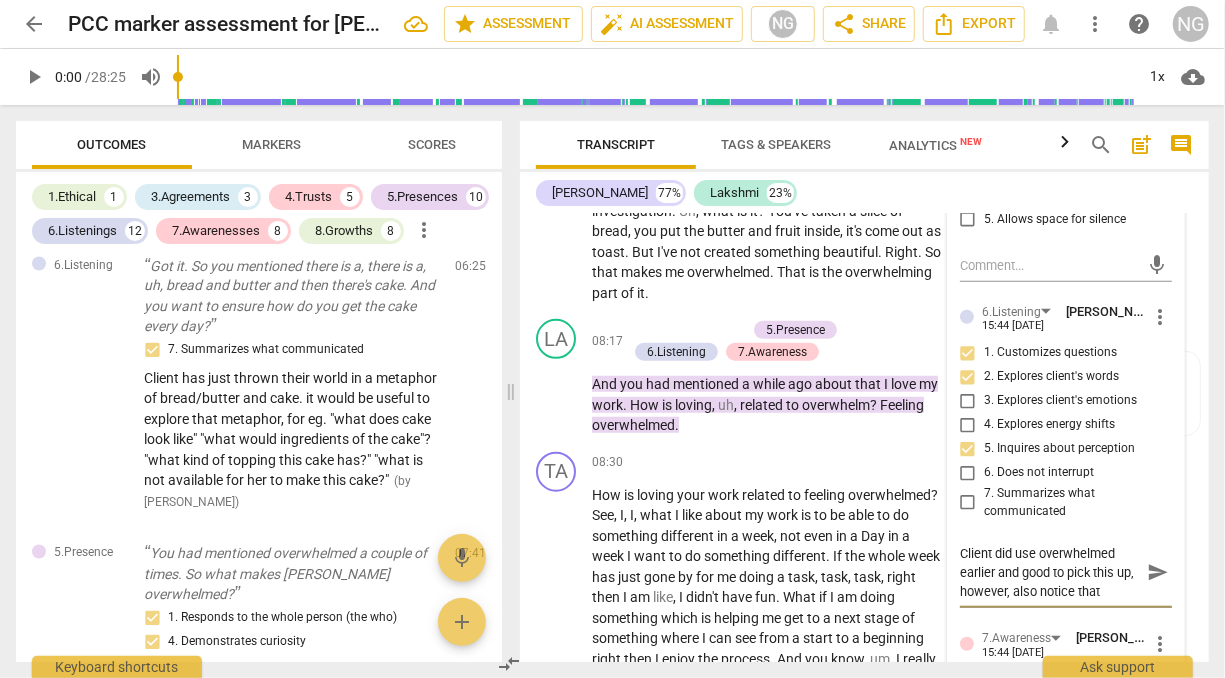 type on "Client did use overwhelmed earlier and good to pick this up, however, also notice that" 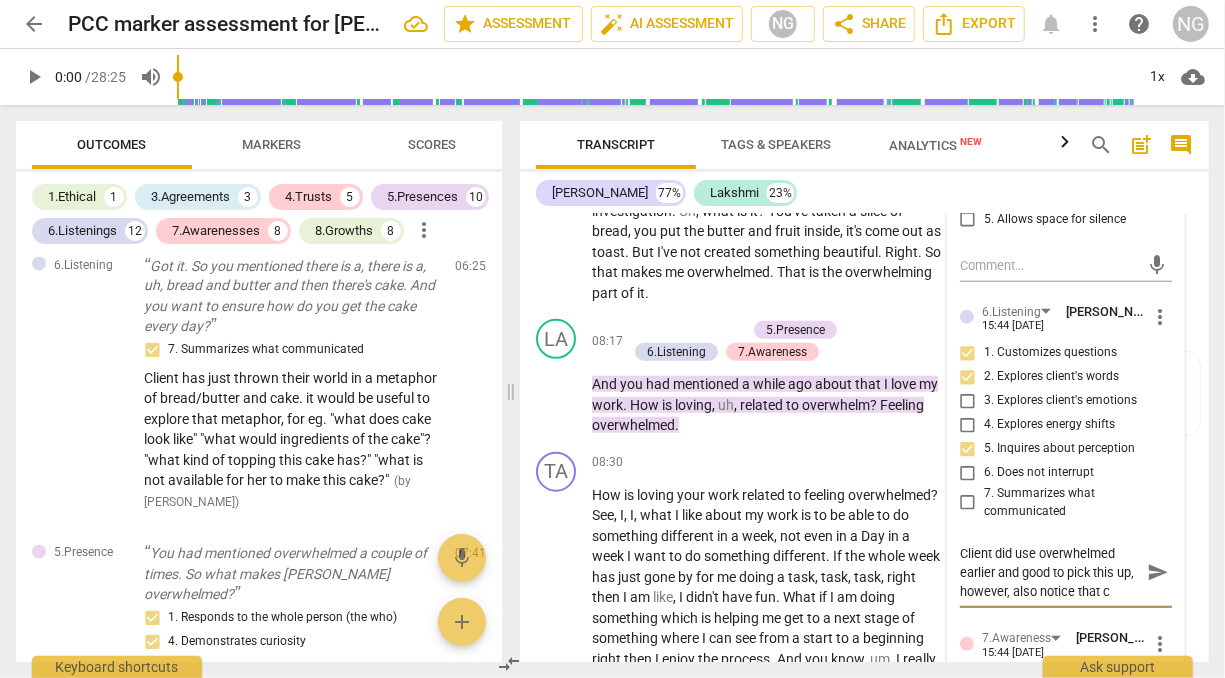 type on "Client did use overwhelmed earlier and good to pick this up, however, also notice that cl" 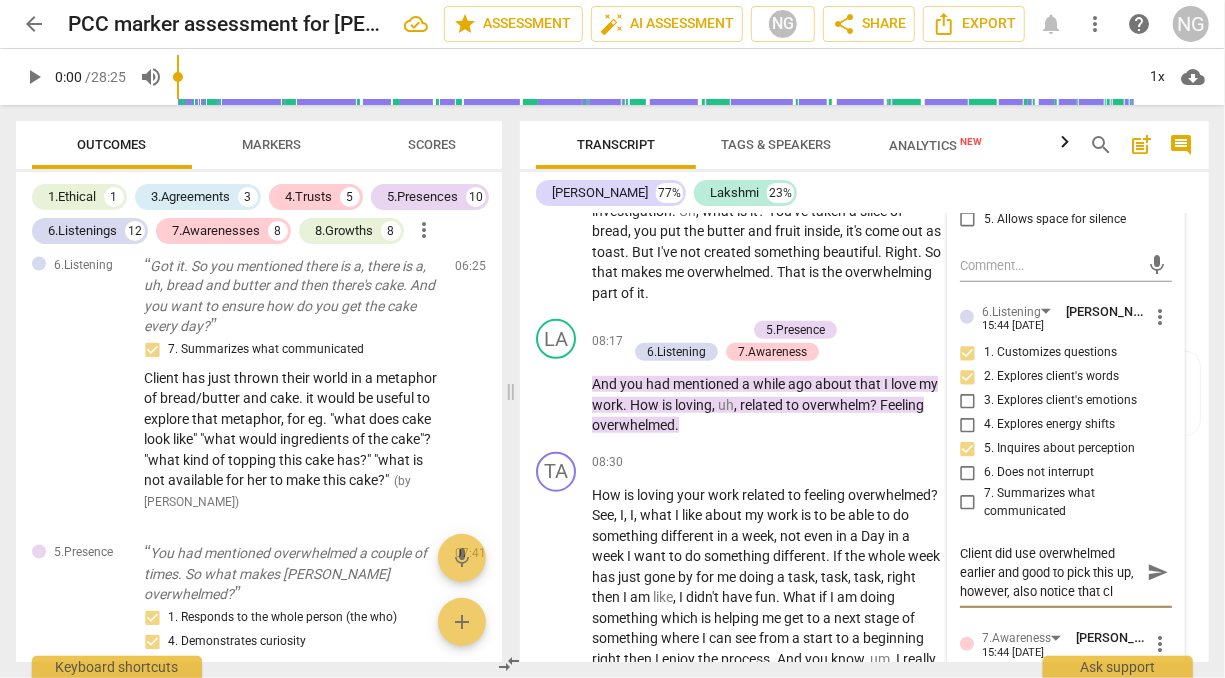 type on "Client did use overwhelmed earlier and good to pick this up, however, also notice that cli" 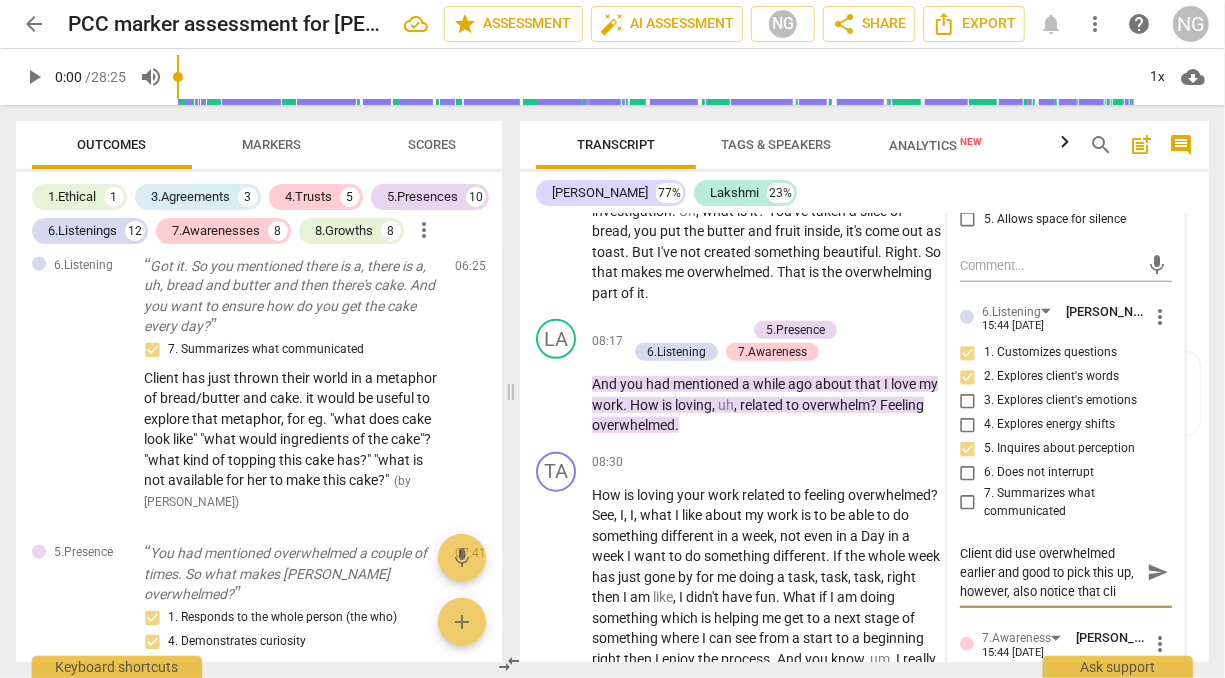 type on "Client did use overwhelmed earlier and good to pick this up, however, also notice that clie" 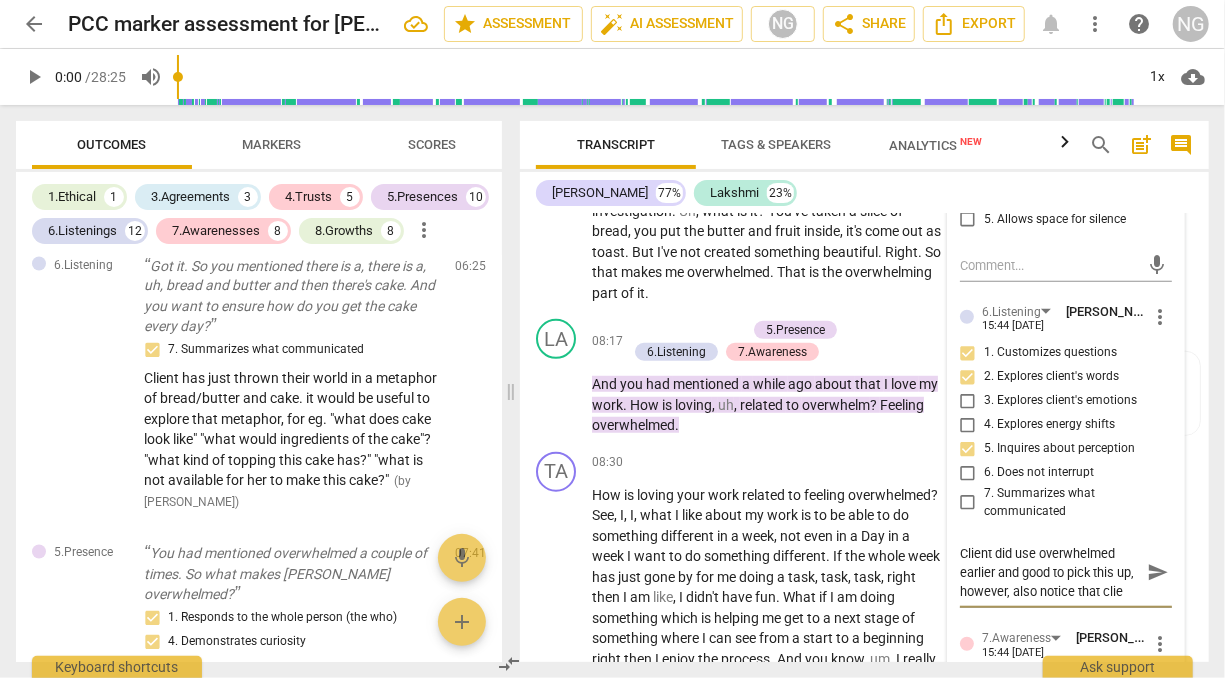 type on "Client did use overwhelmed earlier and good to pick this up, however, also notice that clie" 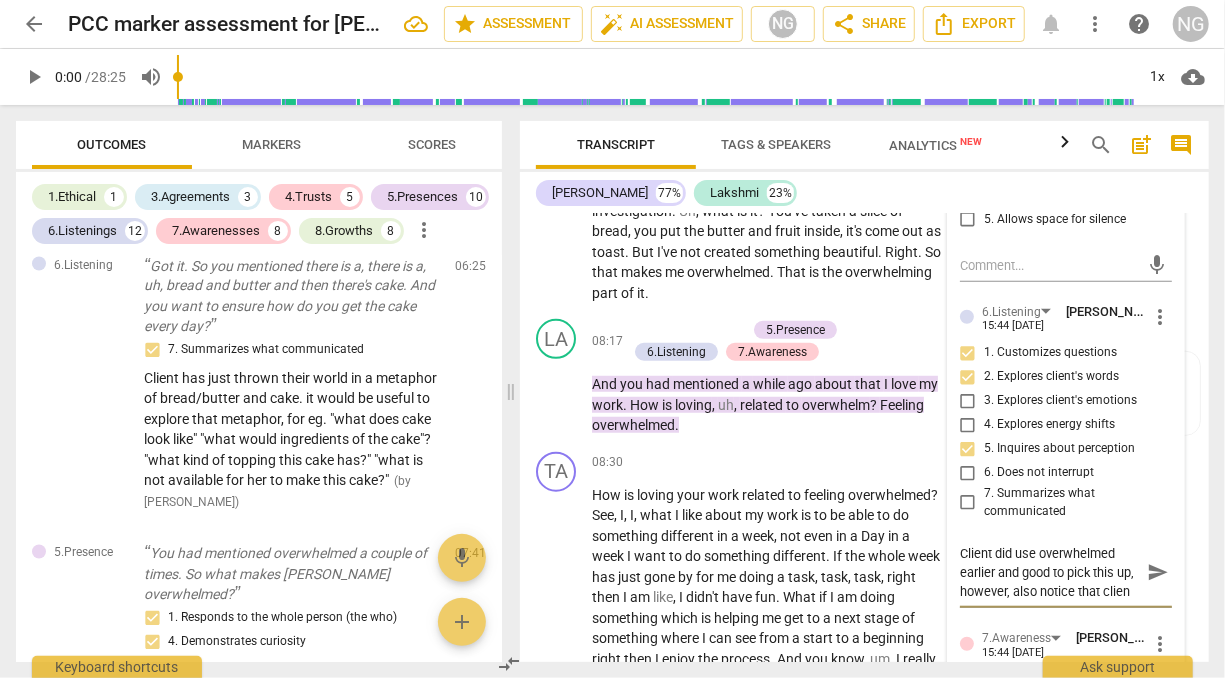 type on "Client did use overwhelmed earlier and good to pick this up, however, also notice that client" 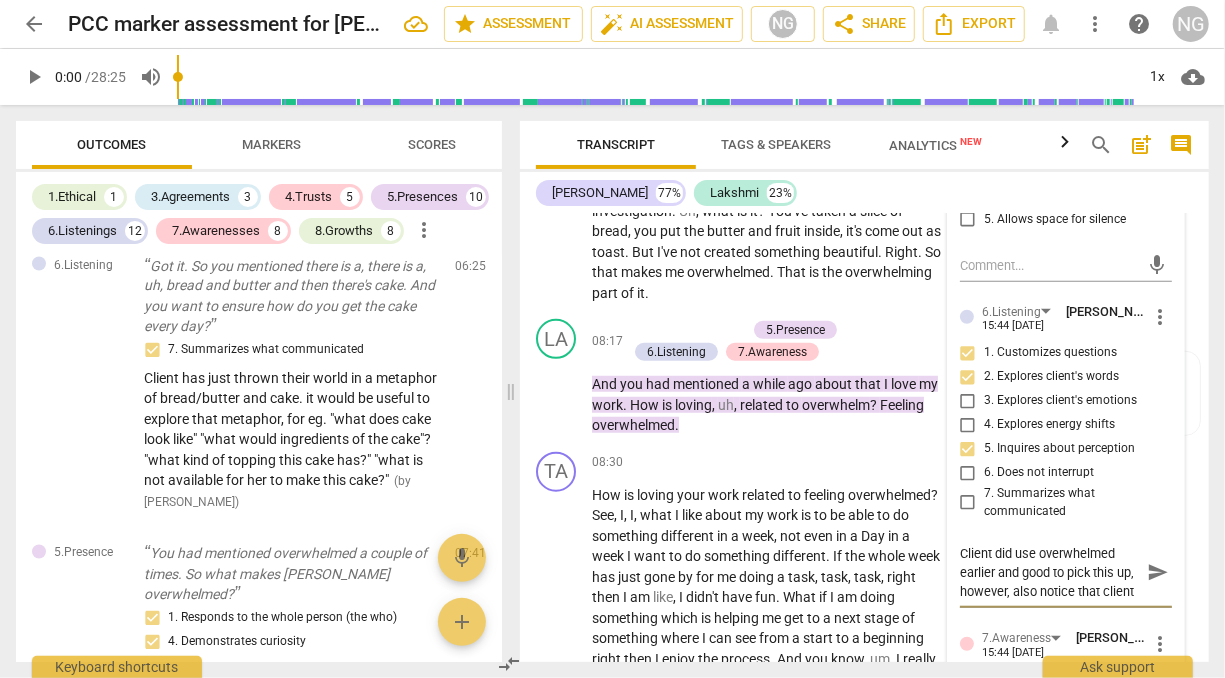 type on "Client did use overwhelmed earlier and good to pick this up, however, also notice that client" 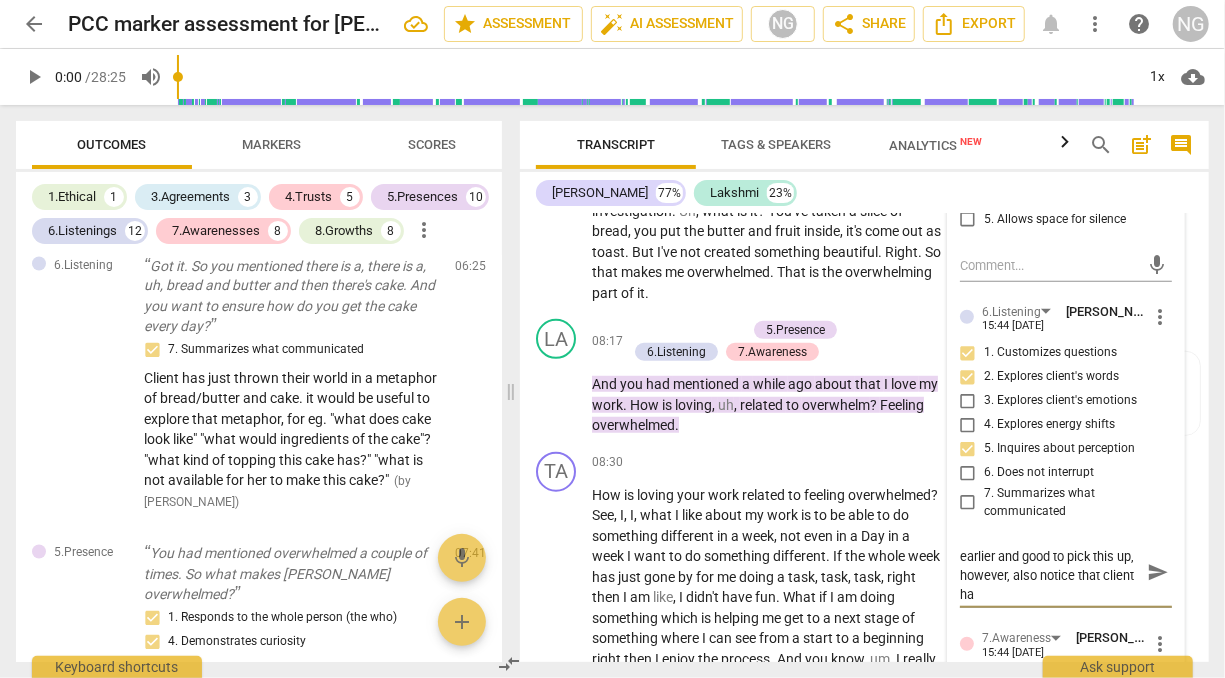type on "Client did use overwhelmed earlier and good to pick this up, however, also notice that client has" 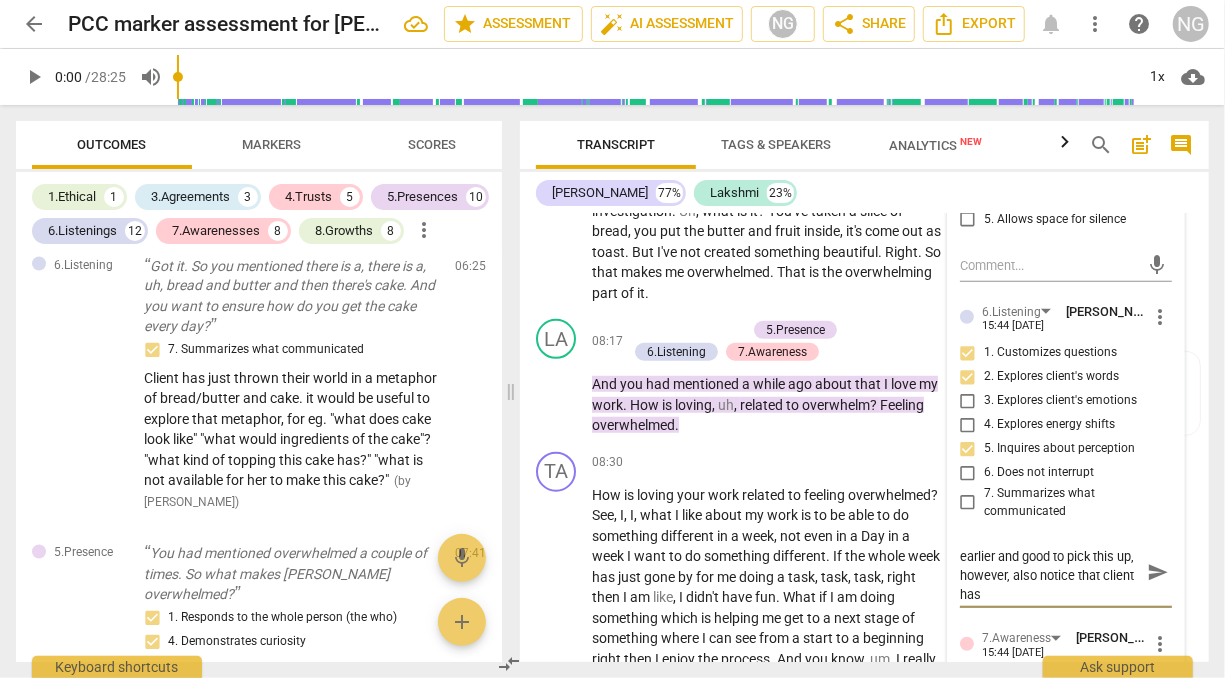 type on "Client did use overwhelmed earlier and good to pick this up, however, also notice that client has" 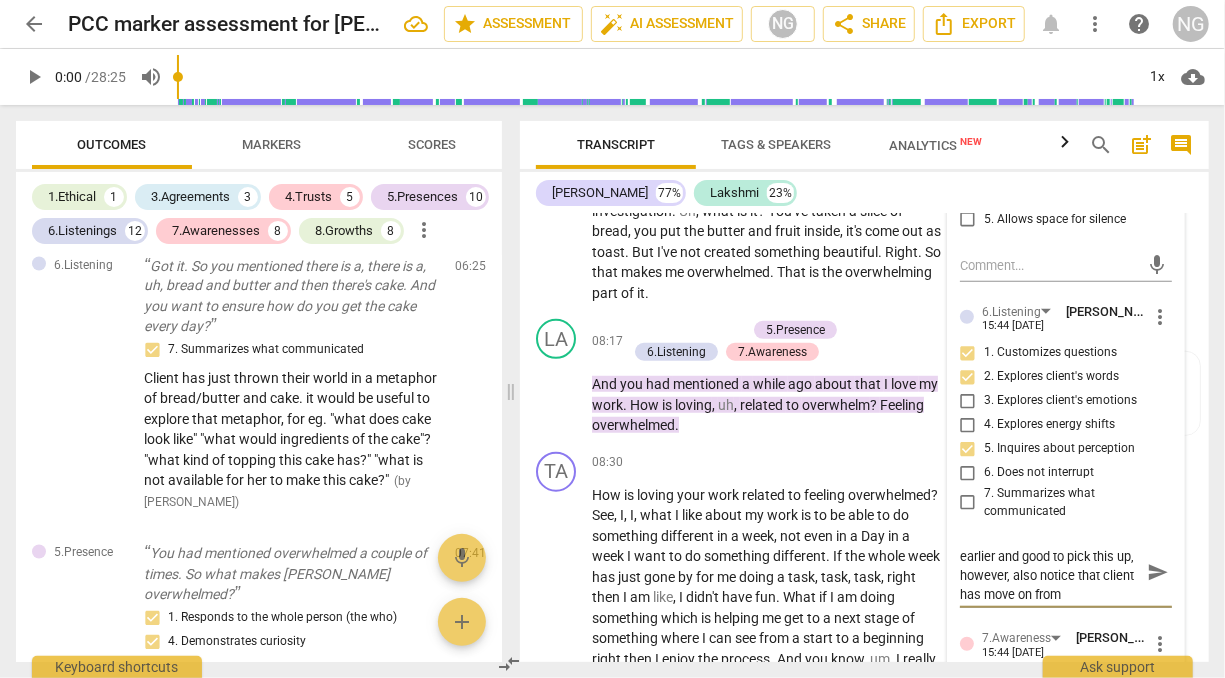 scroll, scrollTop: 0, scrollLeft: 0, axis: both 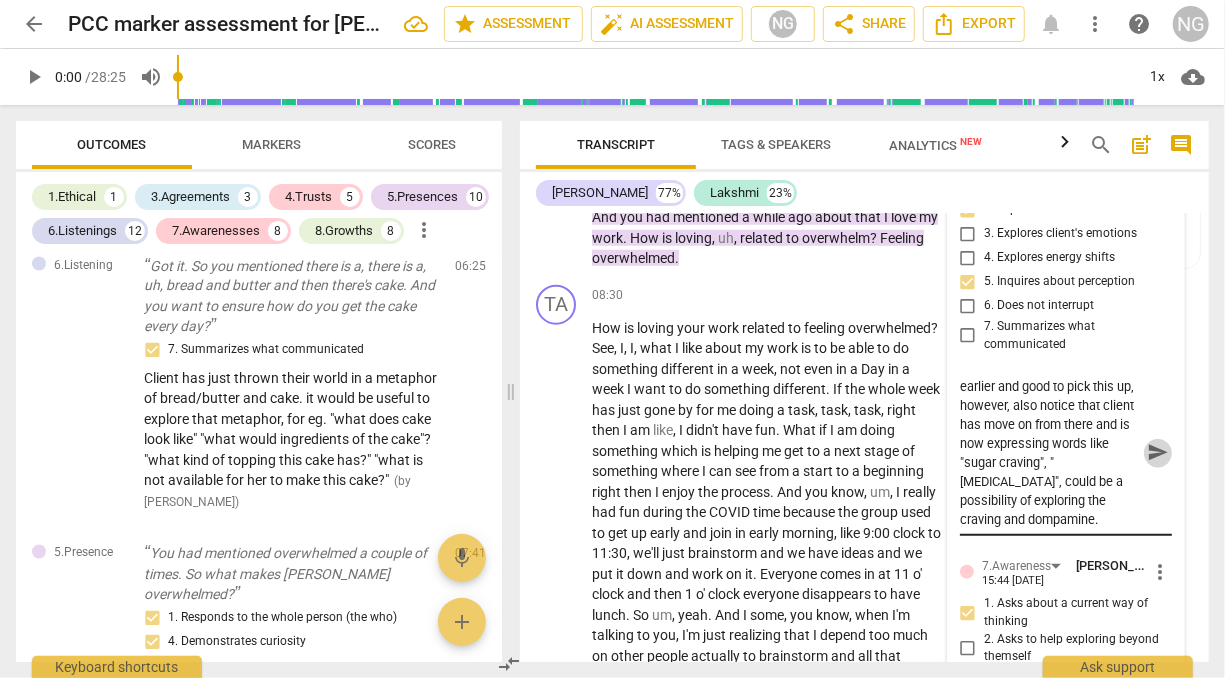 click on "send" at bounding box center [1158, 453] 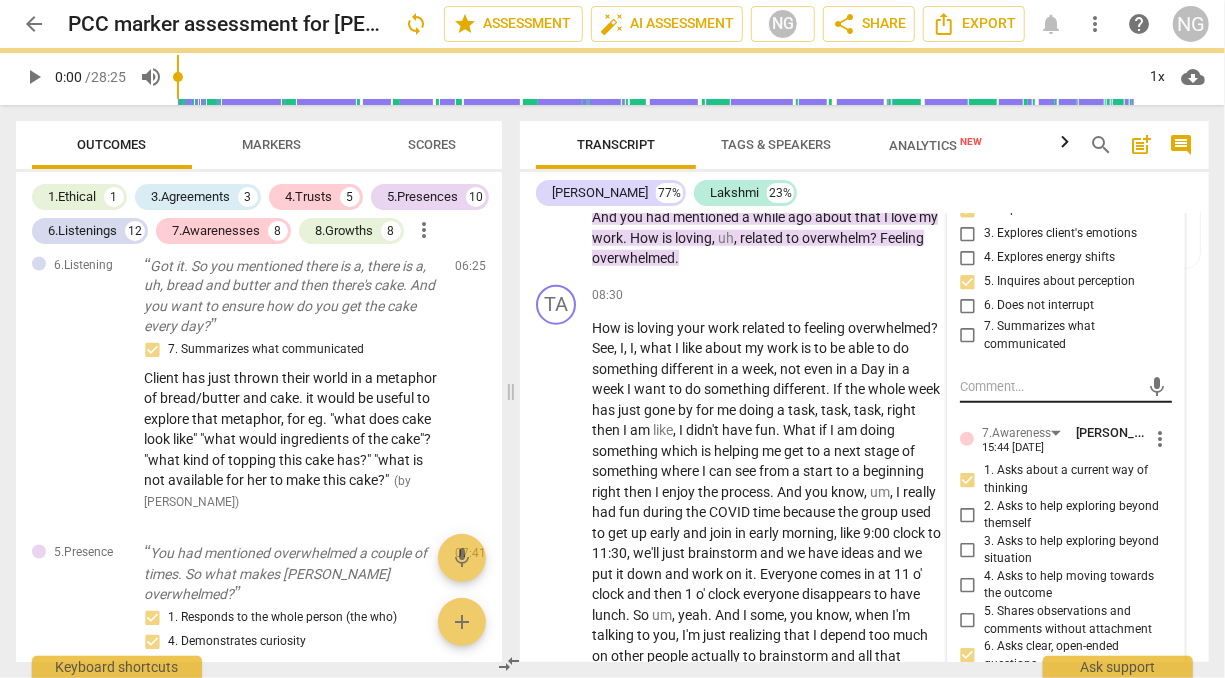 scroll, scrollTop: 0, scrollLeft: 0, axis: both 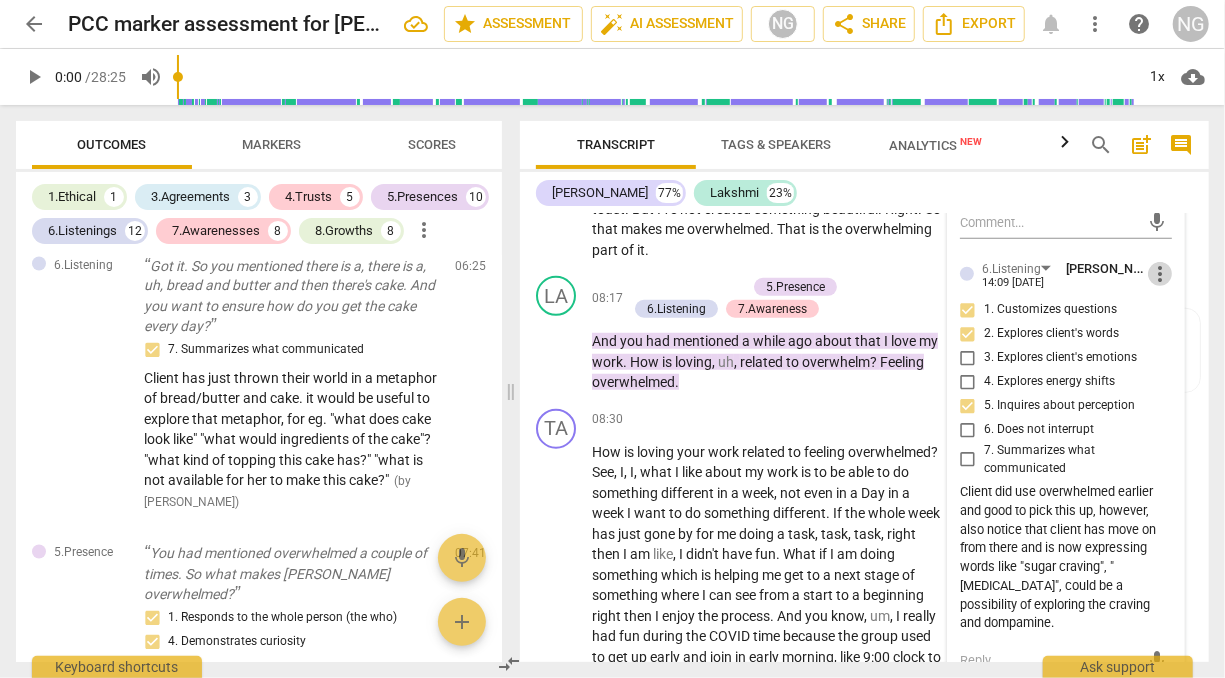 click on "more_vert" at bounding box center (1160, 274) 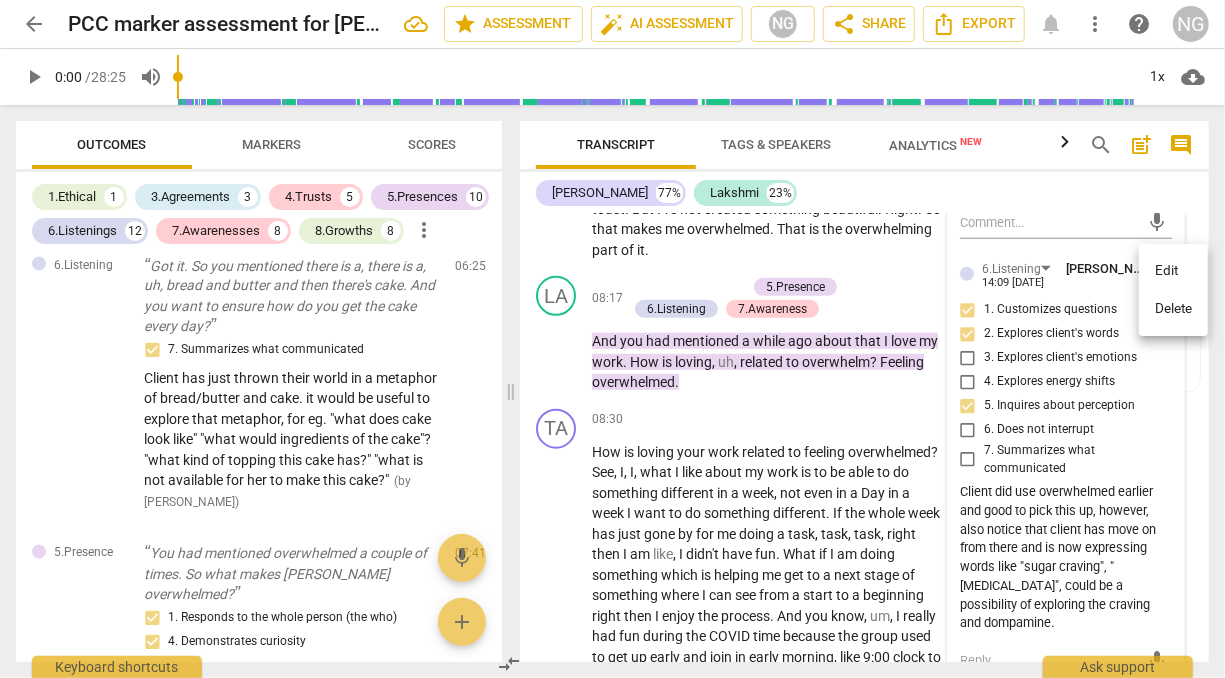 click on "Edit" at bounding box center [1173, 271] 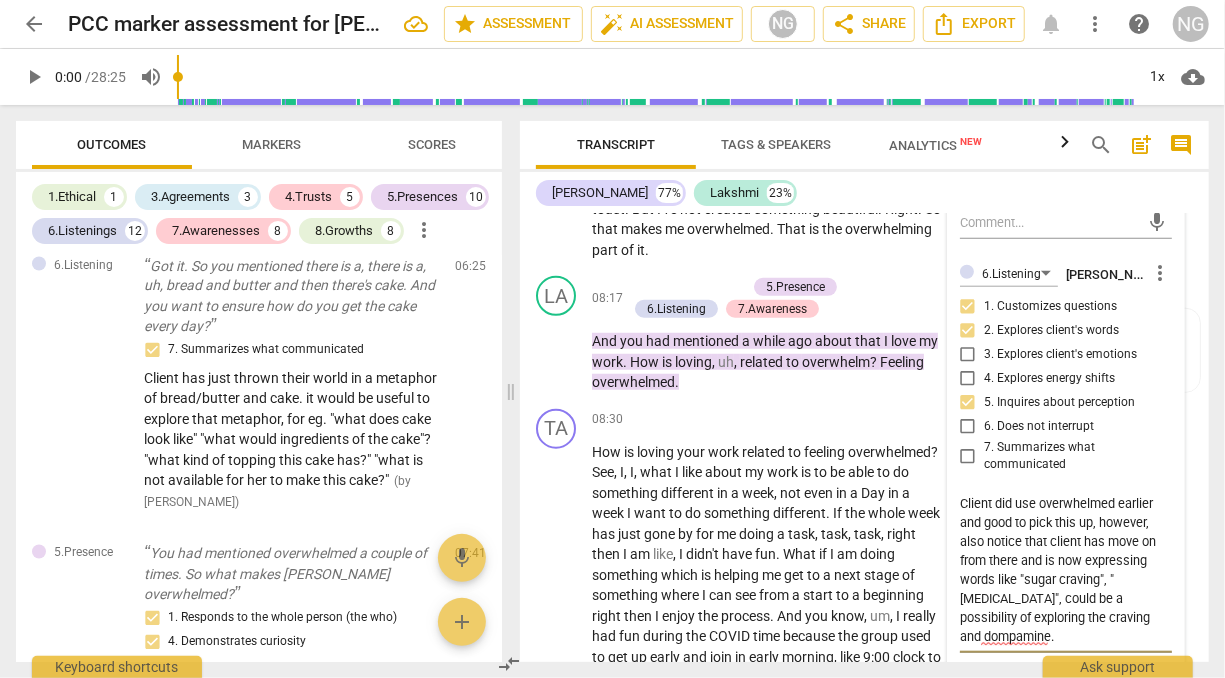 click on "Client did use overwhelmed earlier and good to pick this up, however, also notice that client has move on from there and is now expressing words like "sugar craving", "[MEDICAL_DATA]", could be a possibility of exploring the craving and dompamine." at bounding box center (1066, 570) 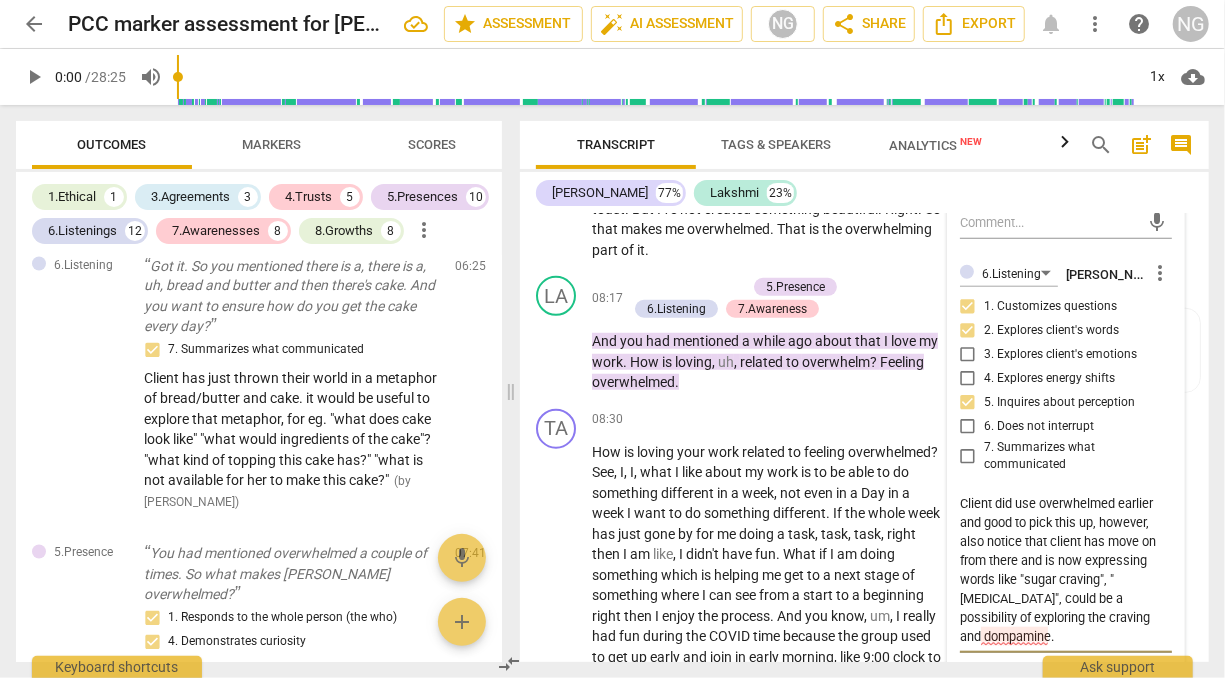 click on "Client did use overwhelmed earlier and good to pick this up, however, also notice that client has move on from there and is now expressing words like "sugar craving", "[MEDICAL_DATA]", could be a possibility of exploring the craving and dompamine." at bounding box center [1066, 570] 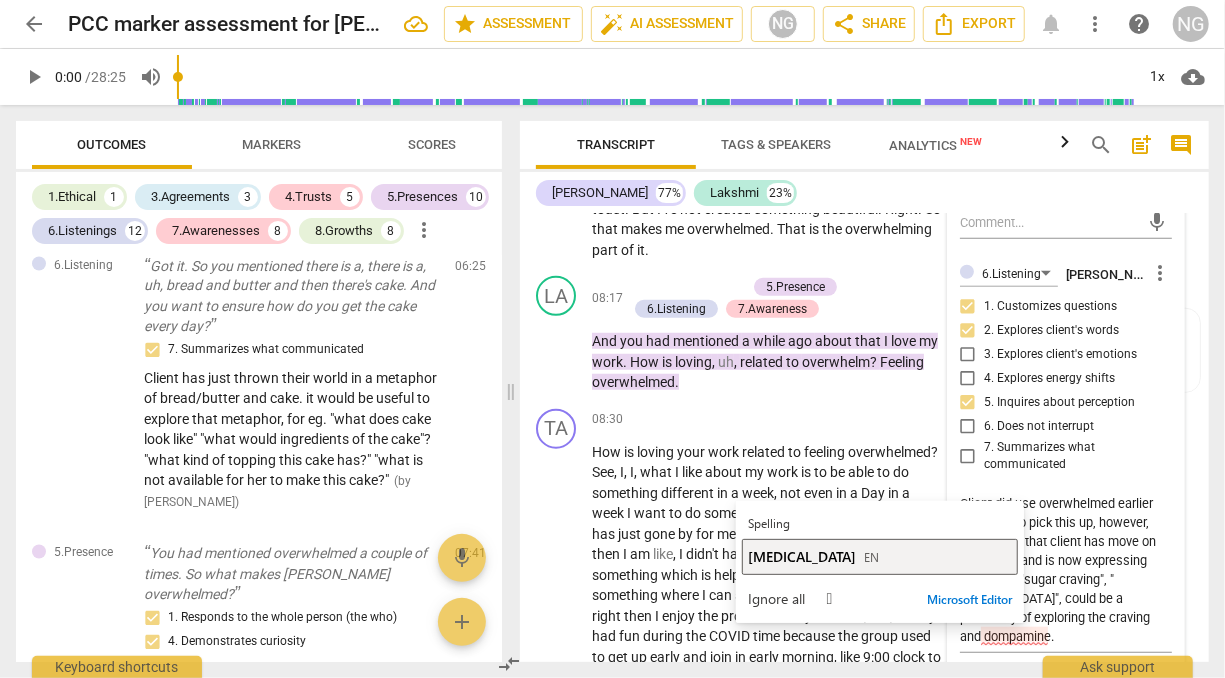 click on "[MEDICAL_DATA]" at bounding box center (802, 556) 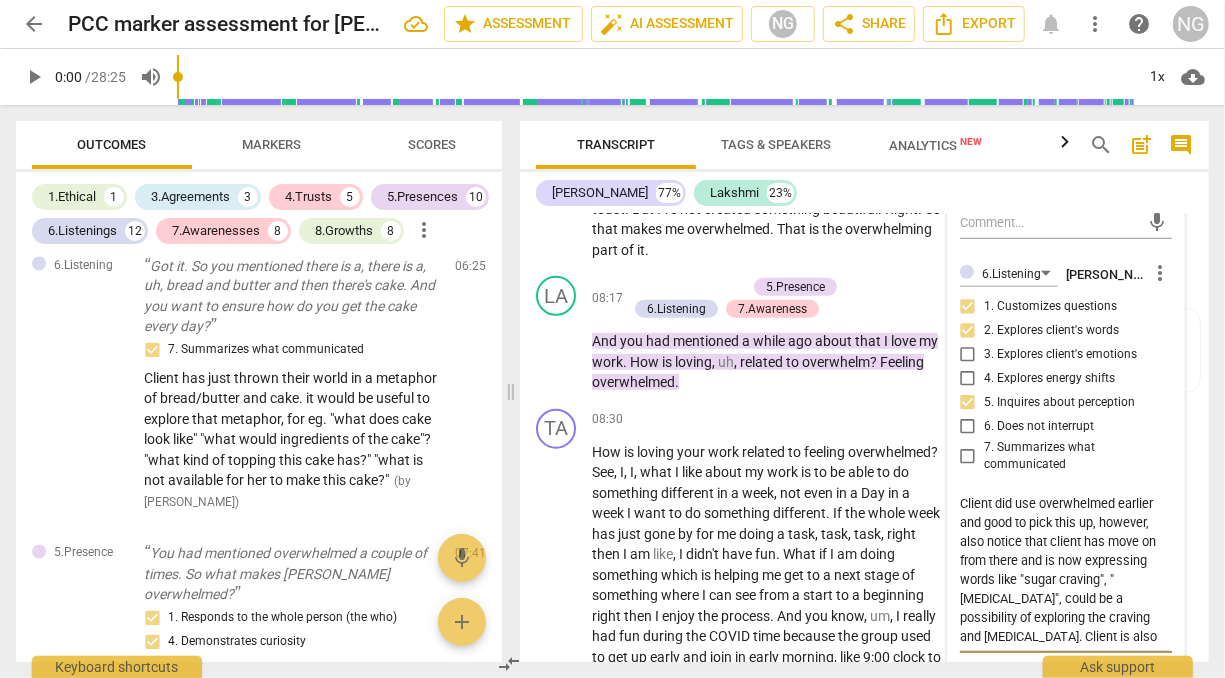 scroll, scrollTop: 17, scrollLeft: 0, axis: vertical 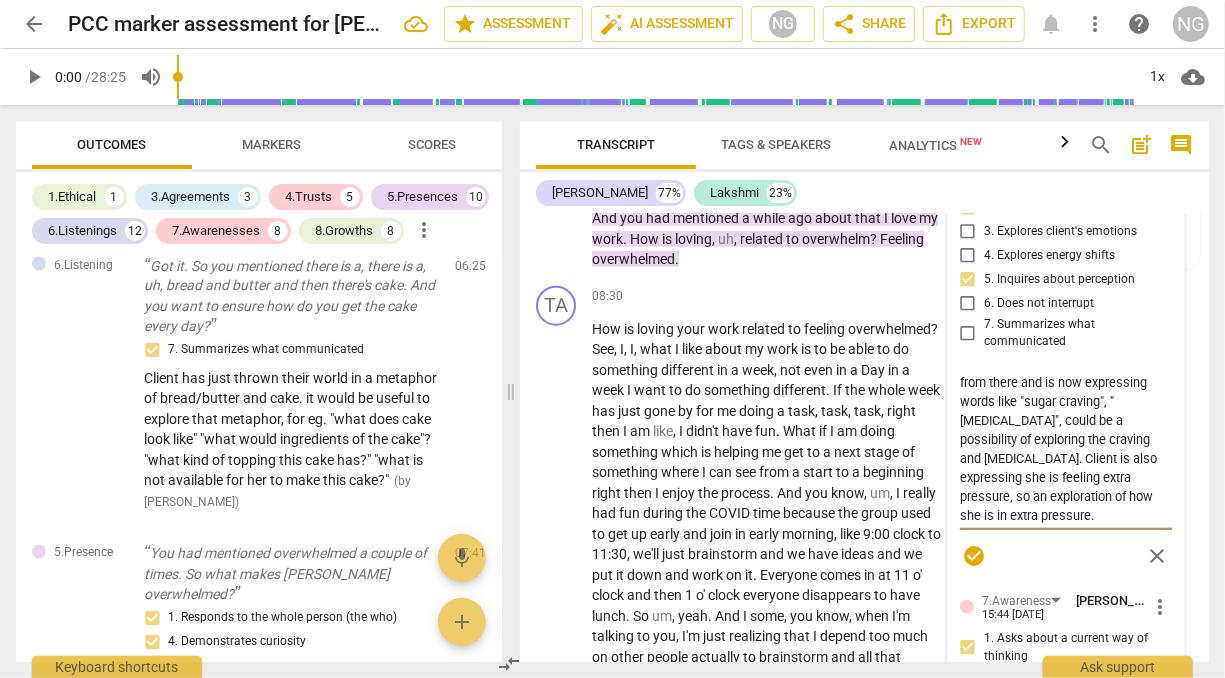 click on "Client did use overwhelmed earlier and good to pick this up, however, also notice that client has move on from there and is now expressing words like "sugar craving", "[MEDICAL_DATA]", could be a possibility of exploring the craving and [MEDICAL_DATA]. Client is also expressing she is feeling extra pressure, so an exploration of how she is in extra pressure." at bounding box center (1066, 447) 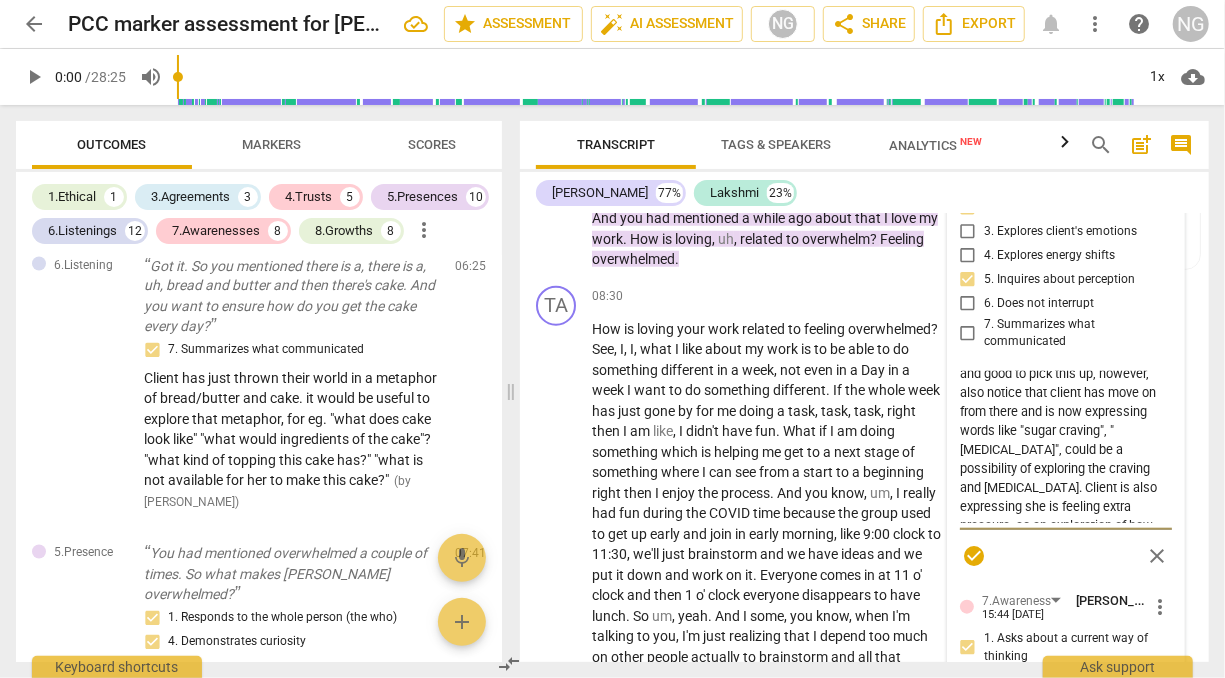 scroll, scrollTop: 0, scrollLeft: 0, axis: both 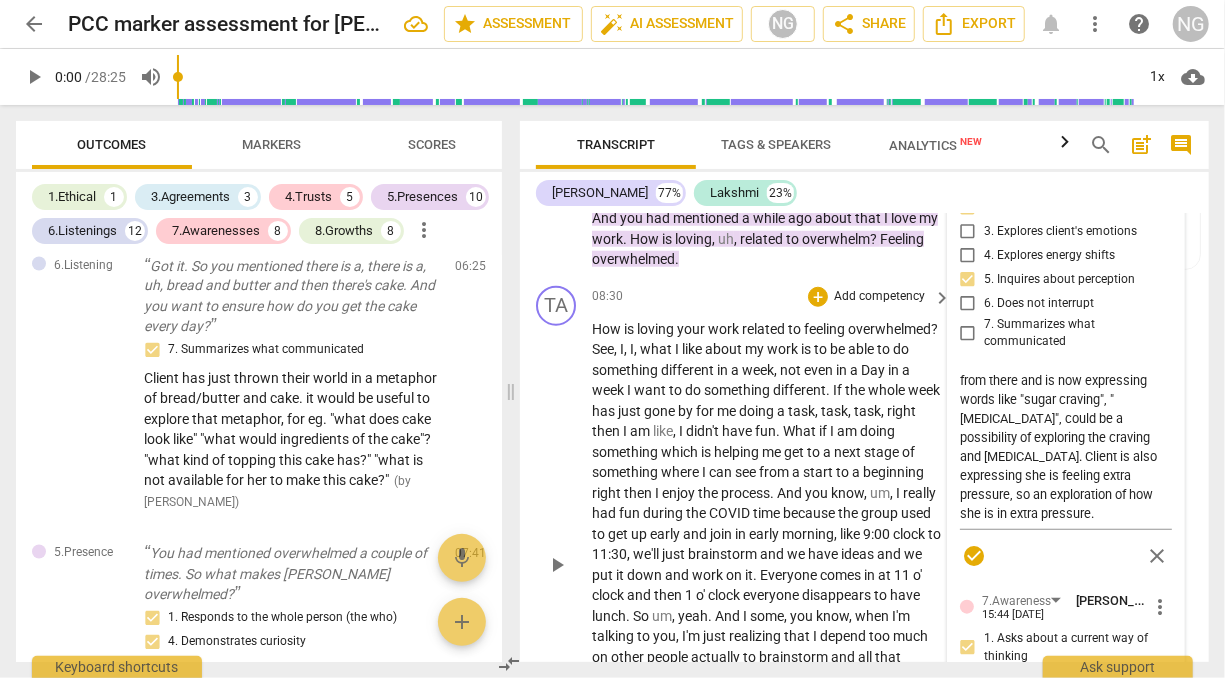 click on "have" at bounding box center (738, 431) 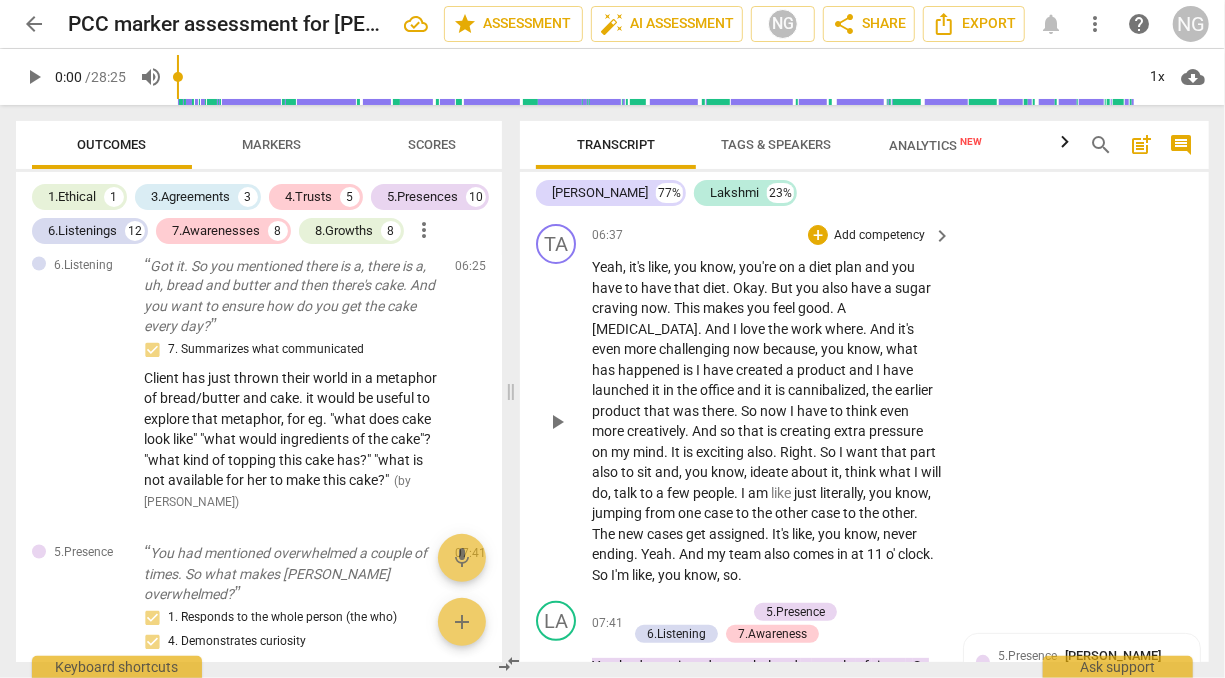 scroll, scrollTop: 3811, scrollLeft: 0, axis: vertical 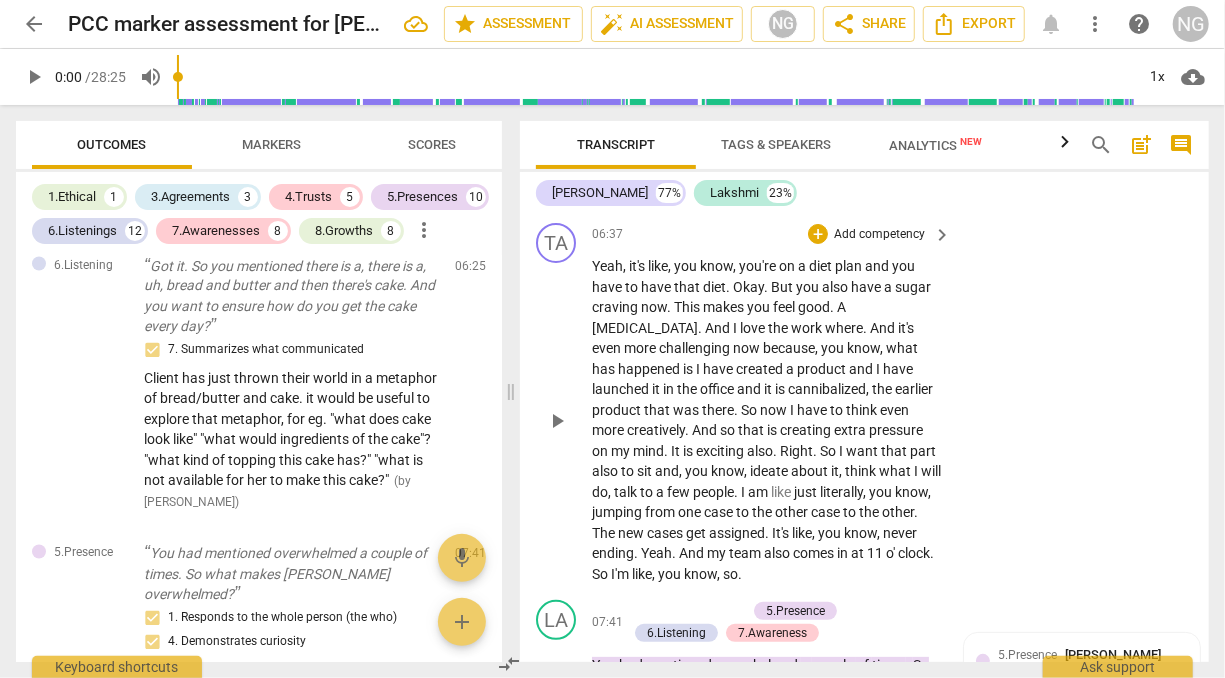 click on "office" at bounding box center [718, 389] 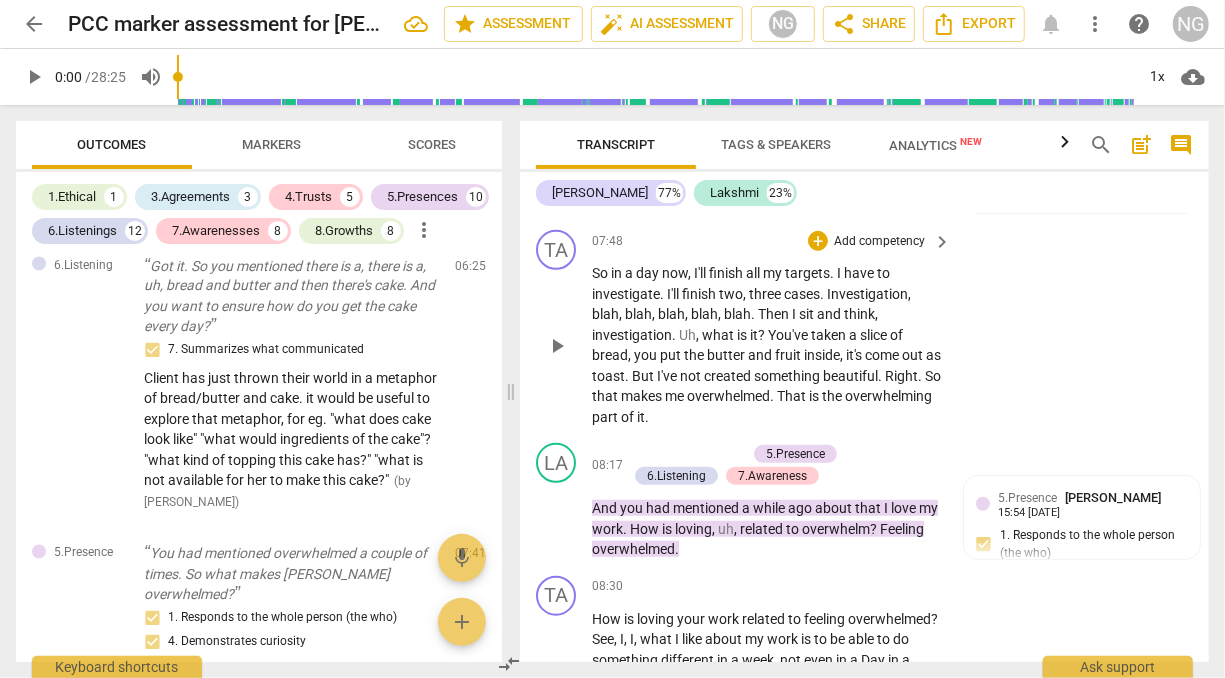 scroll, scrollTop: 4220, scrollLeft: 0, axis: vertical 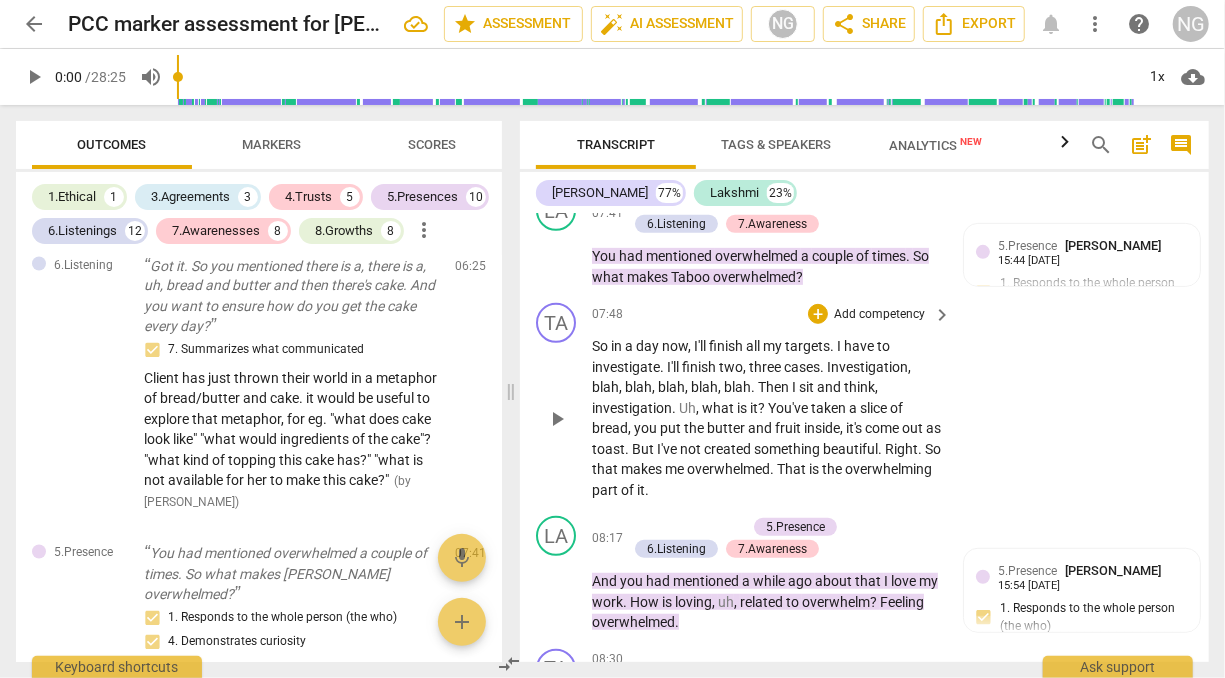click on "beautiful" at bounding box center [850, 449] 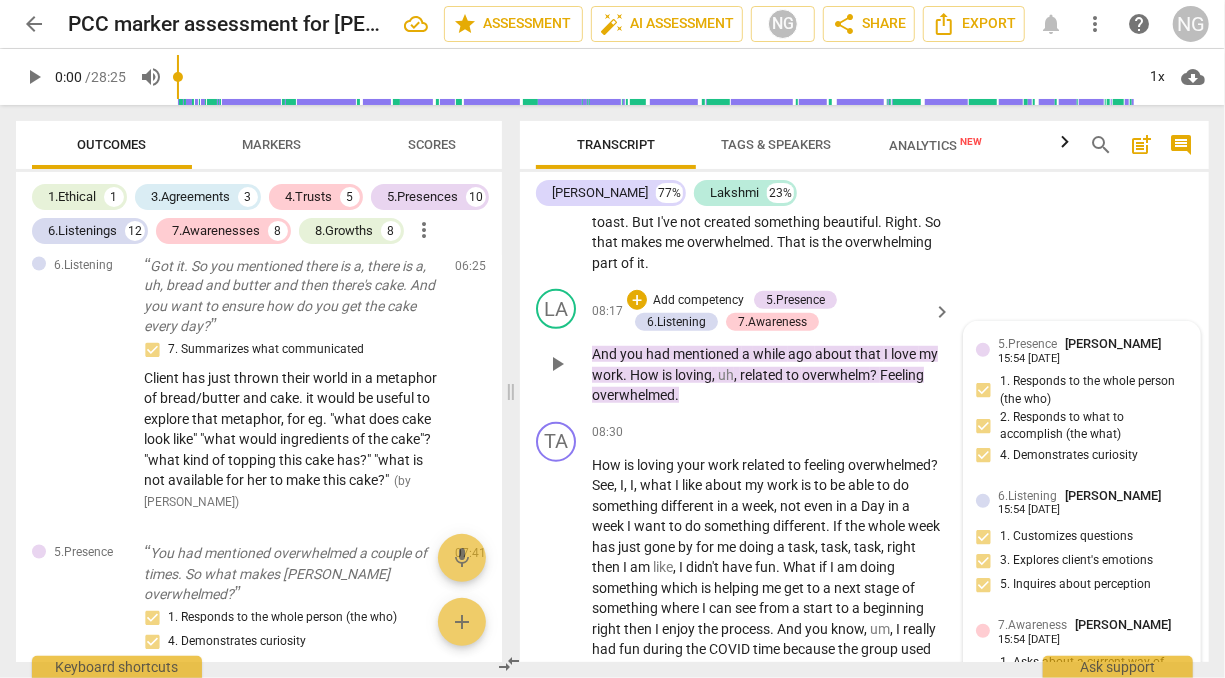 scroll, scrollTop: 4457, scrollLeft: 0, axis: vertical 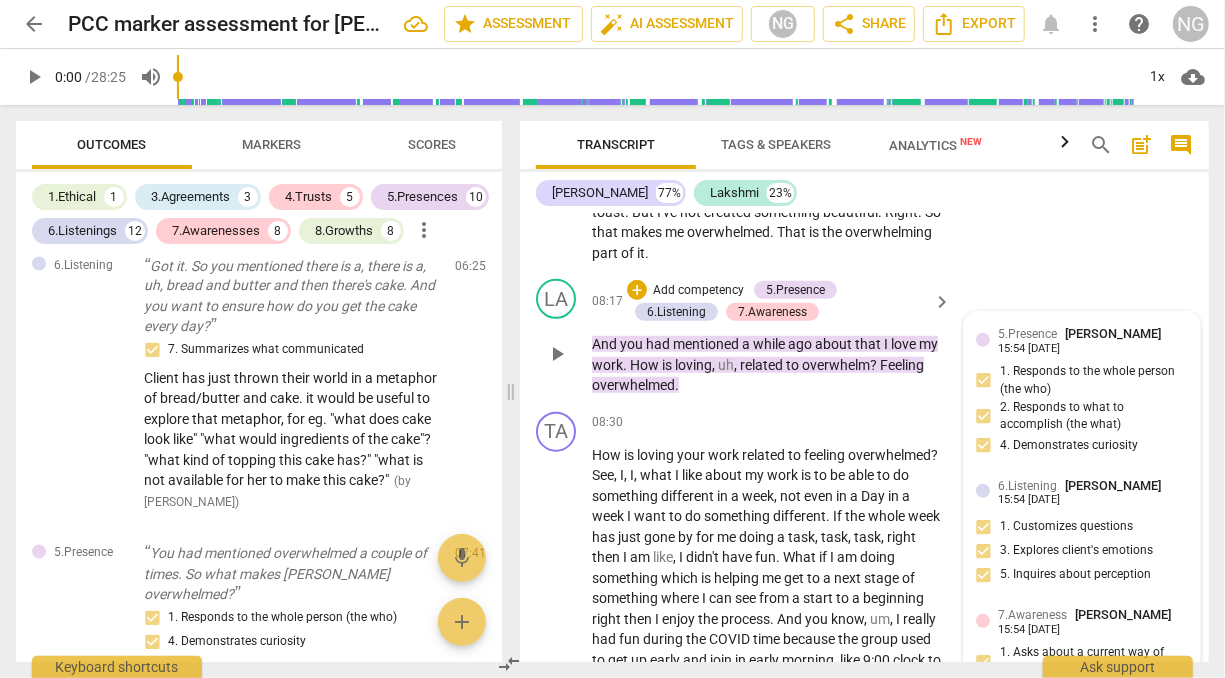 click on "5.Presence [PERSON_NAME] 15:54 [DATE]" at bounding box center [1093, 339] 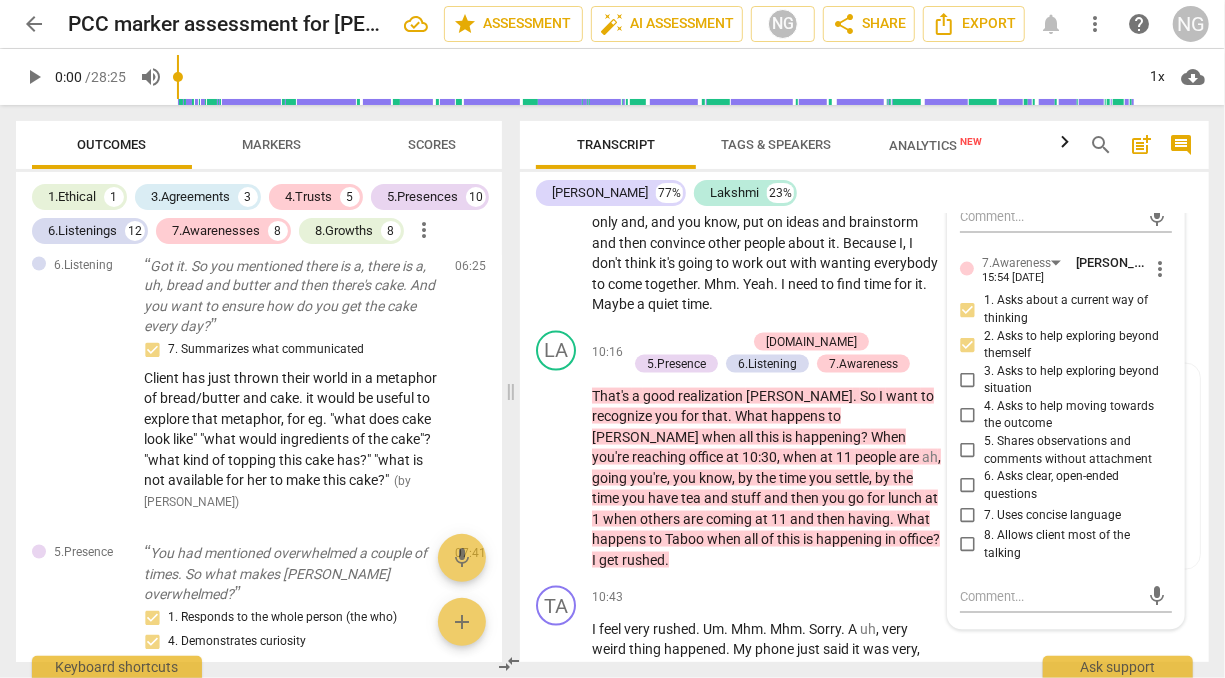 scroll, scrollTop: 5080, scrollLeft: 0, axis: vertical 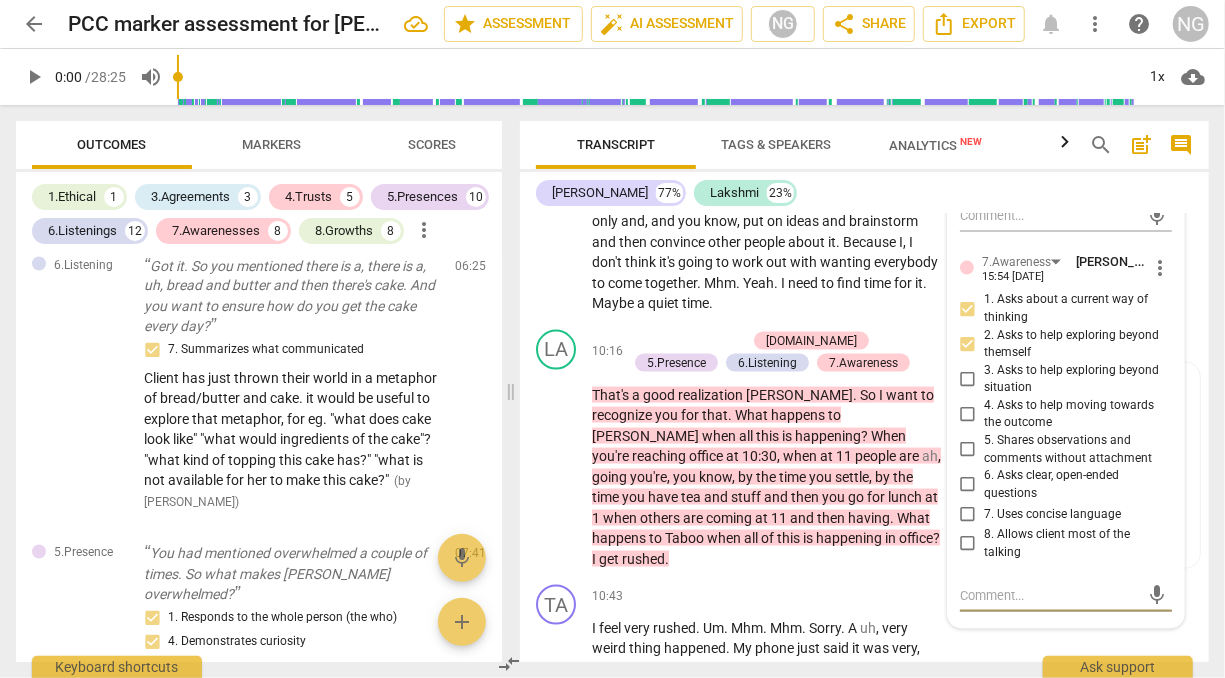 click at bounding box center (1050, 595) 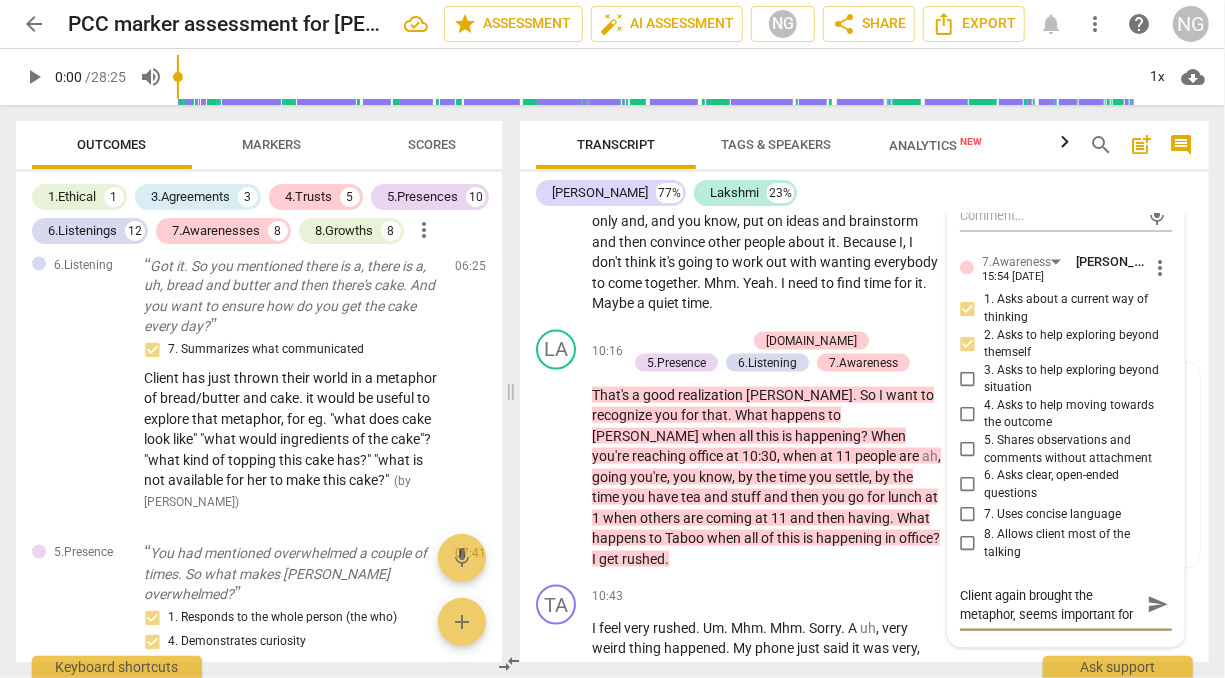 scroll, scrollTop: 16, scrollLeft: 0, axis: vertical 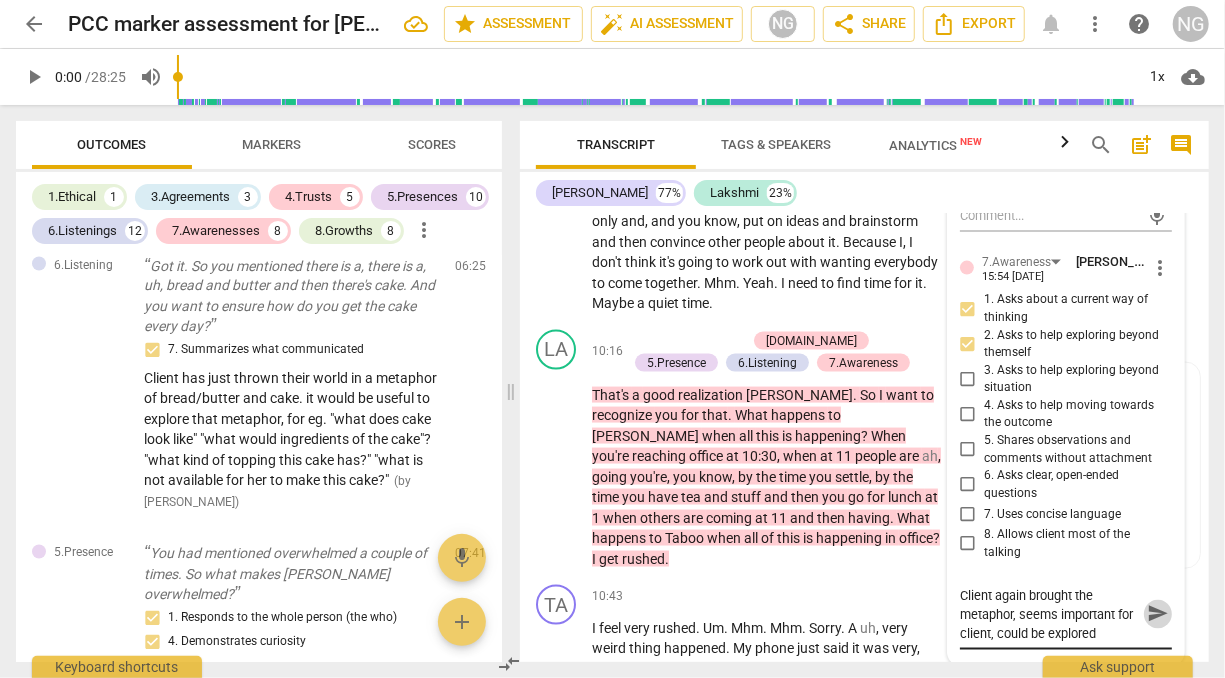 click on "send" at bounding box center (1158, 614) 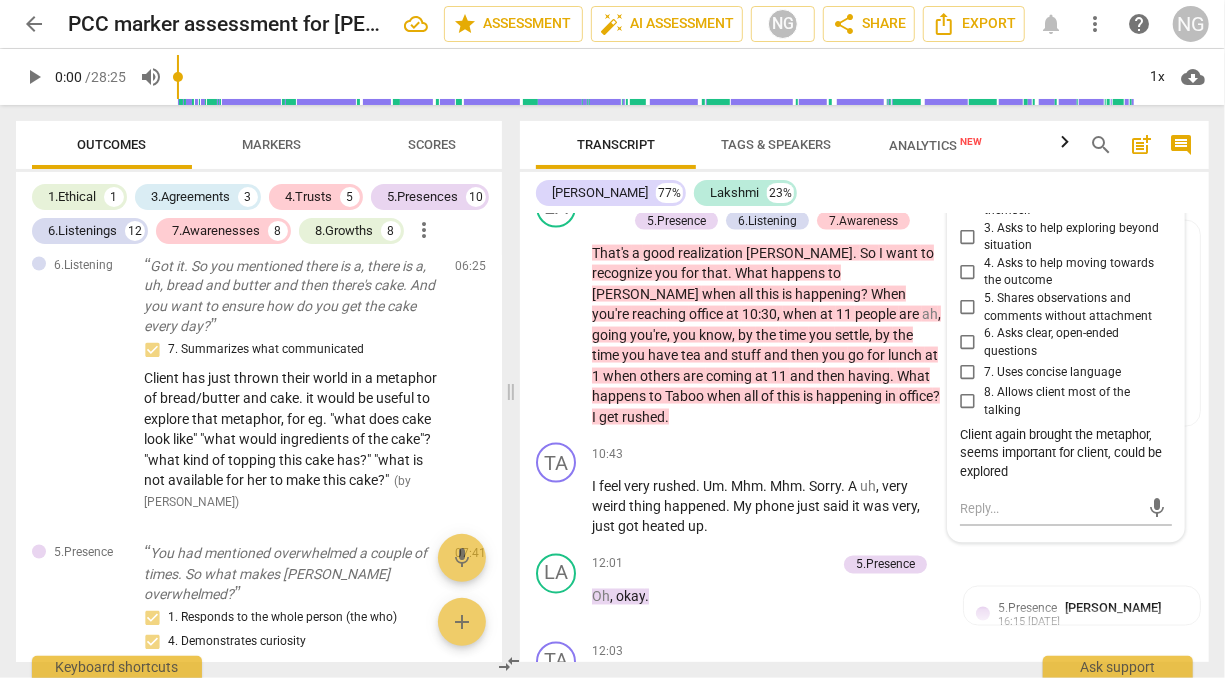 scroll, scrollTop: 5220, scrollLeft: 0, axis: vertical 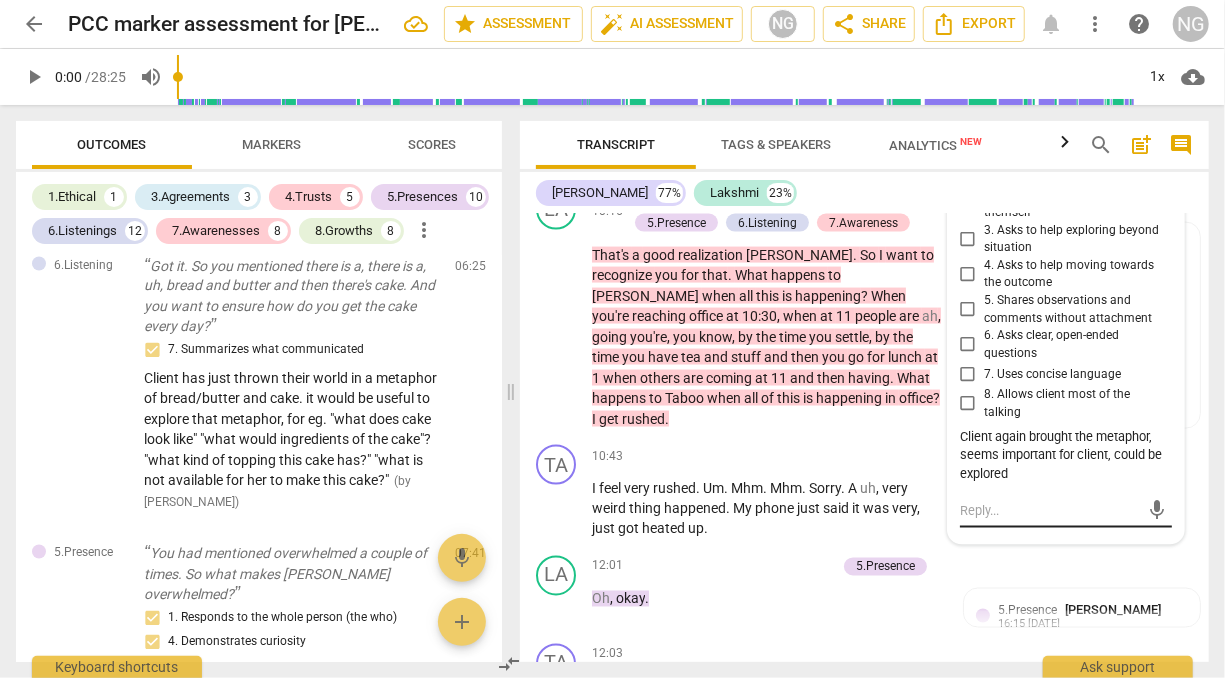 click at bounding box center (1050, 511) 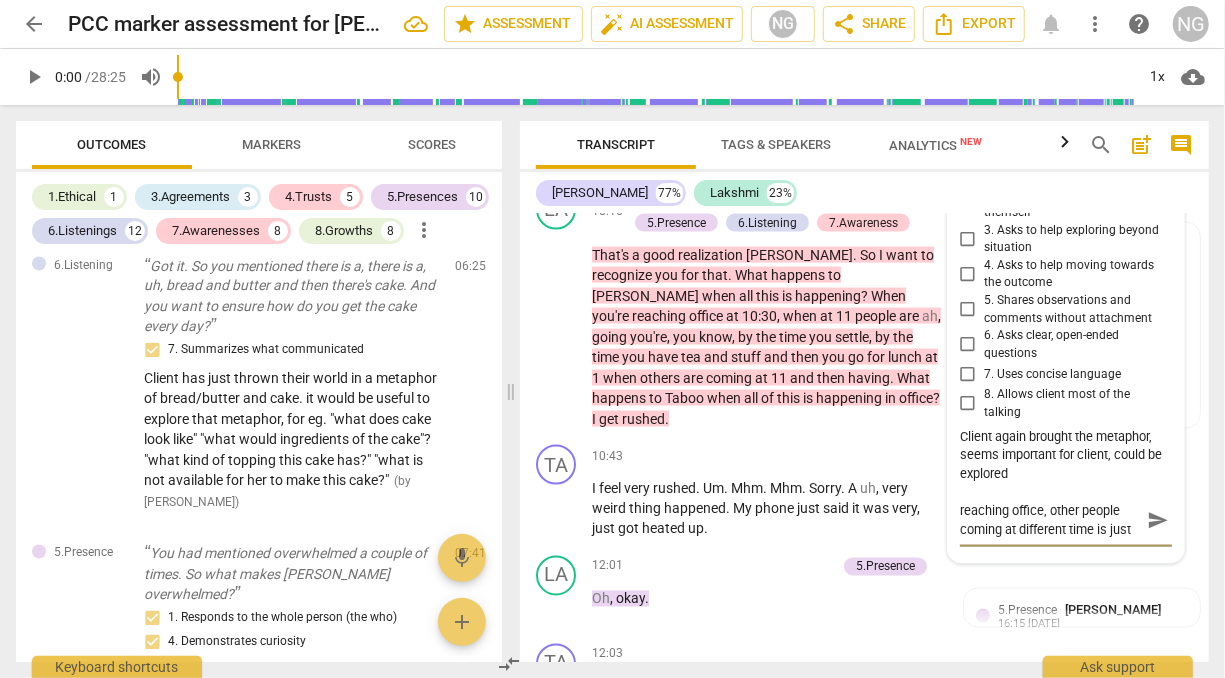 scroll, scrollTop: 16, scrollLeft: 0, axis: vertical 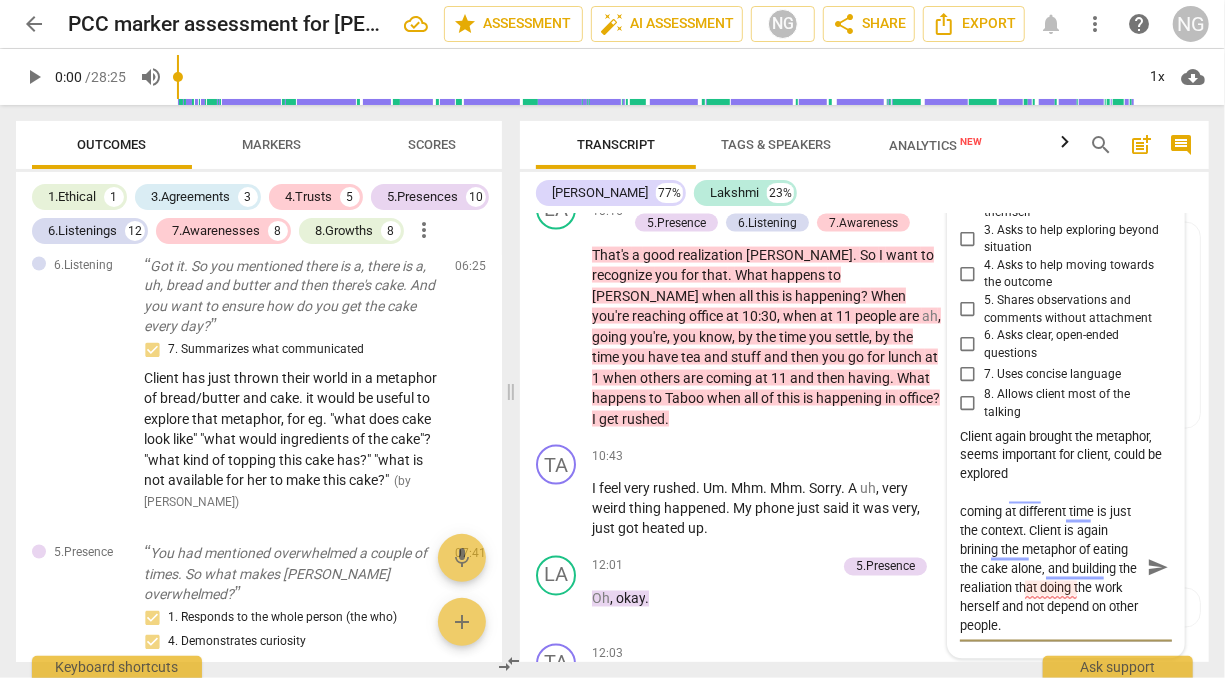 click on "reaching office, other people coming at different time is just the context. Client is again brining the metaphor of eating the cake alone, and building the realiation that doing the work herself and not depend on other people." at bounding box center [1050, 568] 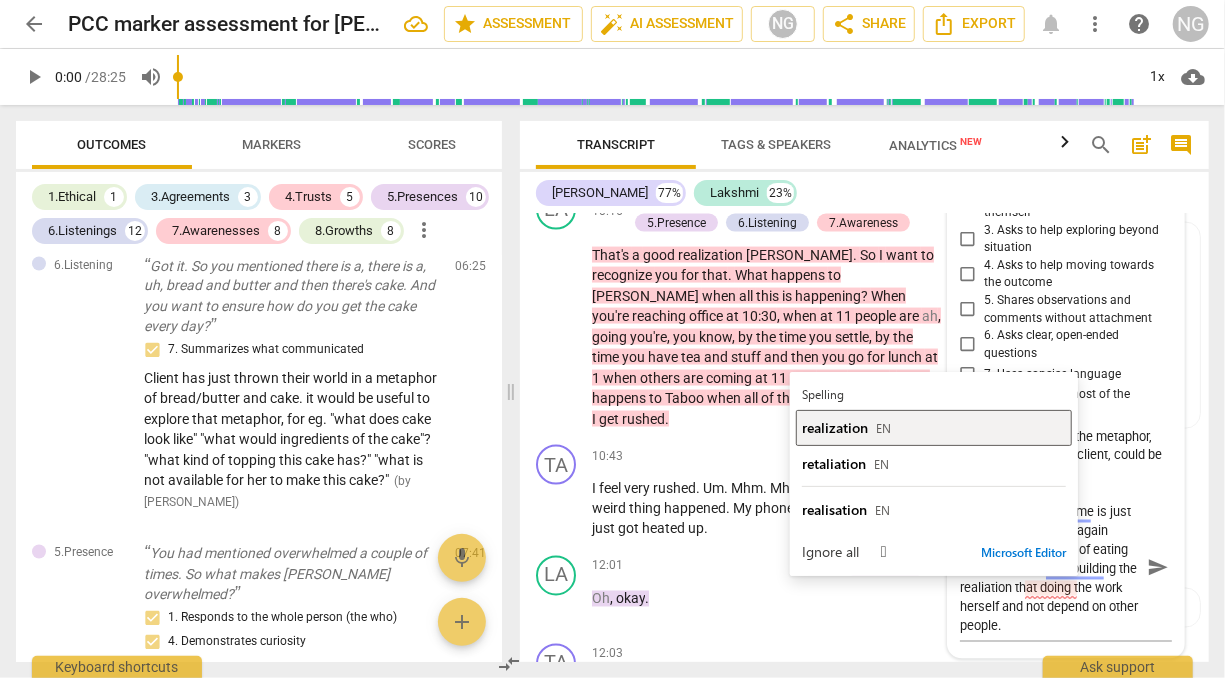 click on "realization" at bounding box center (835, 427) 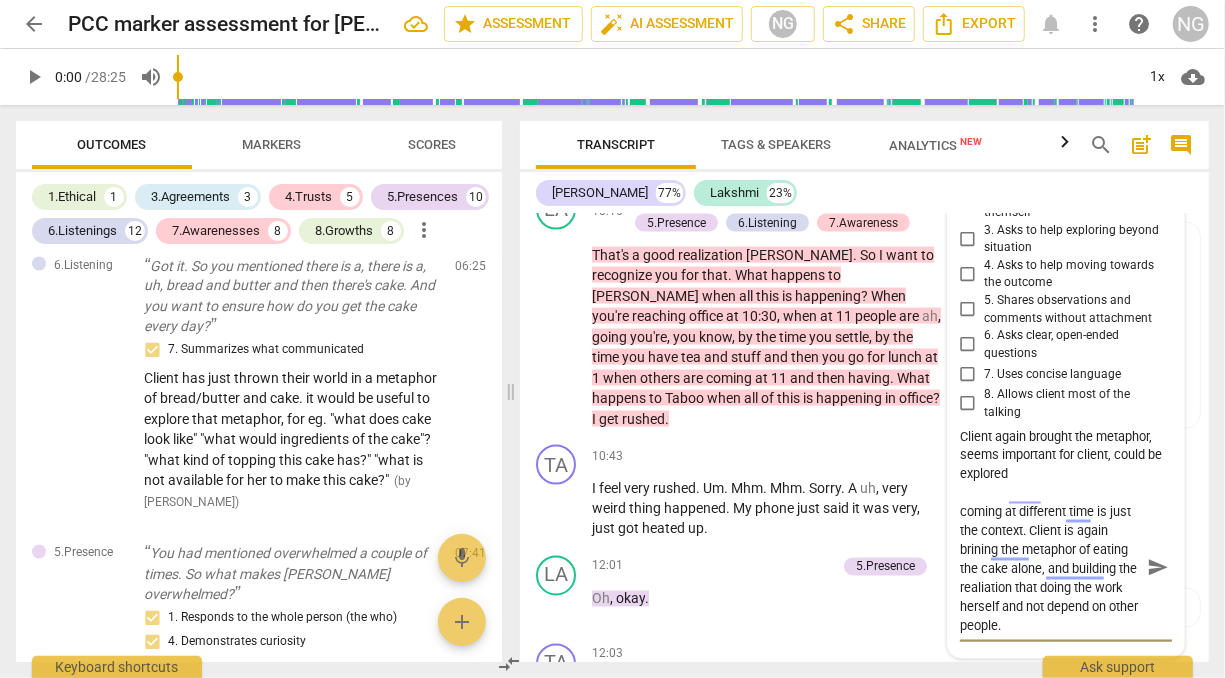 click on "reaching office, other people coming at different time is just the context. Client is again brining the metaphor of eating the cake alone, and building the realization that doing the work herself and not depend on other people." at bounding box center (1050, 568) 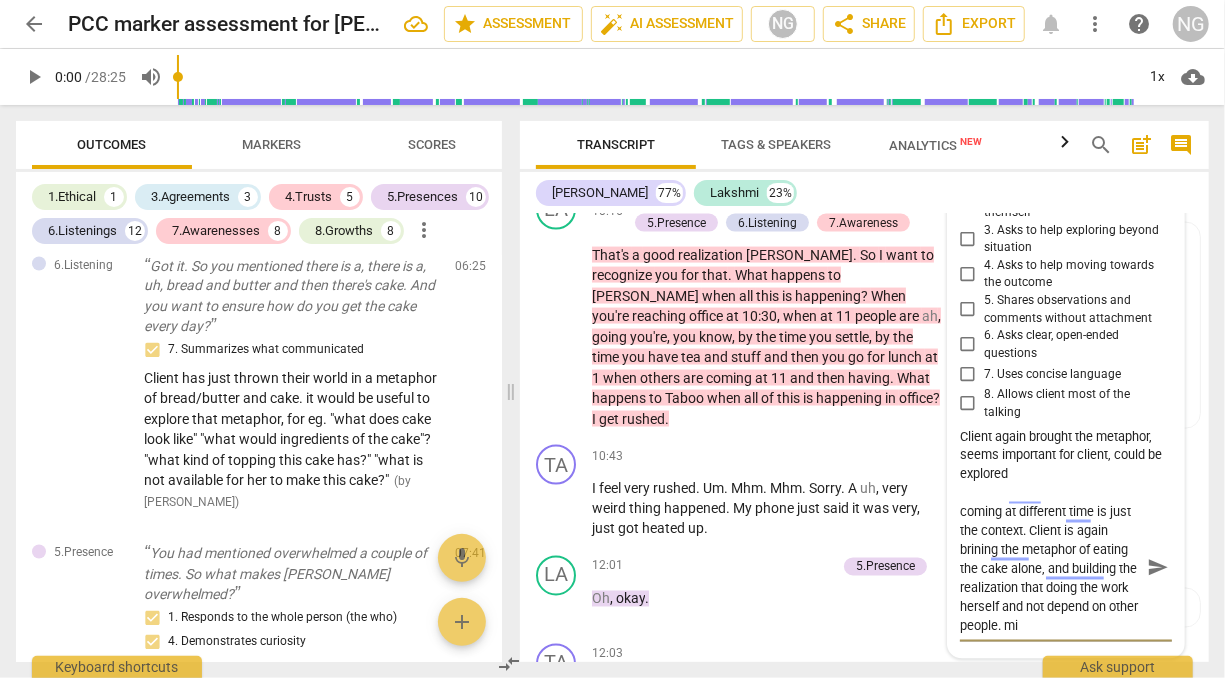 scroll, scrollTop: 36, scrollLeft: 0, axis: vertical 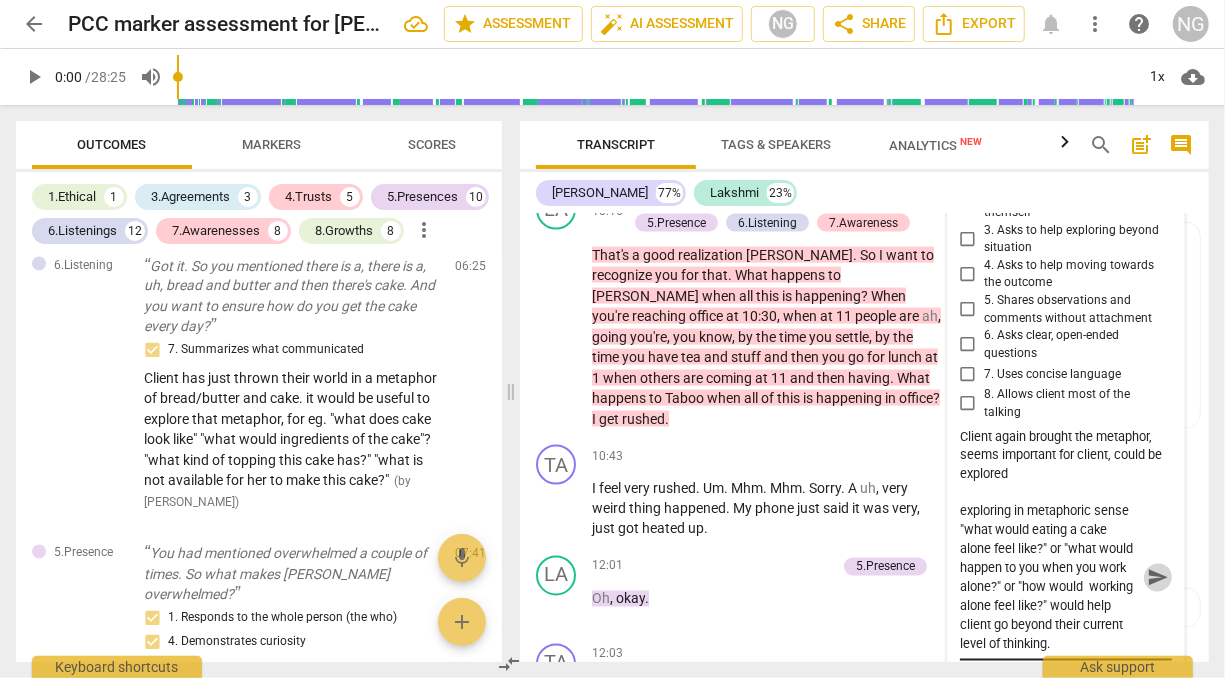 click on "send" at bounding box center [1158, 578] 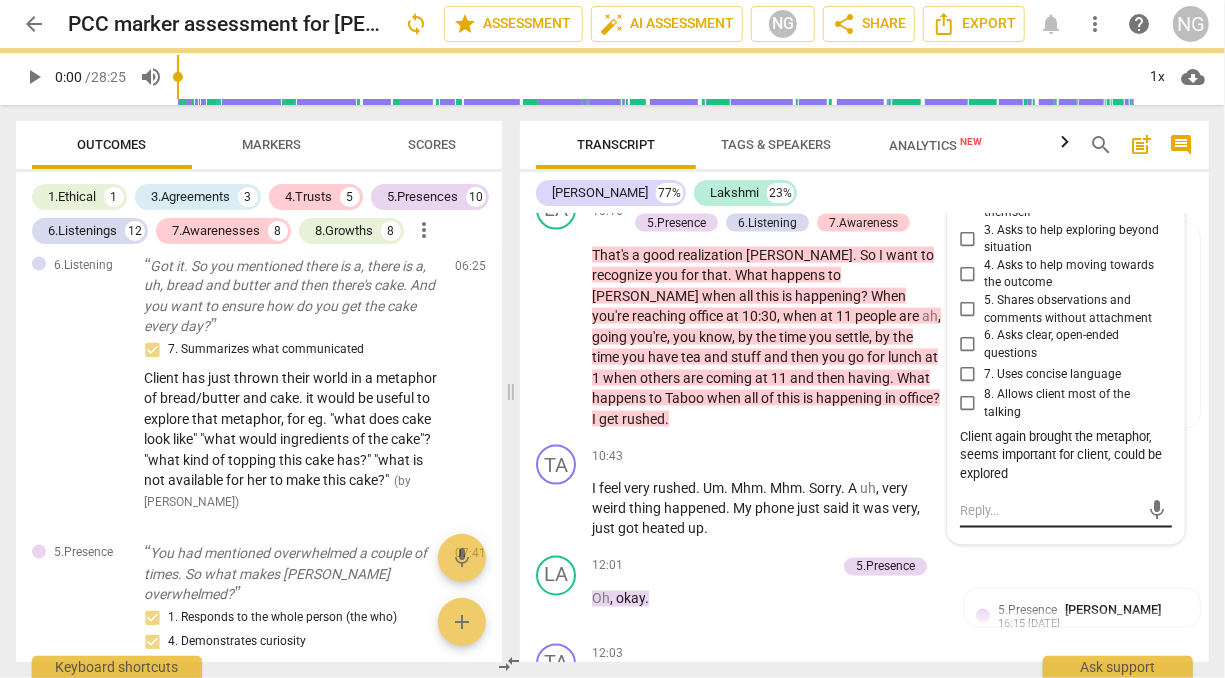scroll, scrollTop: 0, scrollLeft: 0, axis: both 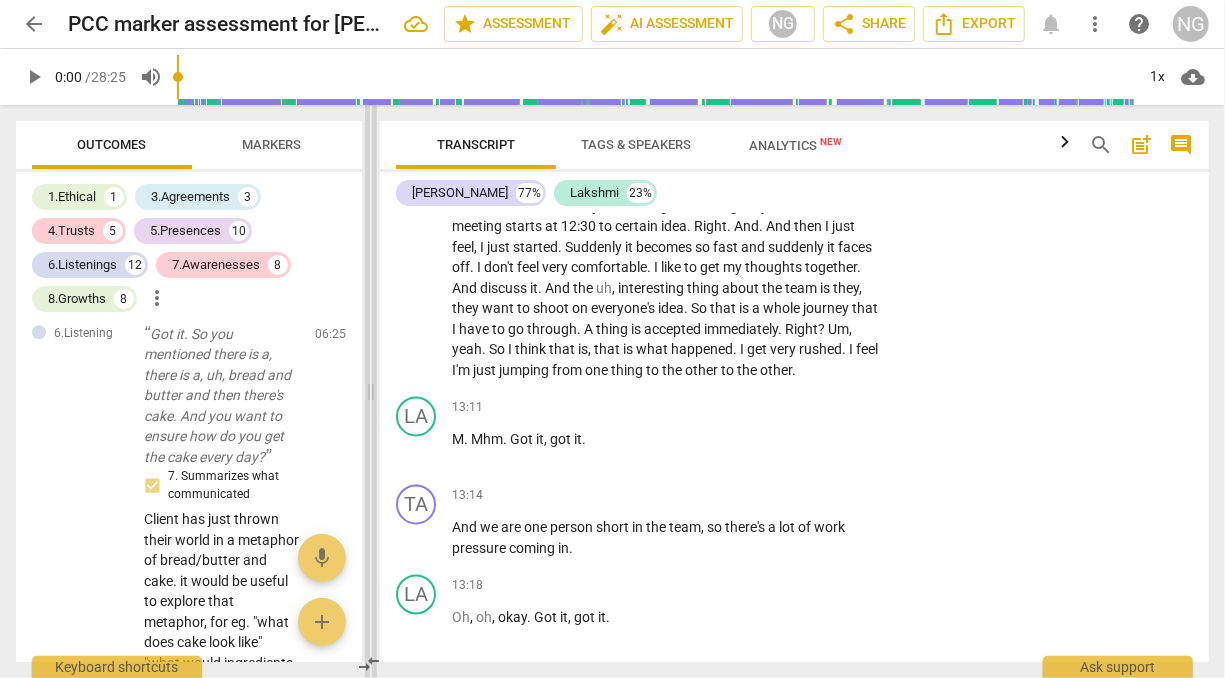 drag, startPoint x: 513, startPoint y: 398, endPoint x: 317, endPoint y: 385, distance: 196.43065 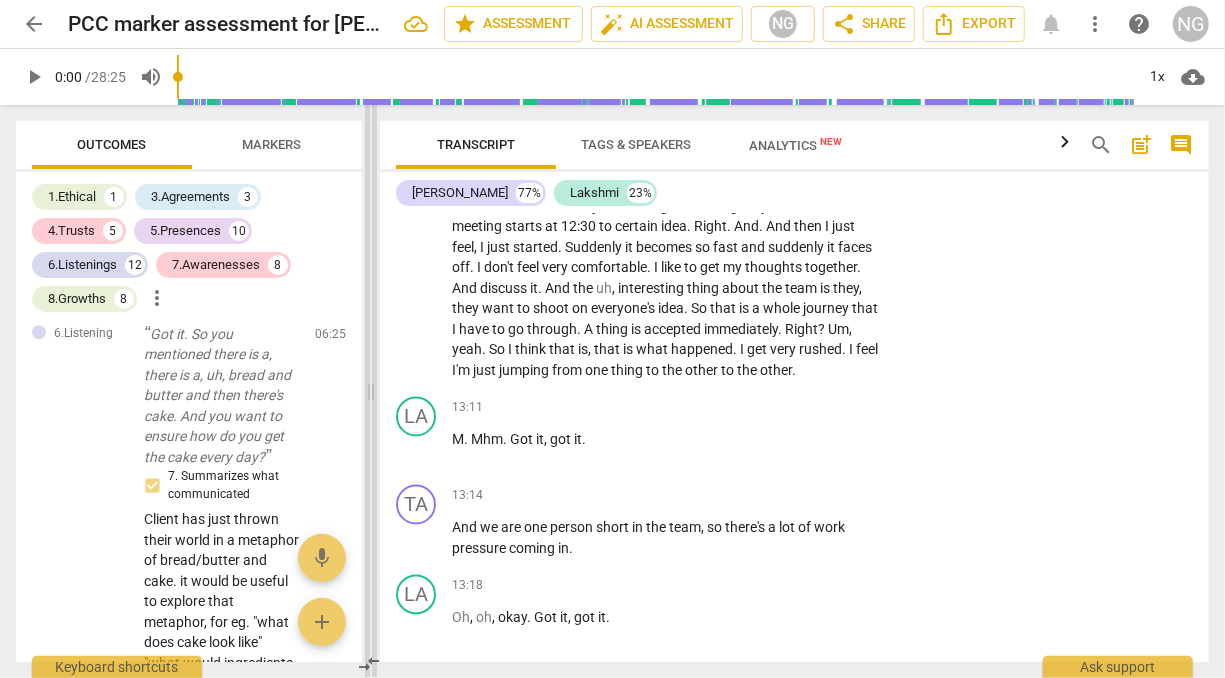 click at bounding box center (371, 391) 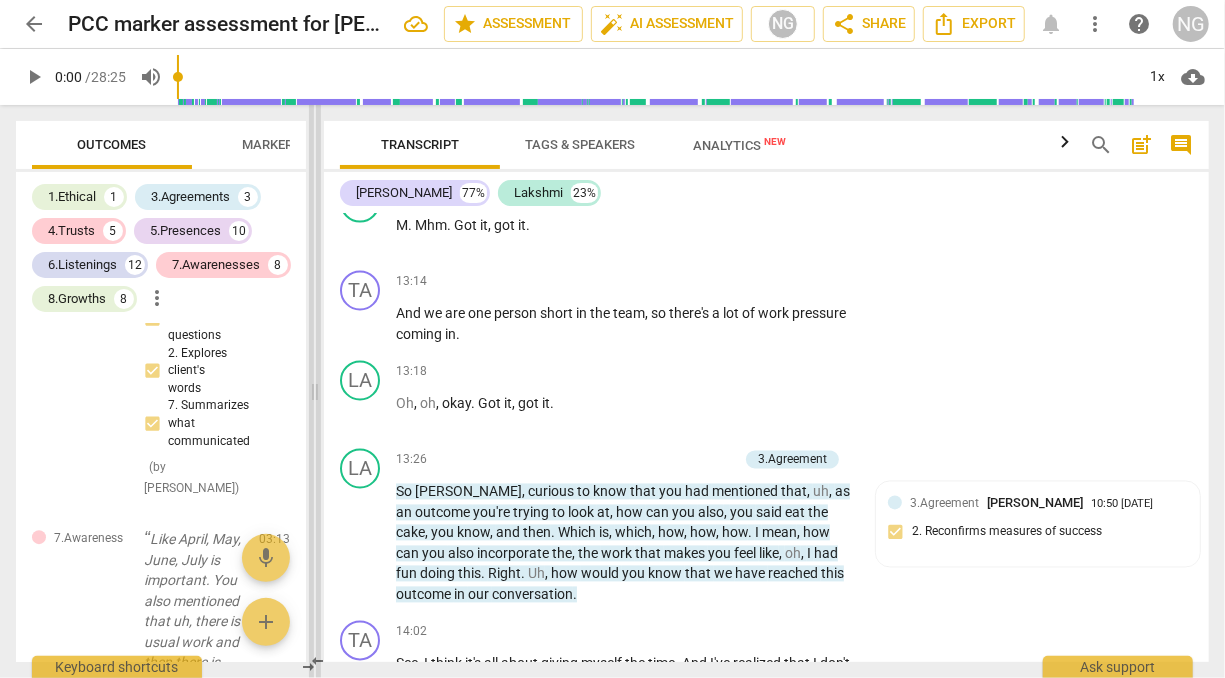 scroll, scrollTop: 4768, scrollLeft: 0, axis: vertical 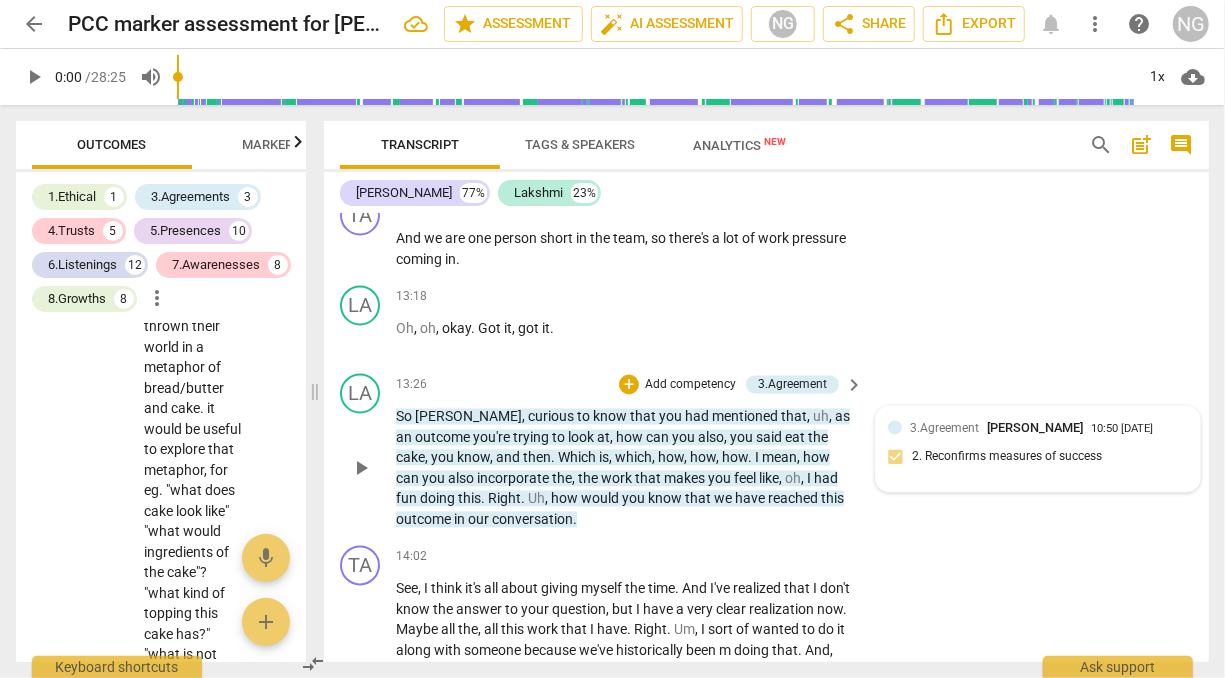 click on "10:50 [DATE]" at bounding box center (1122, 430) 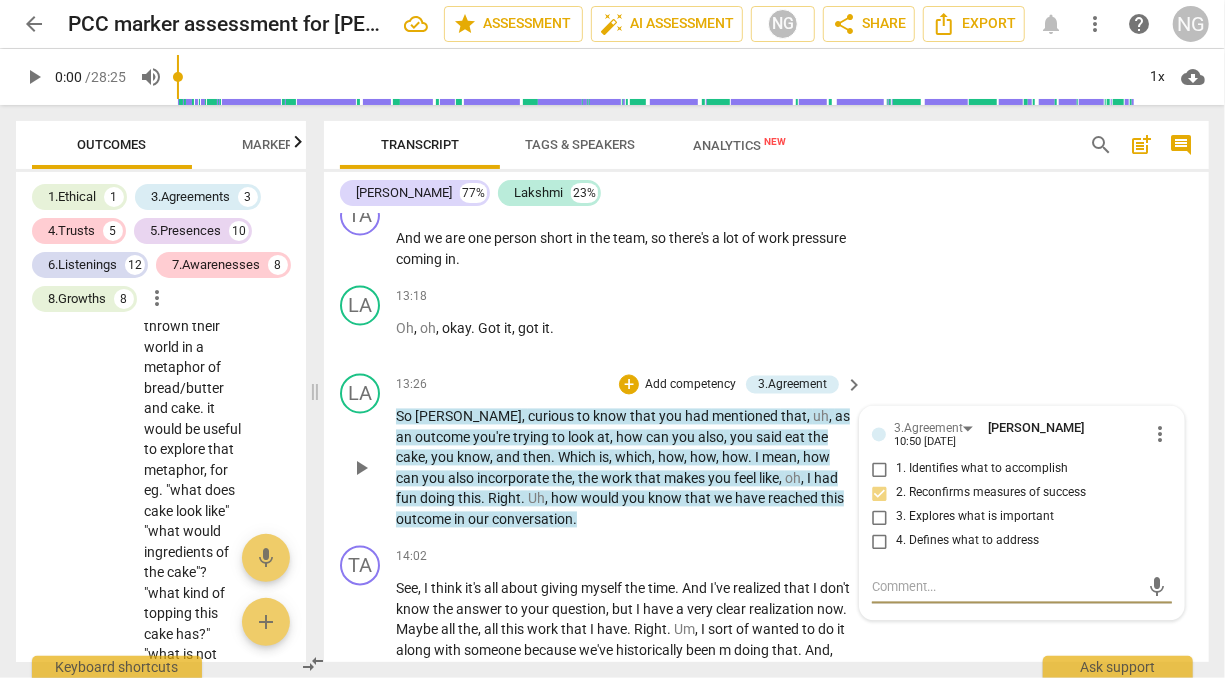 click at bounding box center [1006, 587] 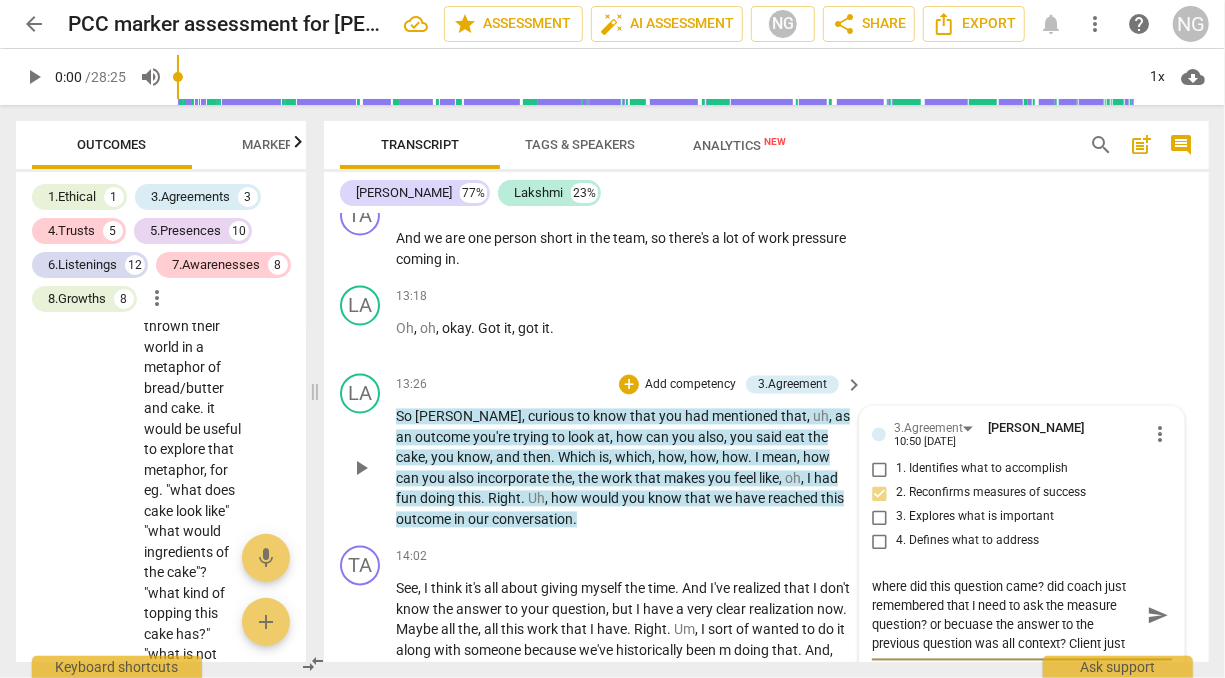 scroll, scrollTop: 16, scrollLeft: 0, axis: vertical 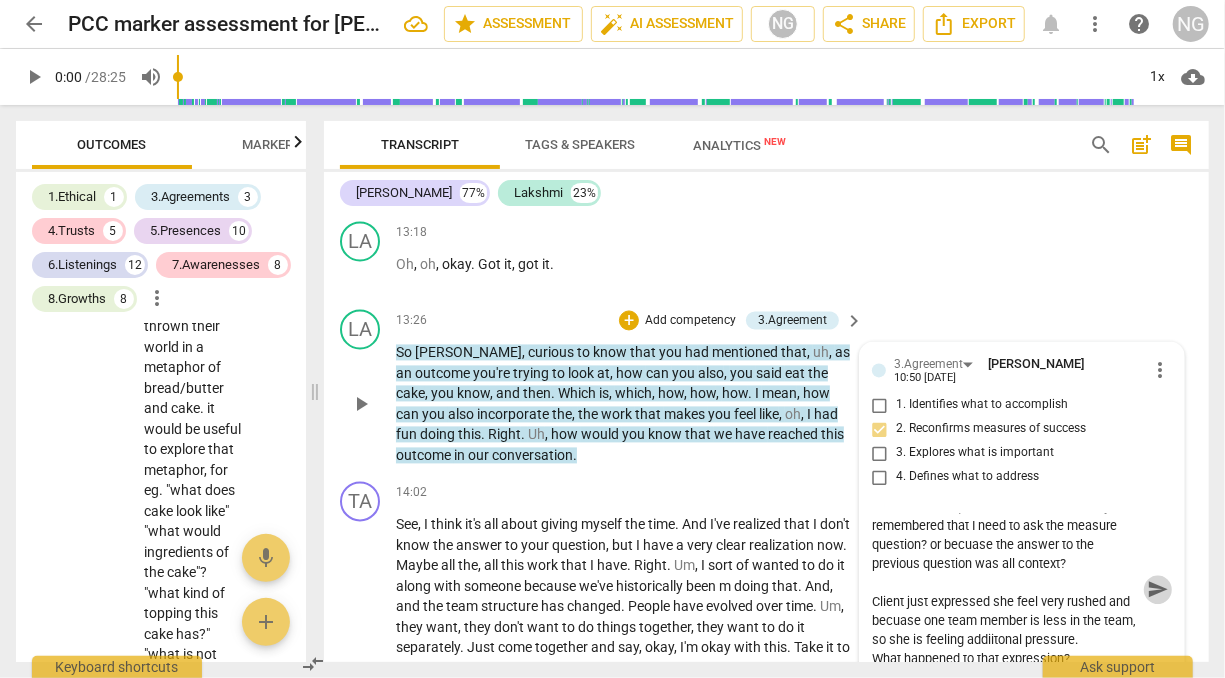 click on "send" at bounding box center [1158, 590] 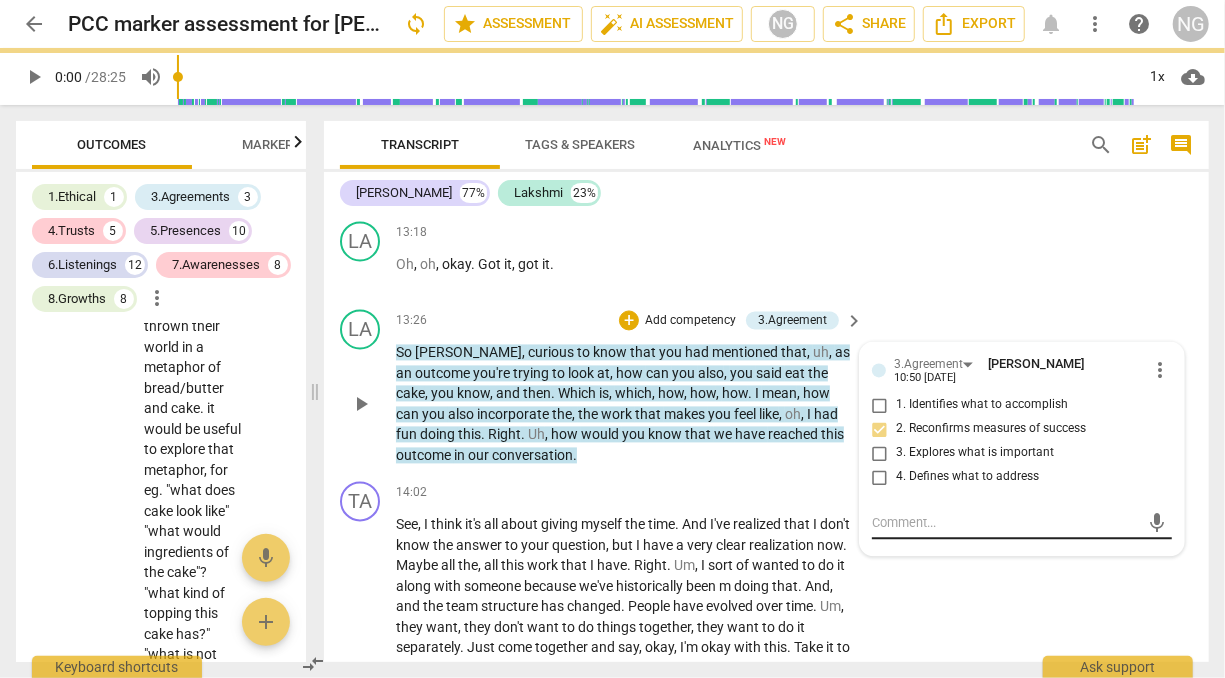 scroll, scrollTop: 0, scrollLeft: 0, axis: both 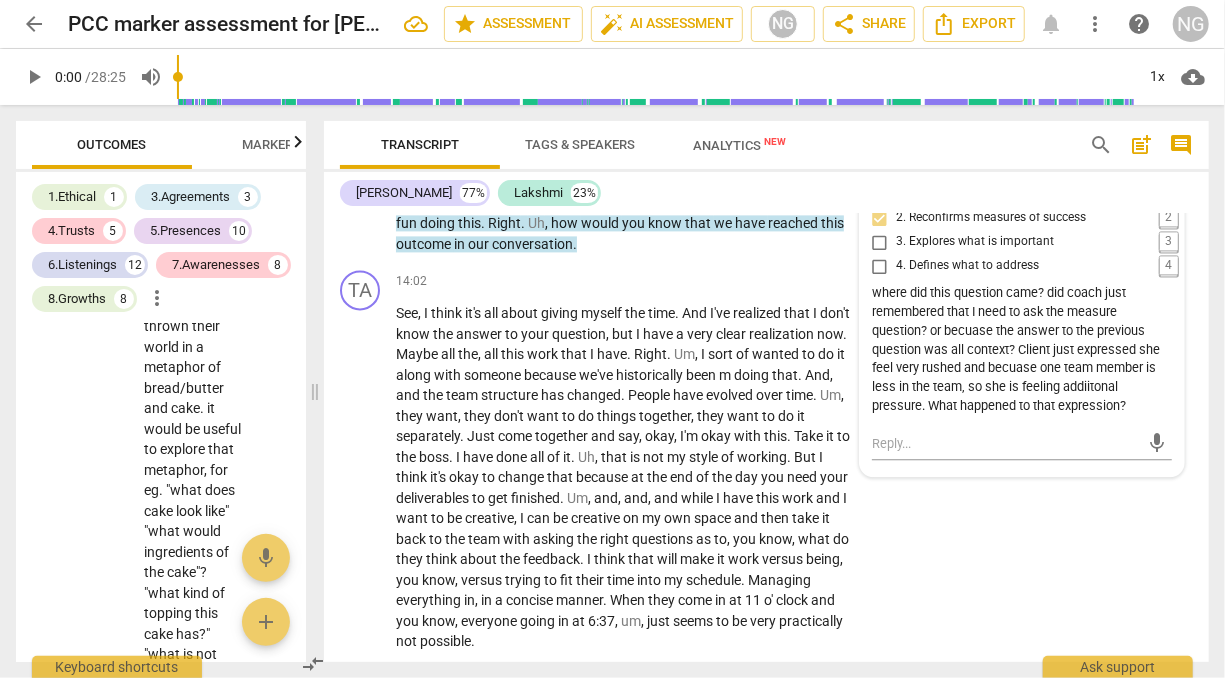 click on "where did this question came? did coach just remembered that I need to ask the measure question? or becuase the answer to the previous question was all context?
Client just expressed she feel very rushed and becuase one team member is less in the team, so she is feeling addiitonal pressure.
What happened to that expression?" at bounding box center (1022, 349) 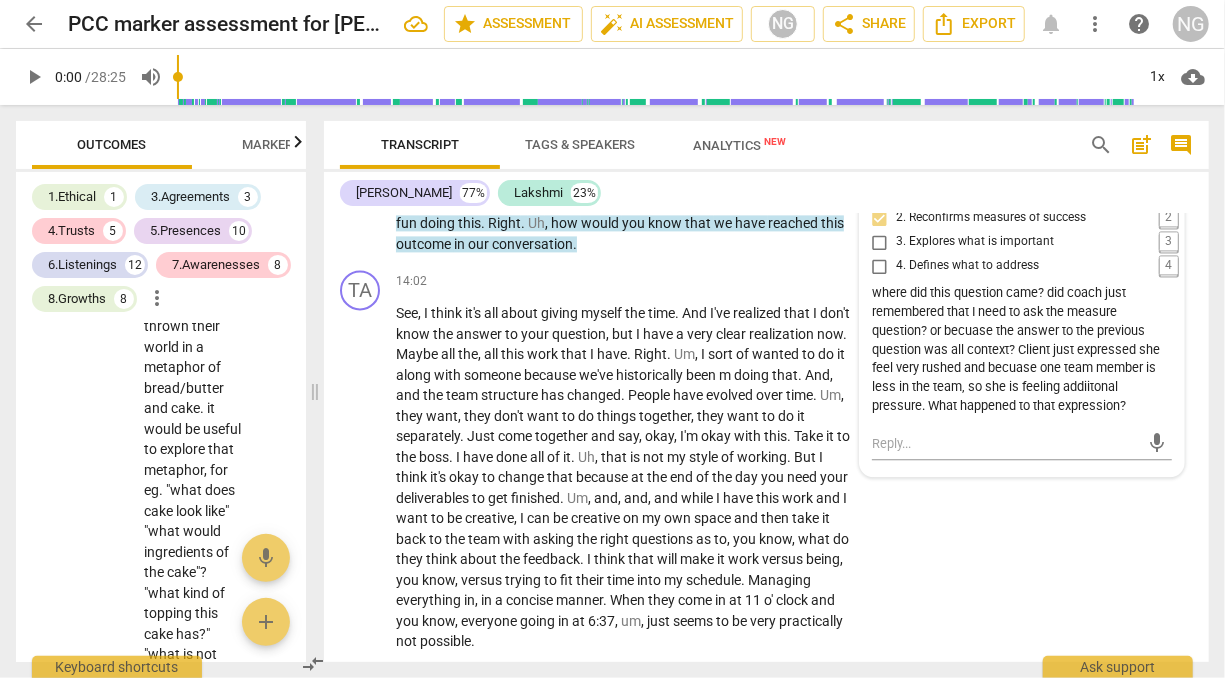click on "where did this question came? did coach just remembered that I need to ask the measure question? or becuase the answer to the previous question was all context?
Client just expressed she feel very rushed and becuase one team member is less in the team, so she is feeling addiitonal pressure.
What happened to that expression?" at bounding box center (1022, 349) 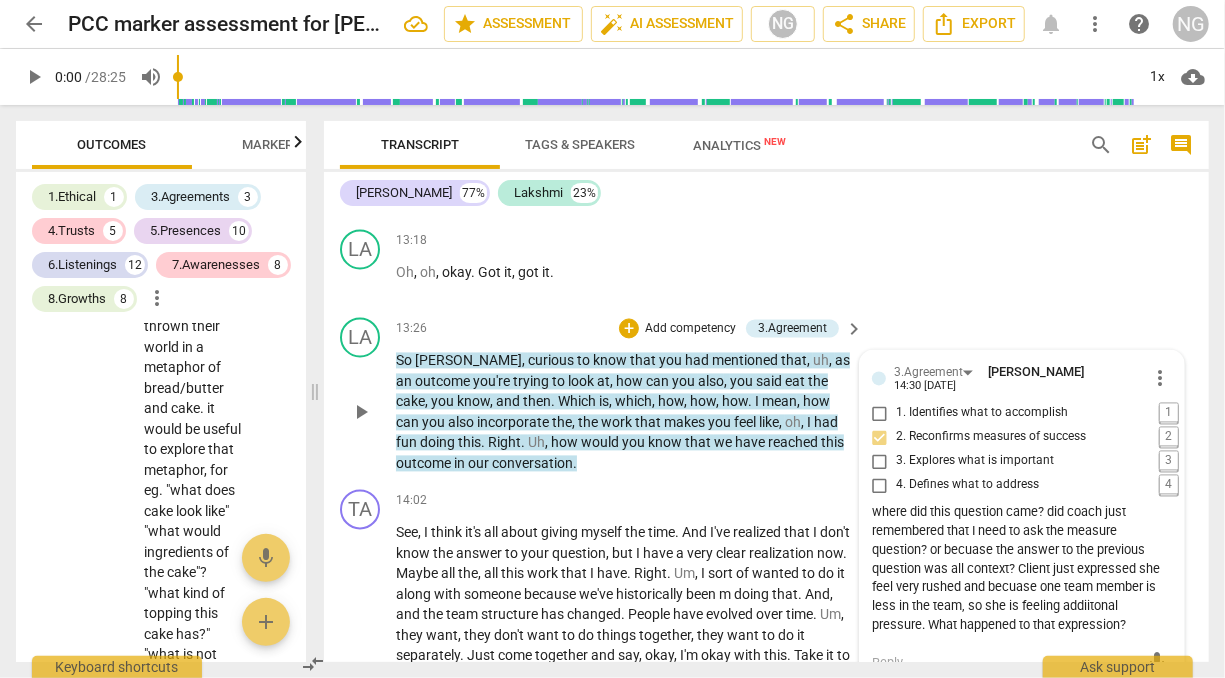 scroll, scrollTop: 5645, scrollLeft: 0, axis: vertical 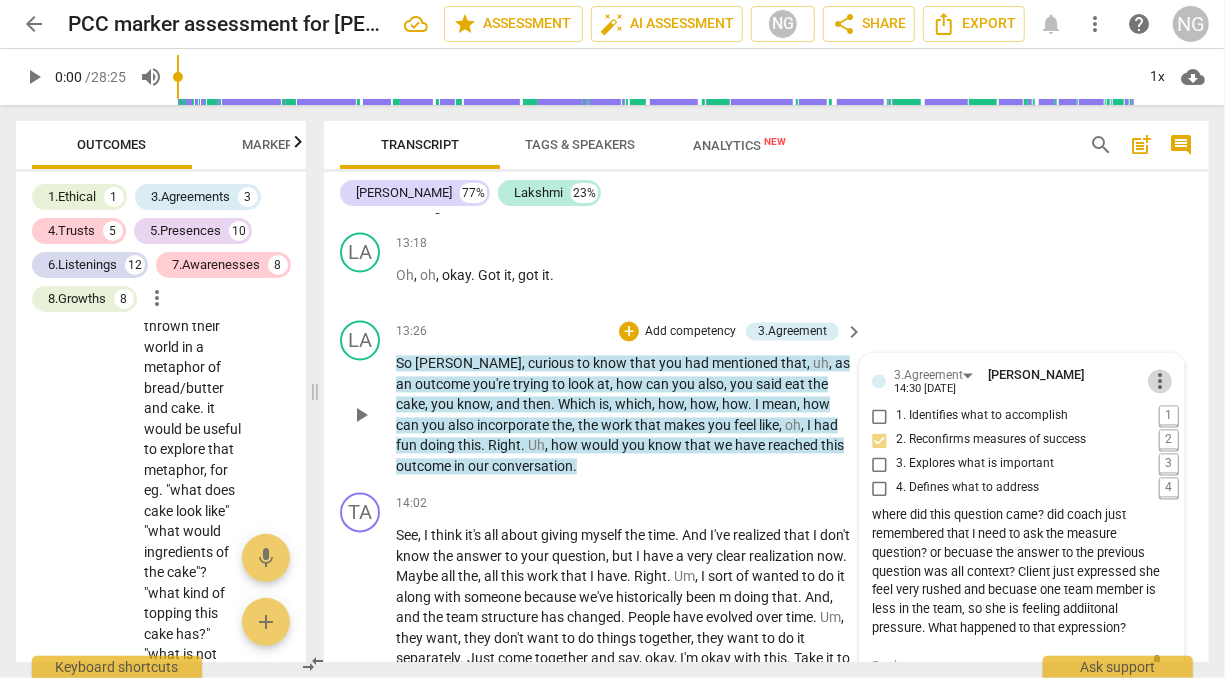 click on "more_vert" at bounding box center (1160, 382) 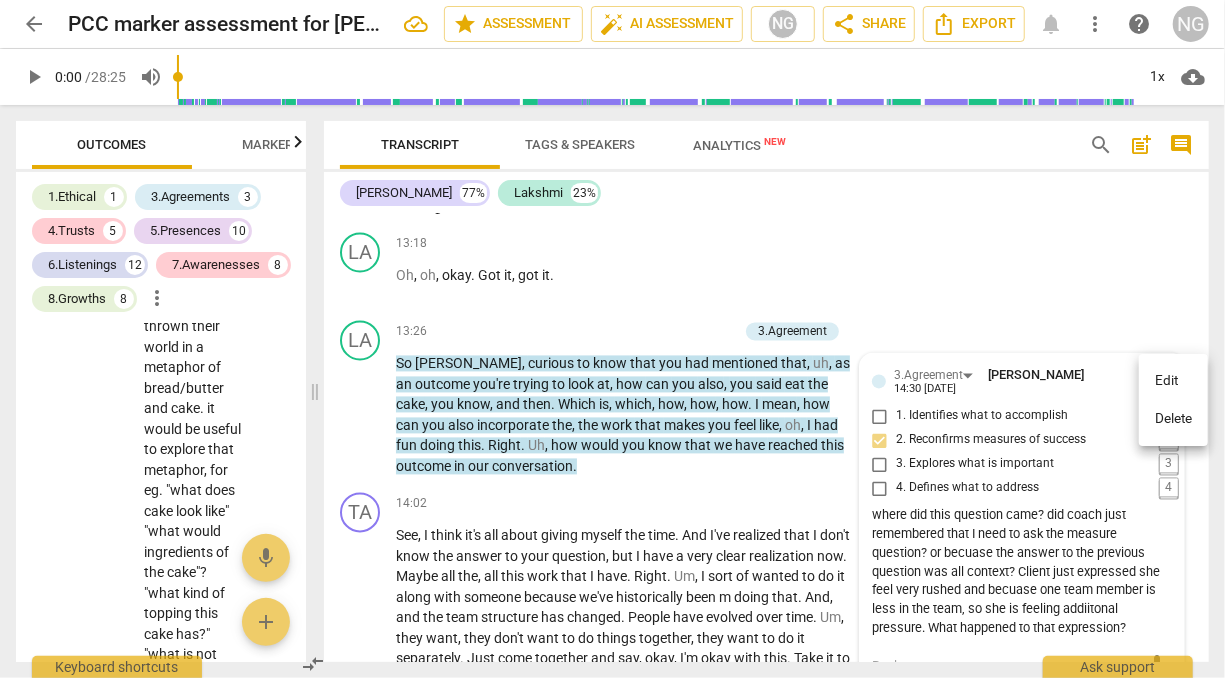 click on "Edit" at bounding box center (1173, 381) 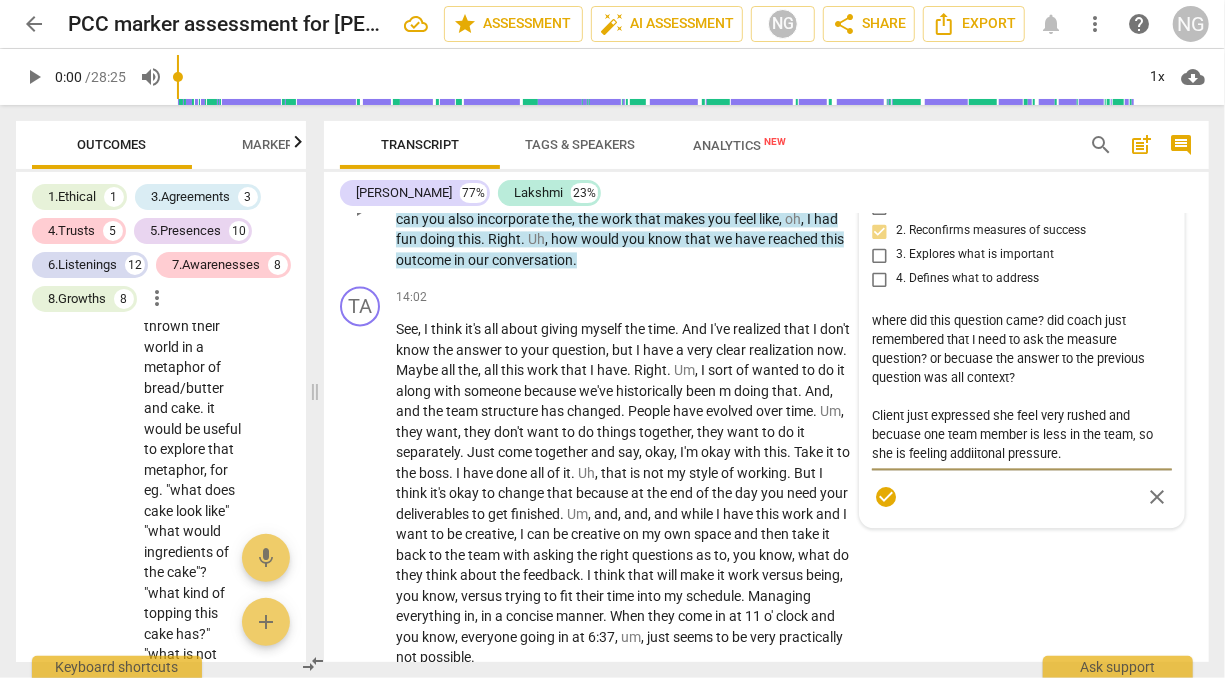 scroll, scrollTop: 5878, scrollLeft: 0, axis: vertical 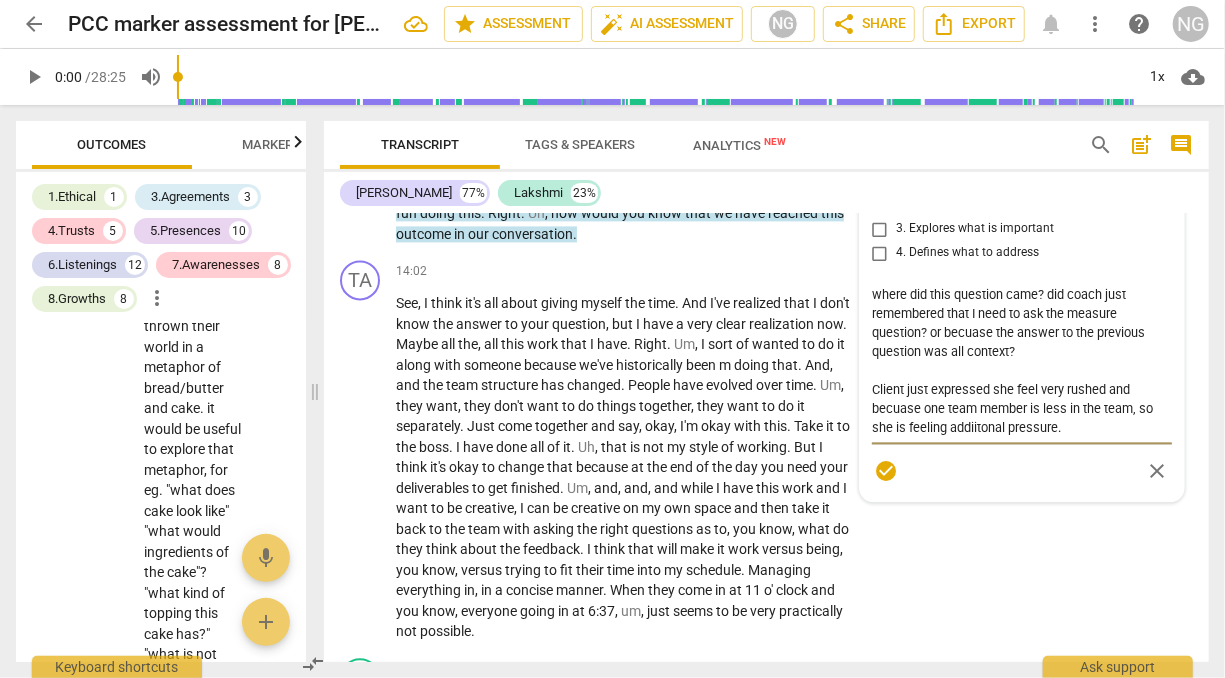 click on "where did this question came? did coach just remembered that I need to ask the measure question? or becuase the answer to the previous question was all context?
Client just expressed she feel very rushed and becuase one team member is less in the team, so she is feeling addiitonal pressure.
What happened to that expression?" at bounding box center (1022, 361) 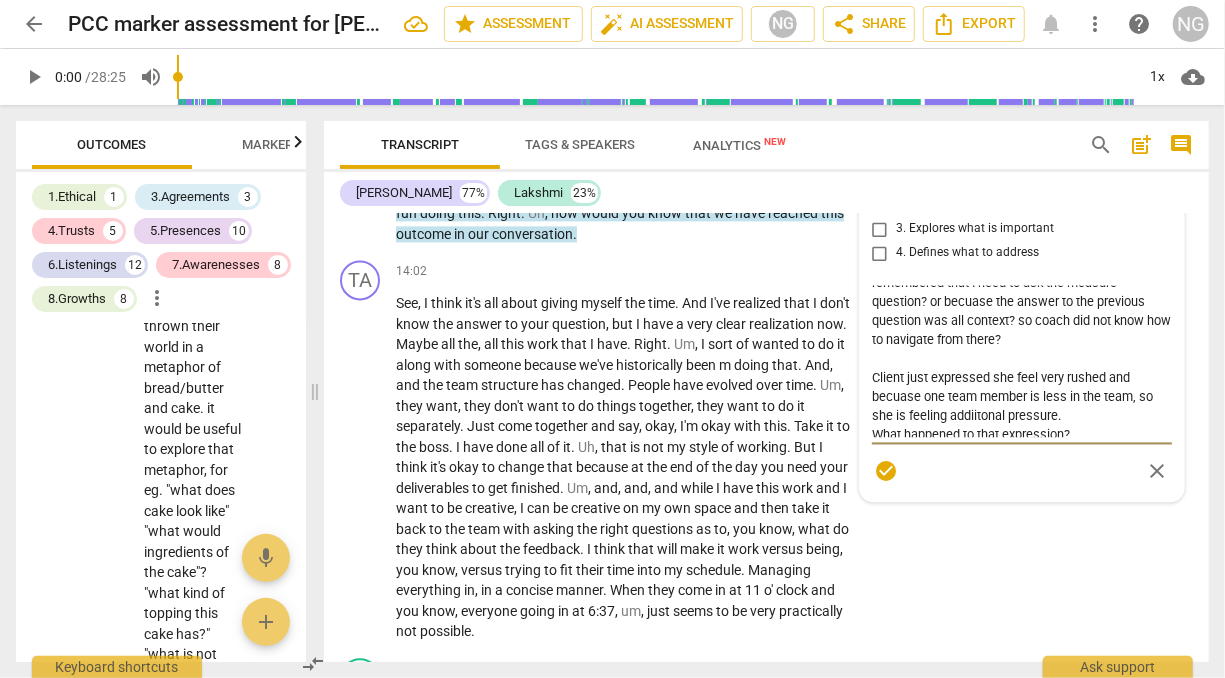 scroll, scrollTop: 38, scrollLeft: 0, axis: vertical 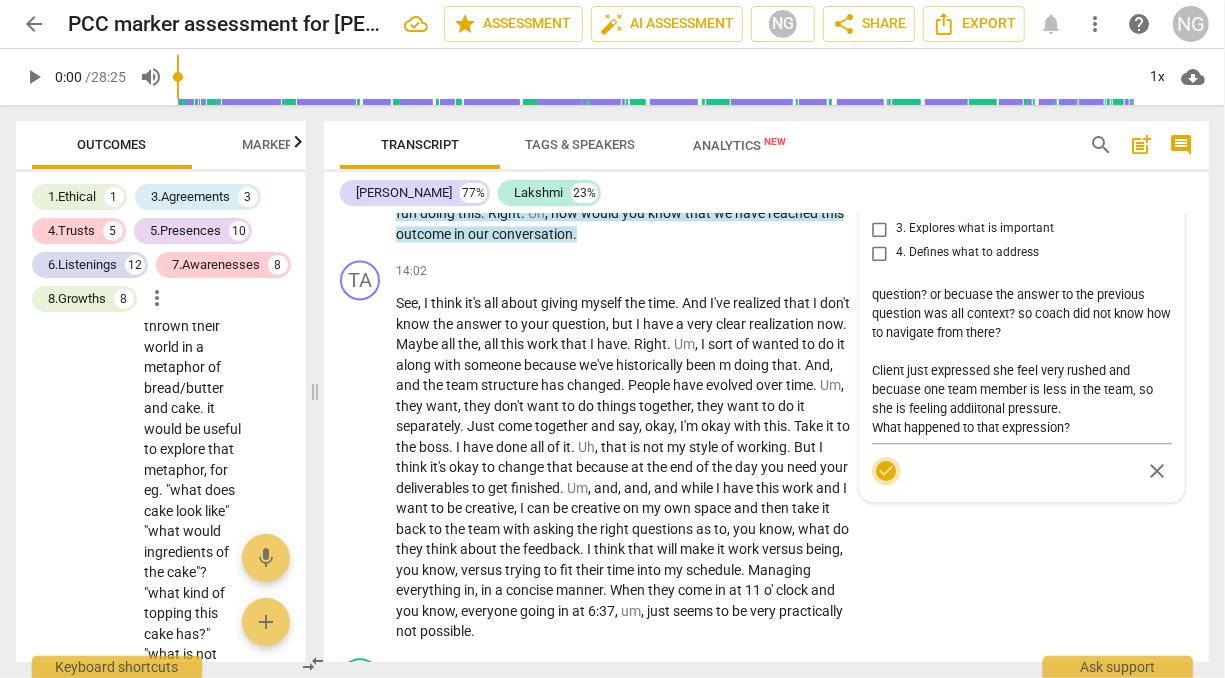 click on "check_circle" at bounding box center (886, 471) 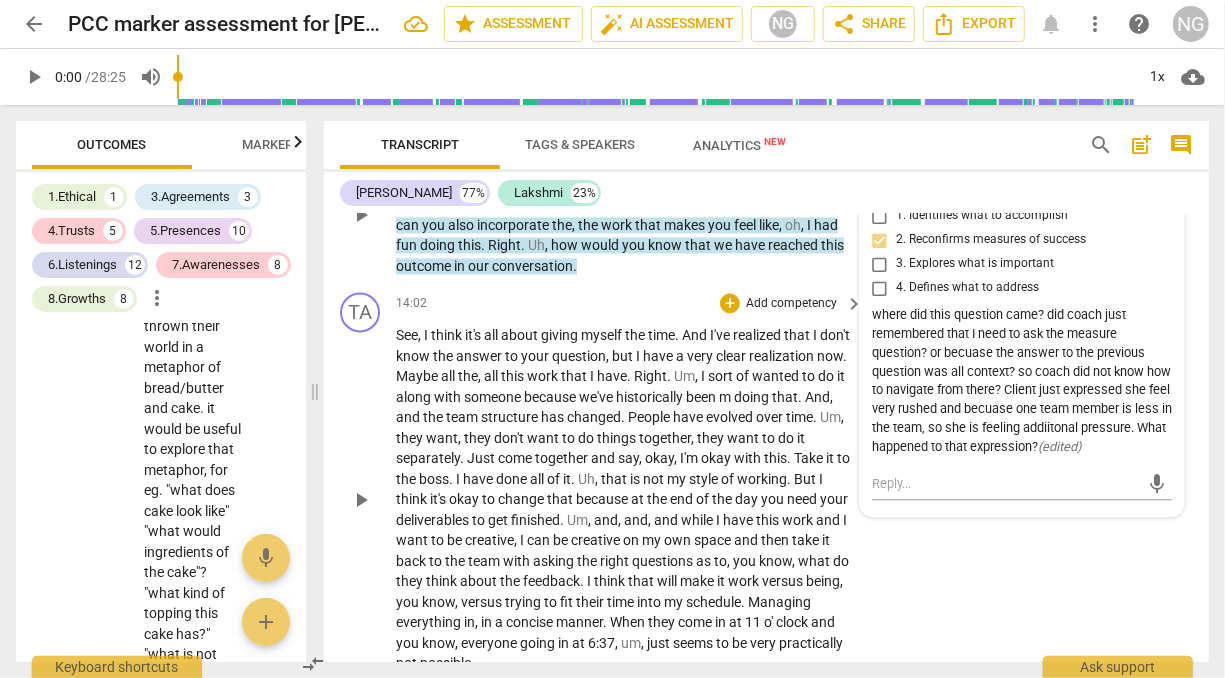 scroll, scrollTop: 5906, scrollLeft: 0, axis: vertical 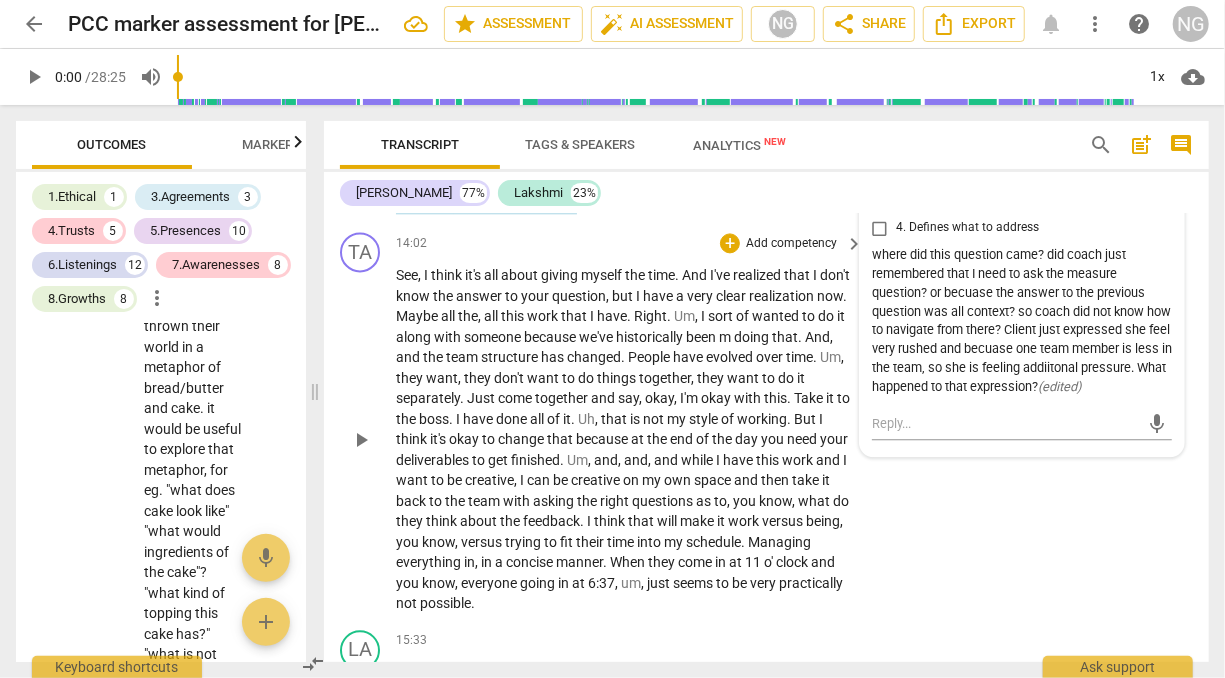 click on "because" at bounding box center (603, 439) 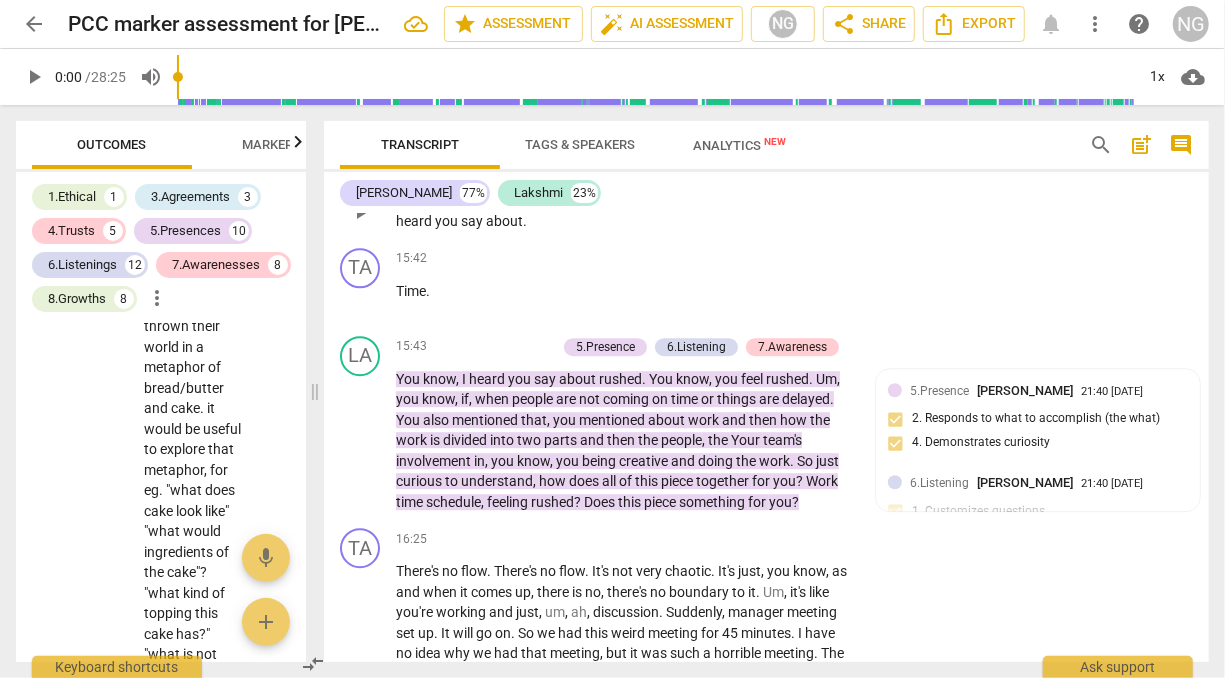 scroll, scrollTop: 6382, scrollLeft: 0, axis: vertical 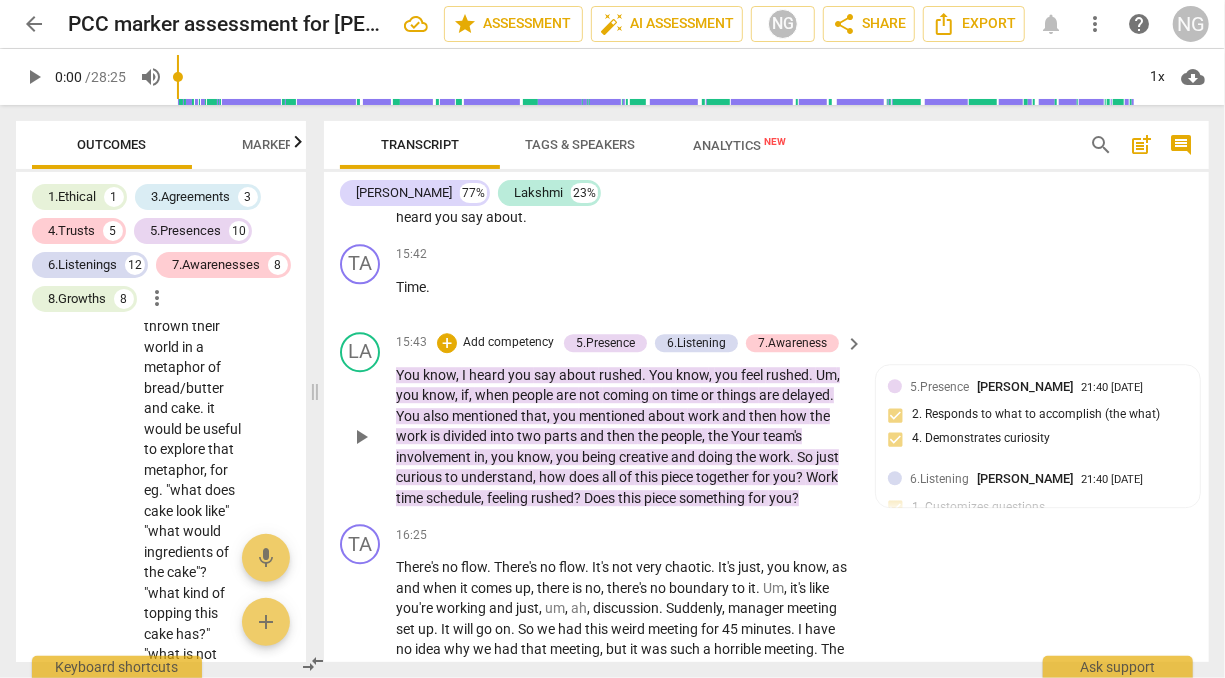 click on "about" at bounding box center (668, 416) 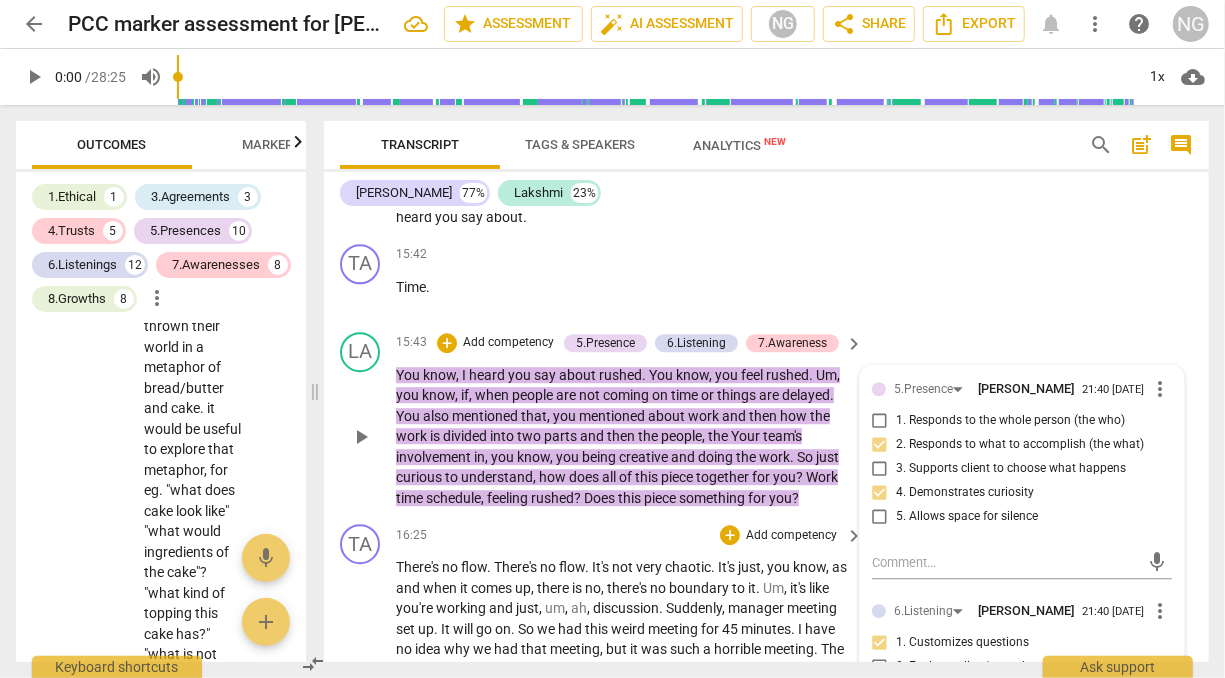 click on "chaotic" at bounding box center [688, 567] 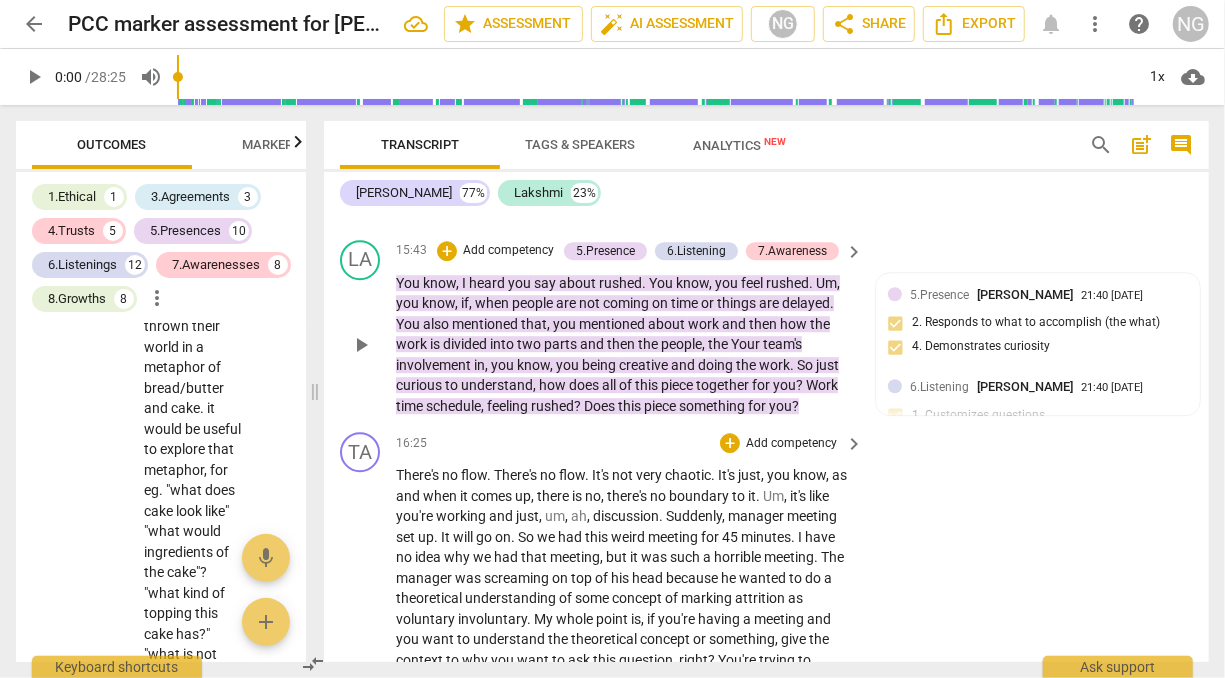 scroll, scrollTop: 6464, scrollLeft: 0, axis: vertical 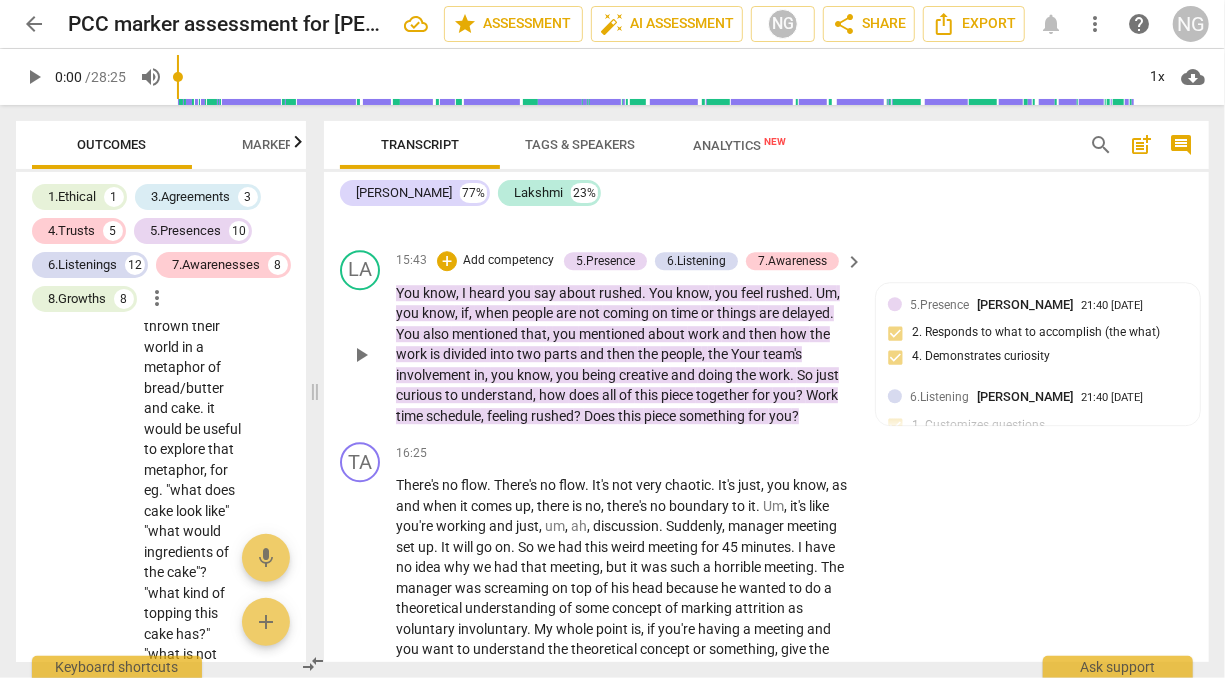 click on "Your" at bounding box center [747, 354] 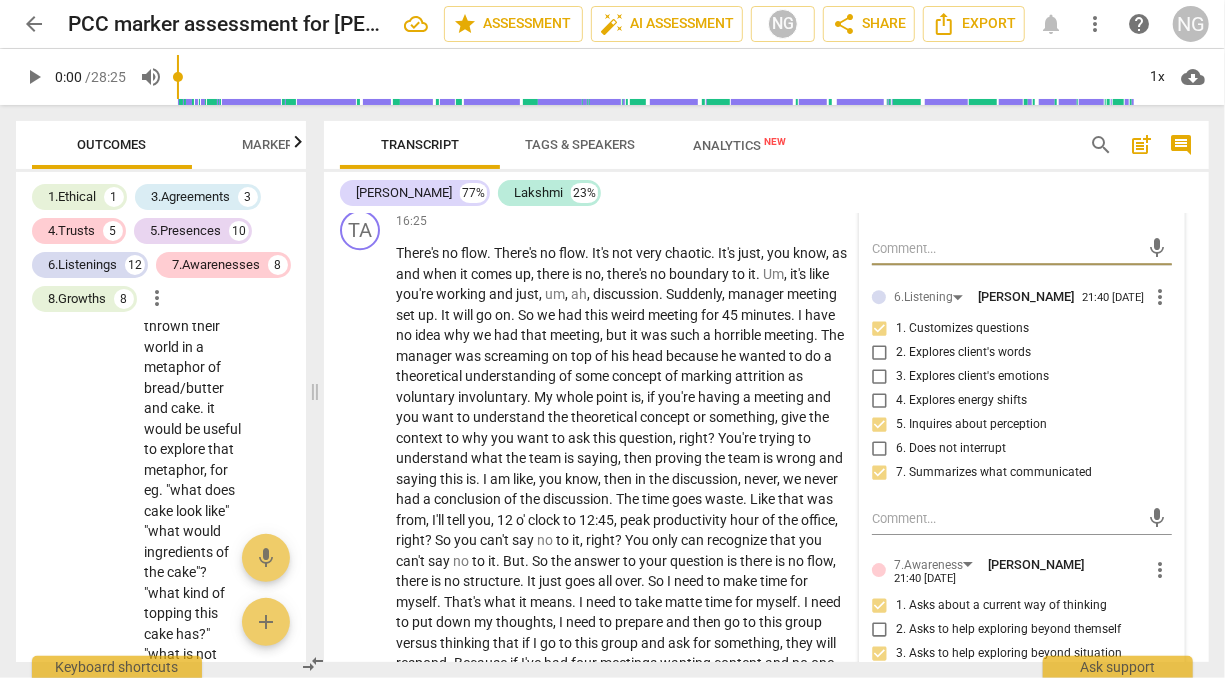 scroll, scrollTop: 6699, scrollLeft: 0, axis: vertical 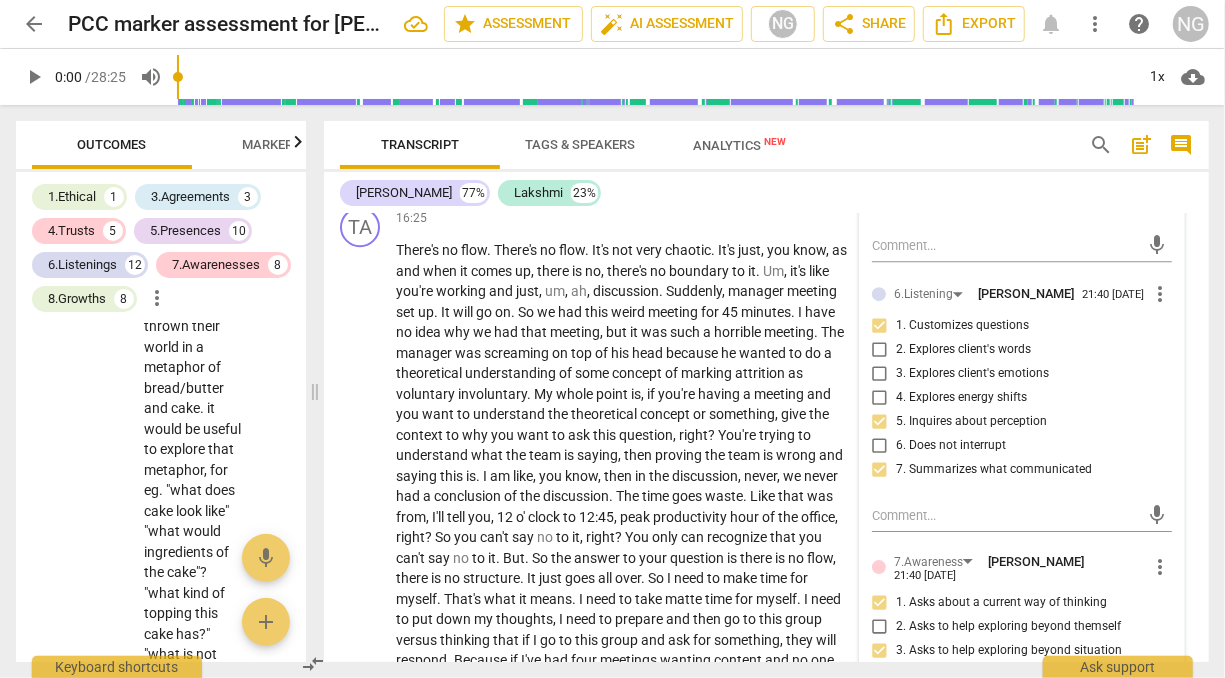 click on "6. Does not interrupt" at bounding box center [951, 446] 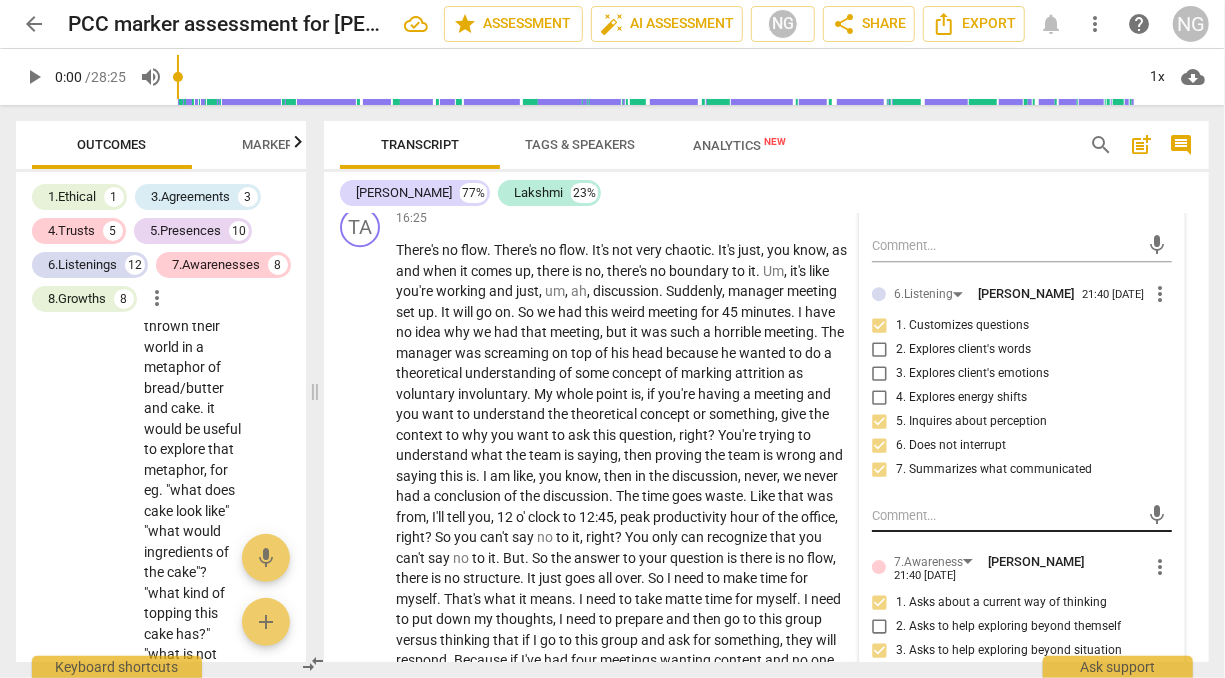 click at bounding box center [1006, 515] 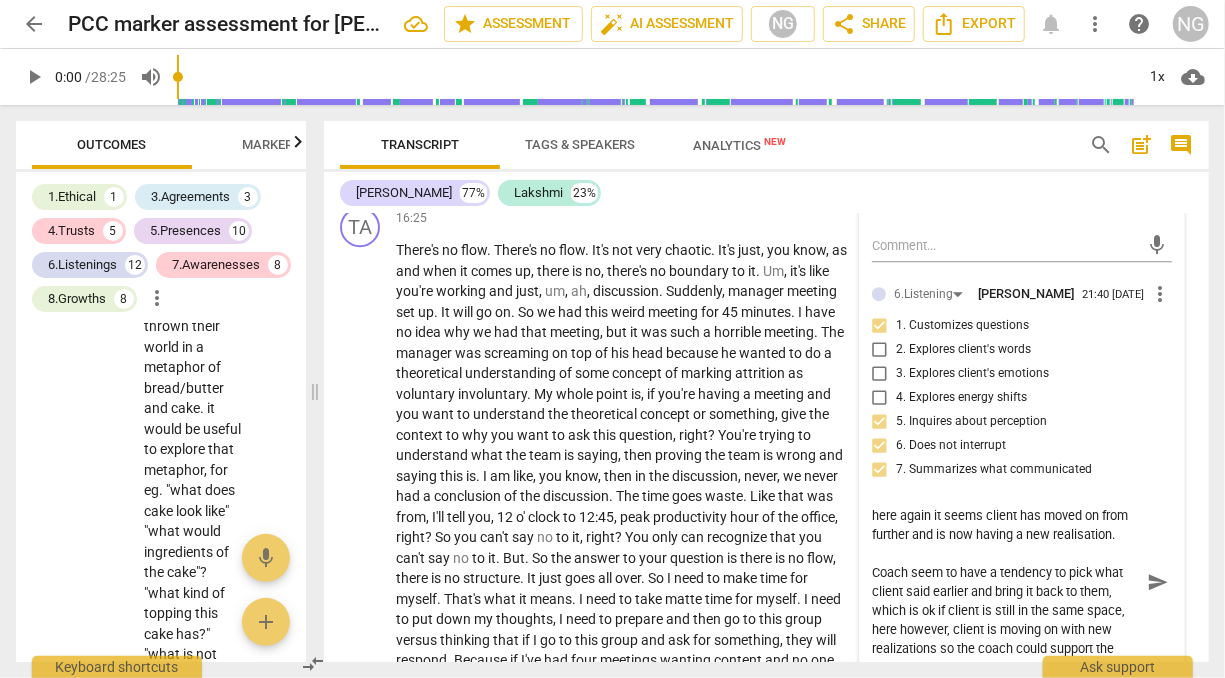 scroll, scrollTop: 17, scrollLeft: 0, axis: vertical 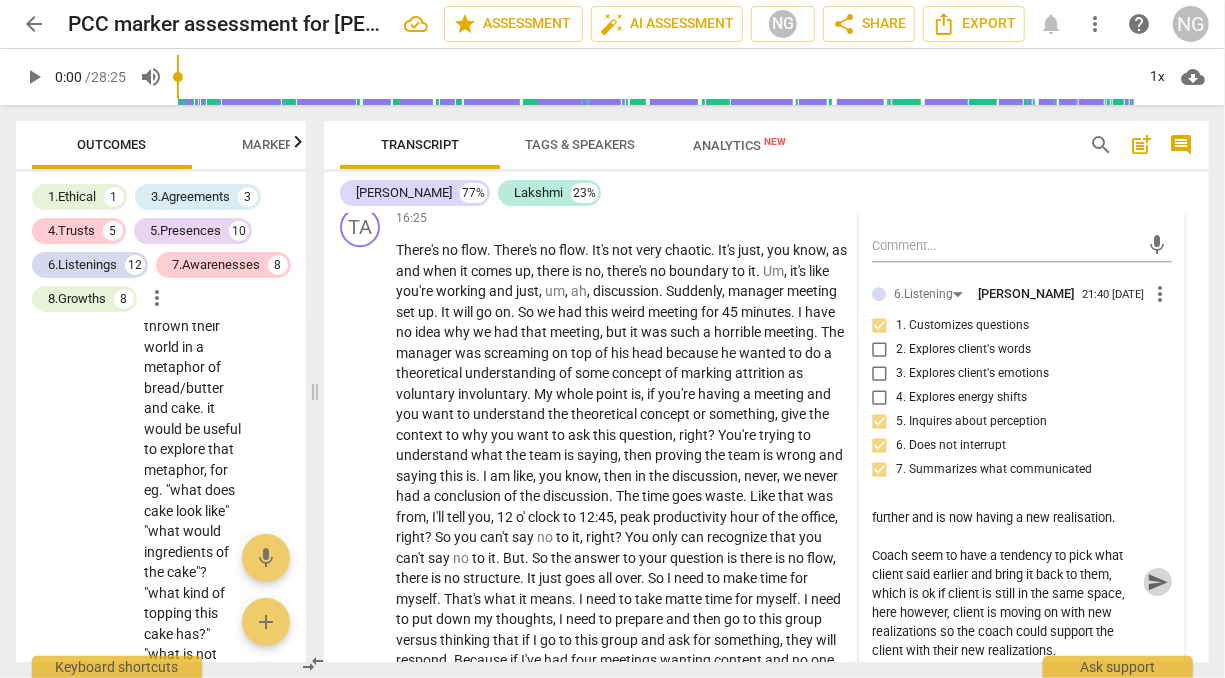 click on "send" at bounding box center (1158, 582) 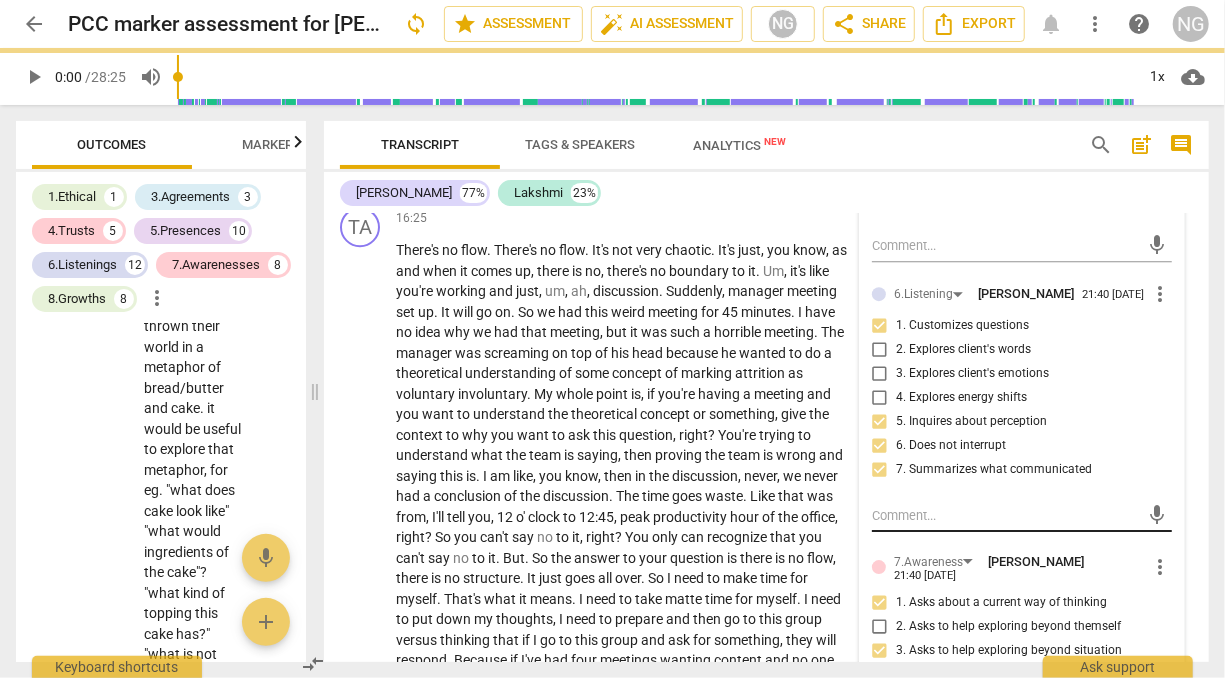 scroll, scrollTop: 0, scrollLeft: 0, axis: both 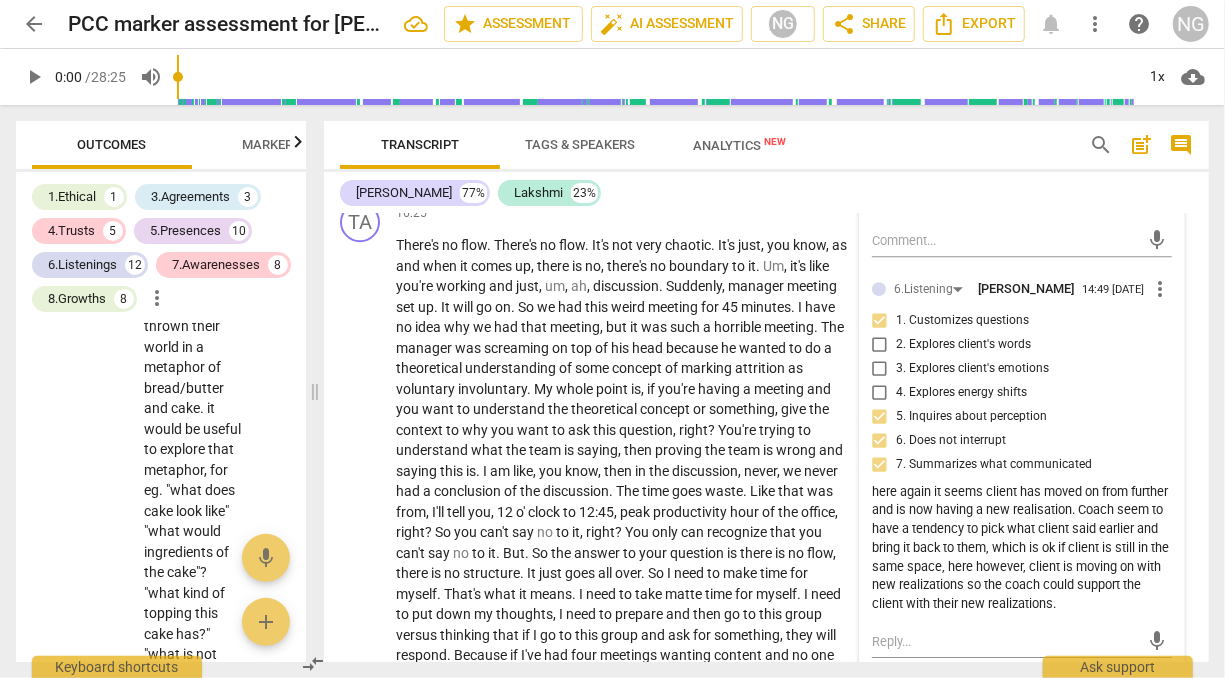 click on "here again it seems client has moved on from further and is now having a new realisation.
Coach seem to have a tendency to pick what client said earlier and bring it back to them, which is ok if client is still in the same space, here however, client is moving on with new realizations so the coach could support the client with their new realizations." at bounding box center [1022, 548] 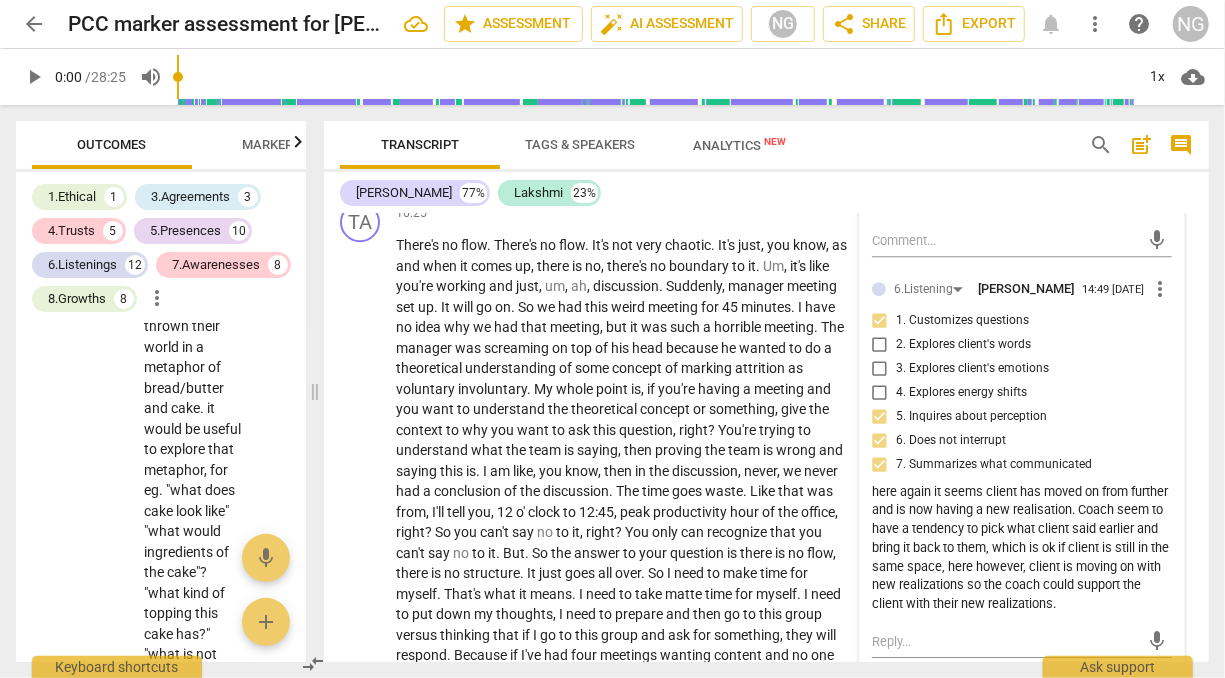 click on "here again it seems client has moved on from further and is now having a new realisation.
Coach seem to have a tendency to pick what client said earlier and bring it back to them, which is ok if client is still in the same space, here however, client is moving on with new realizations so the coach could support the client with their new realizations." at bounding box center [1022, 548] 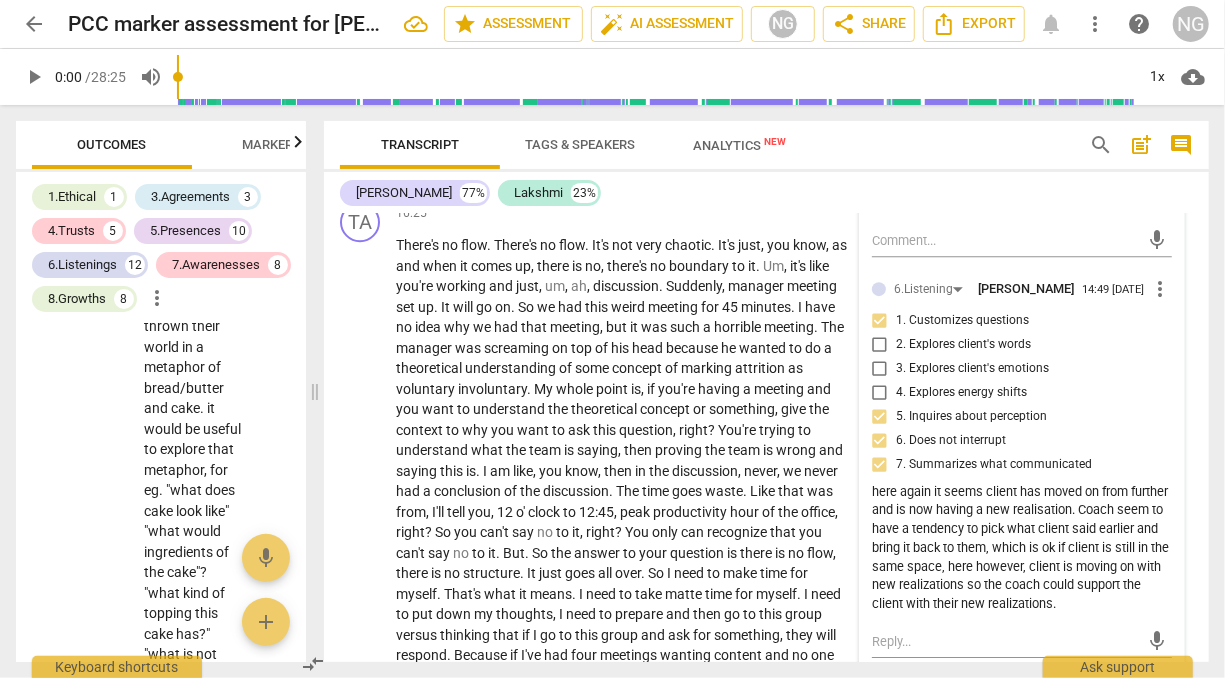 click on "here again it seems client has moved on from further and is now having a new realisation.
Coach seem to have a tendency to pick what client said earlier and bring it back to them, which is ok if client is still in the same space, here however, client is moving on with new realizations so the coach could support the client with their new realizations." at bounding box center (1022, 548) 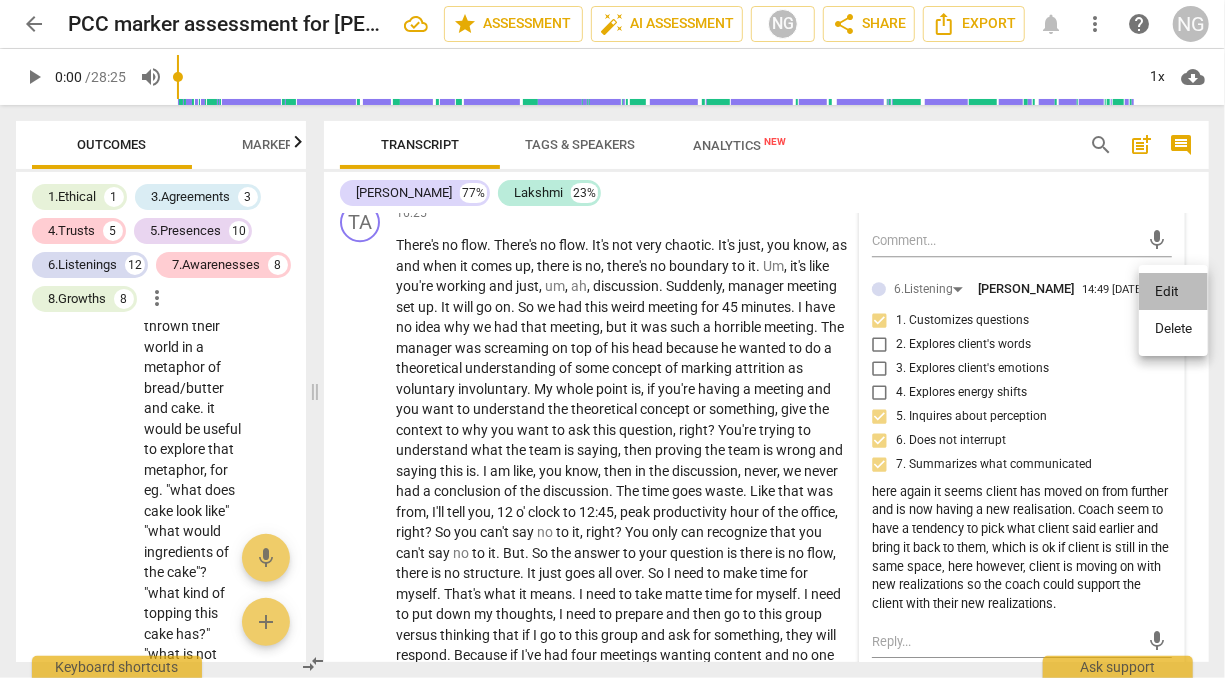 click on "Edit" at bounding box center [1173, 292] 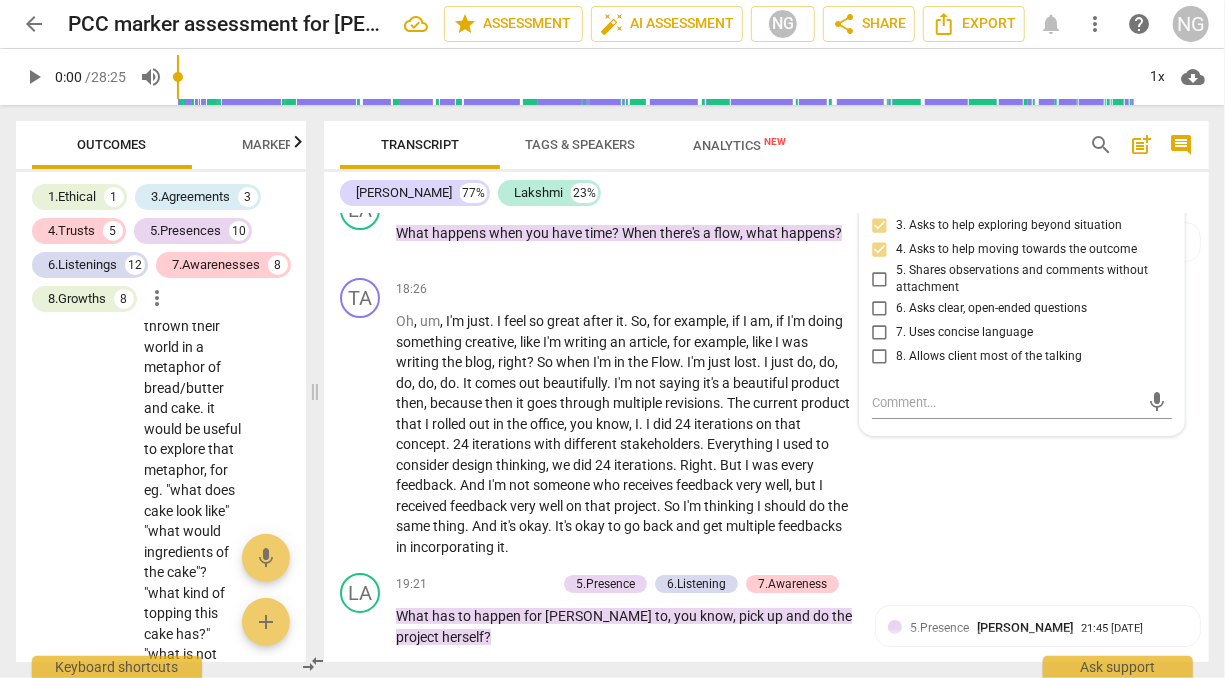 scroll, scrollTop: 7299, scrollLeft: 0, axis: vertical 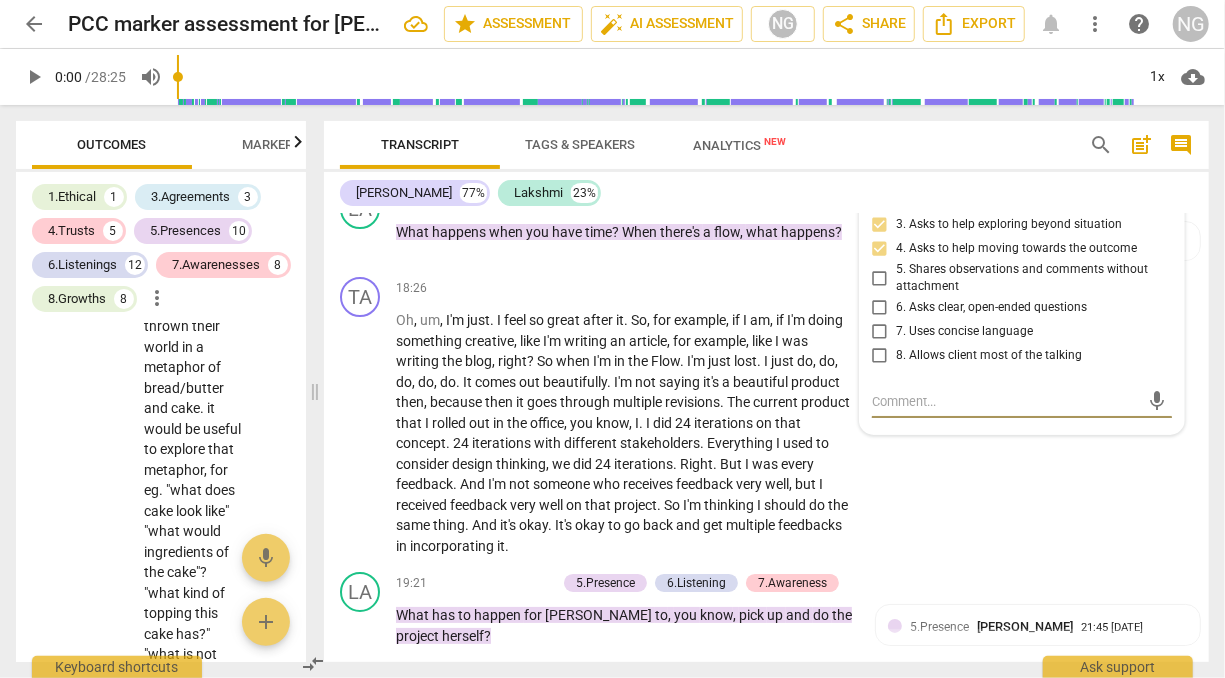 click at bounding box center (1006, 401) 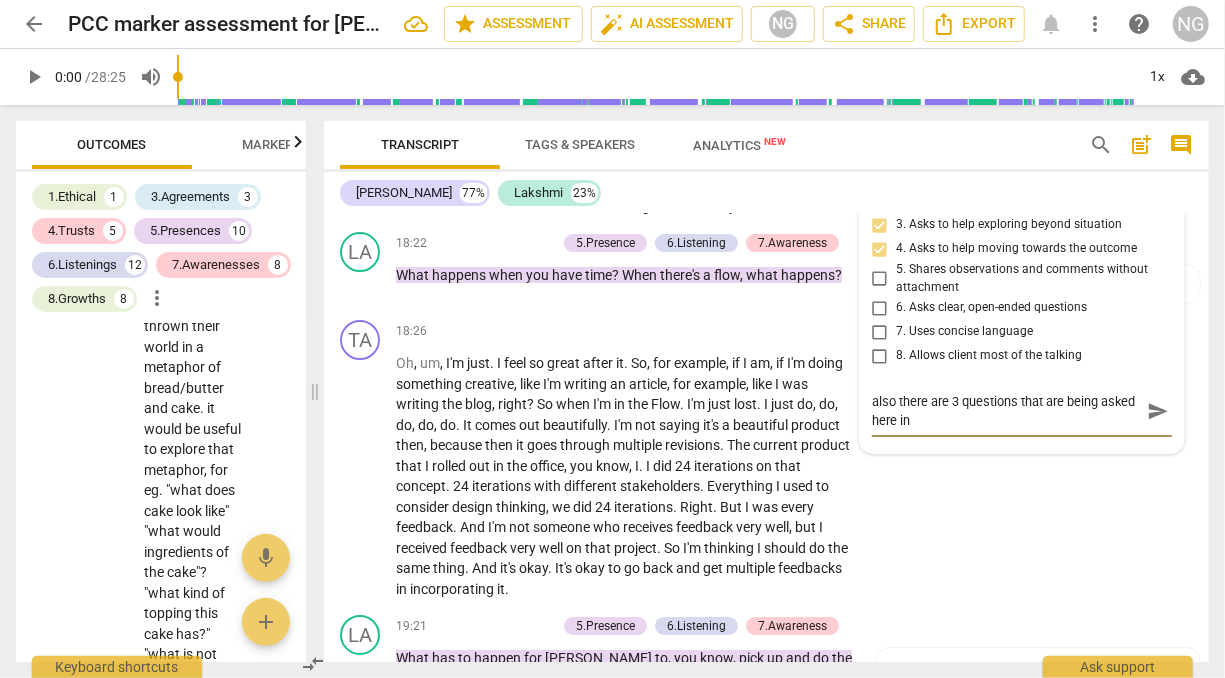 scroll, scrollTop: 0, scrollLeft: 0, axis: both 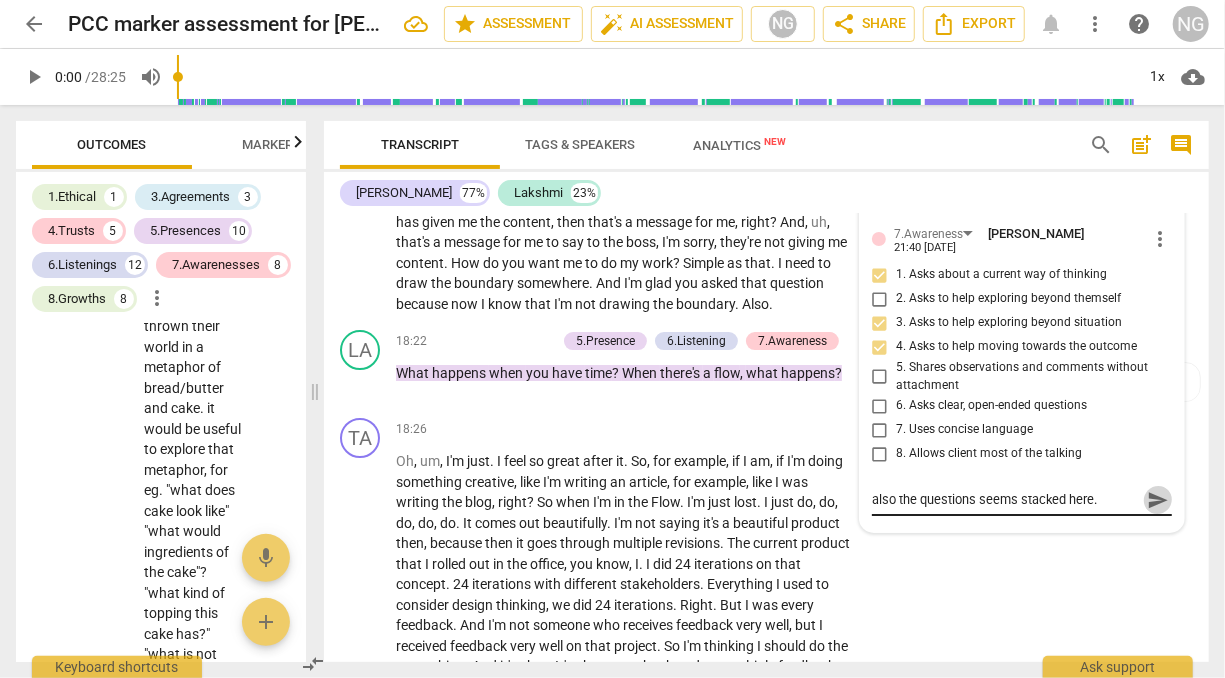 click on "send" at bounding box center (1158, 500) 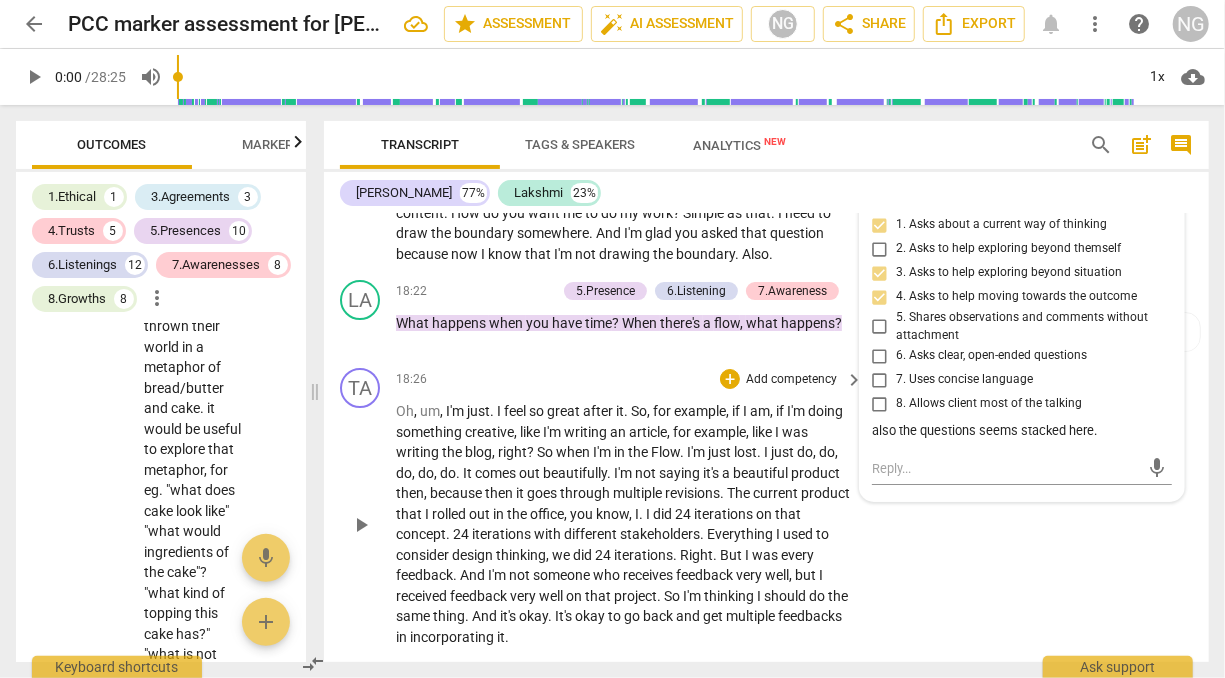 scroll, scrollTop: 7194, scrollLeft: 0, axis: vertical 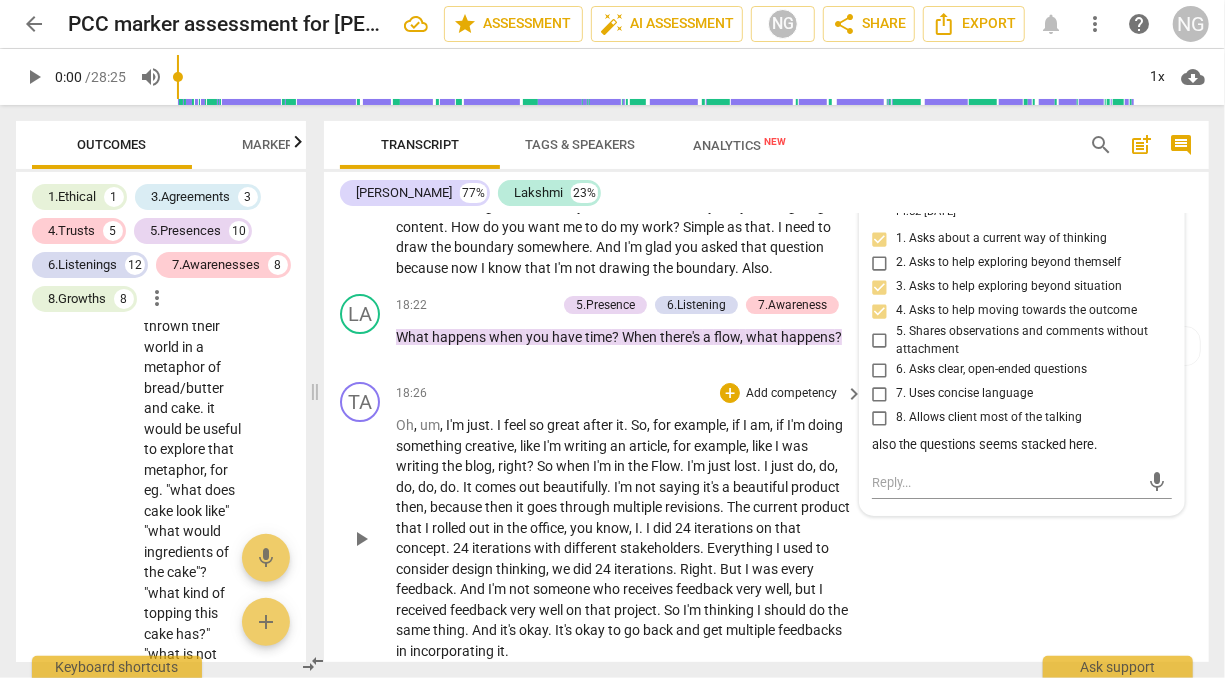 click on "Flow" at bounding box center [665, 466] 